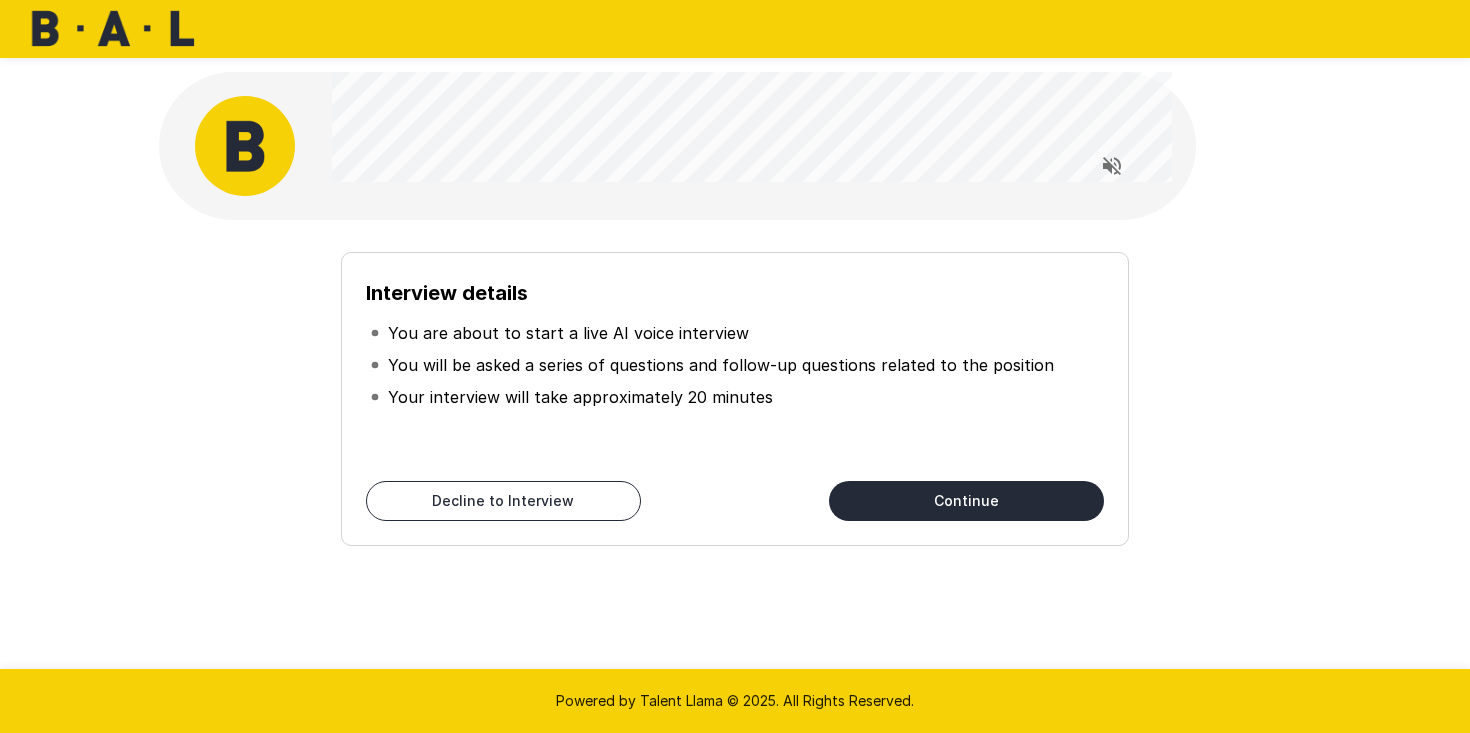 scroll, scrollTop: 0, scrollLeft: 0, axis: both 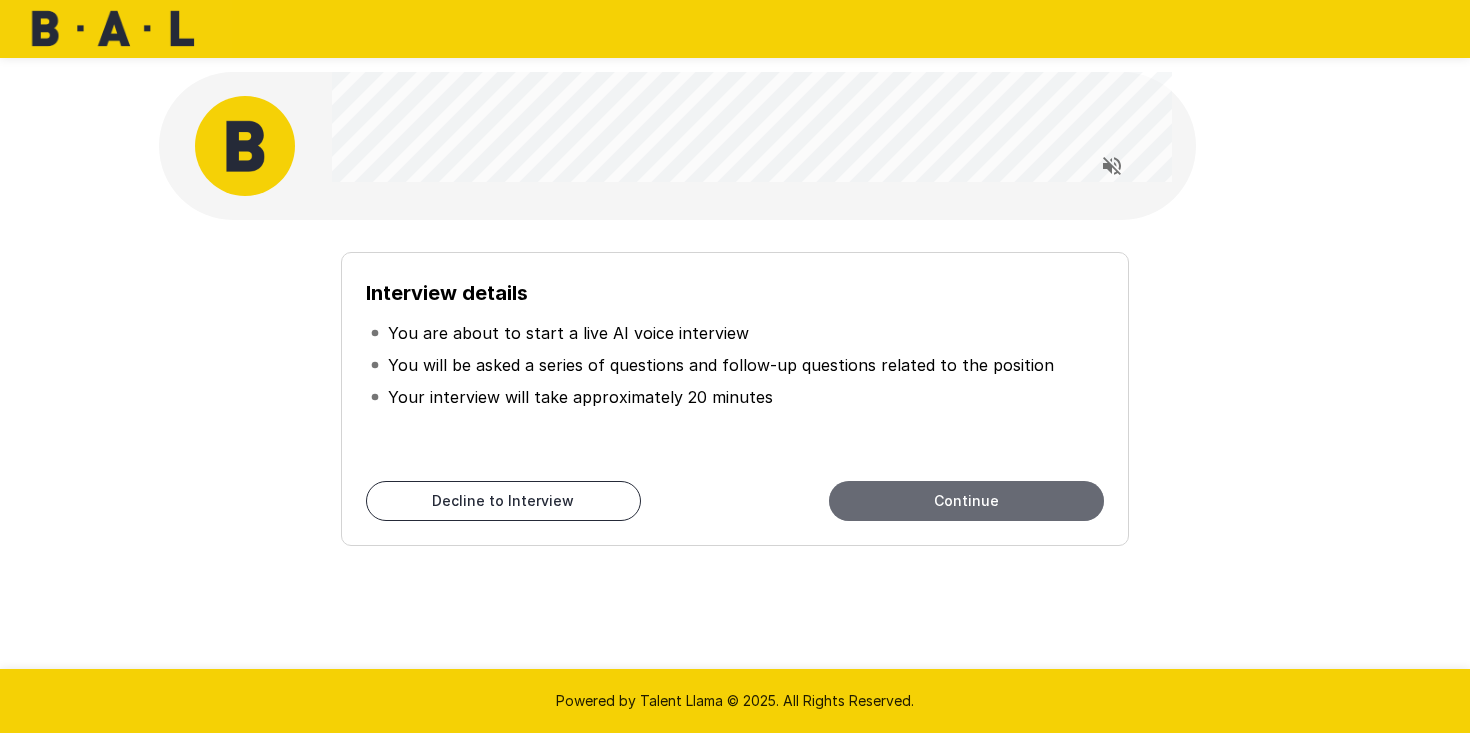 click on "Continue" at bounding box center (966, 501) 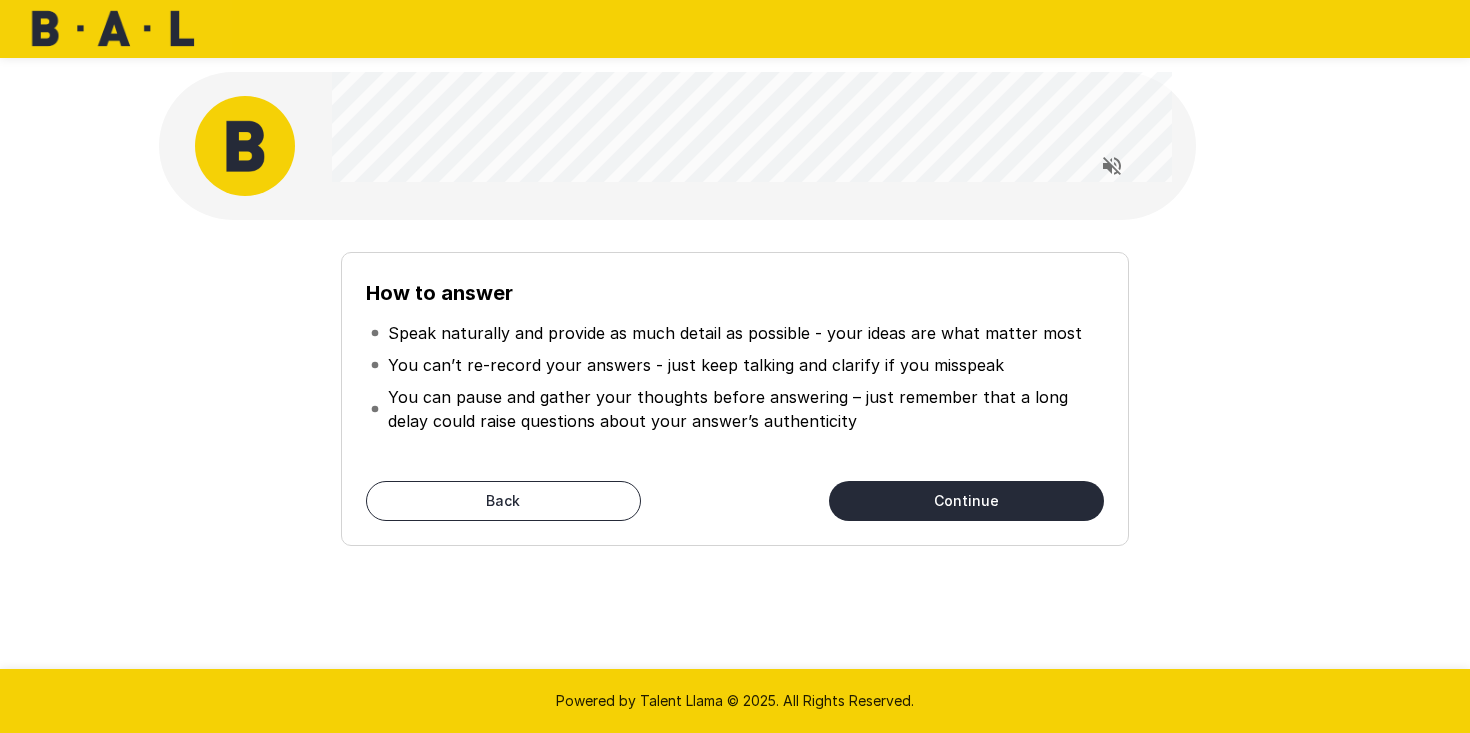 click on "Continue" at bounding box center (966, 501) 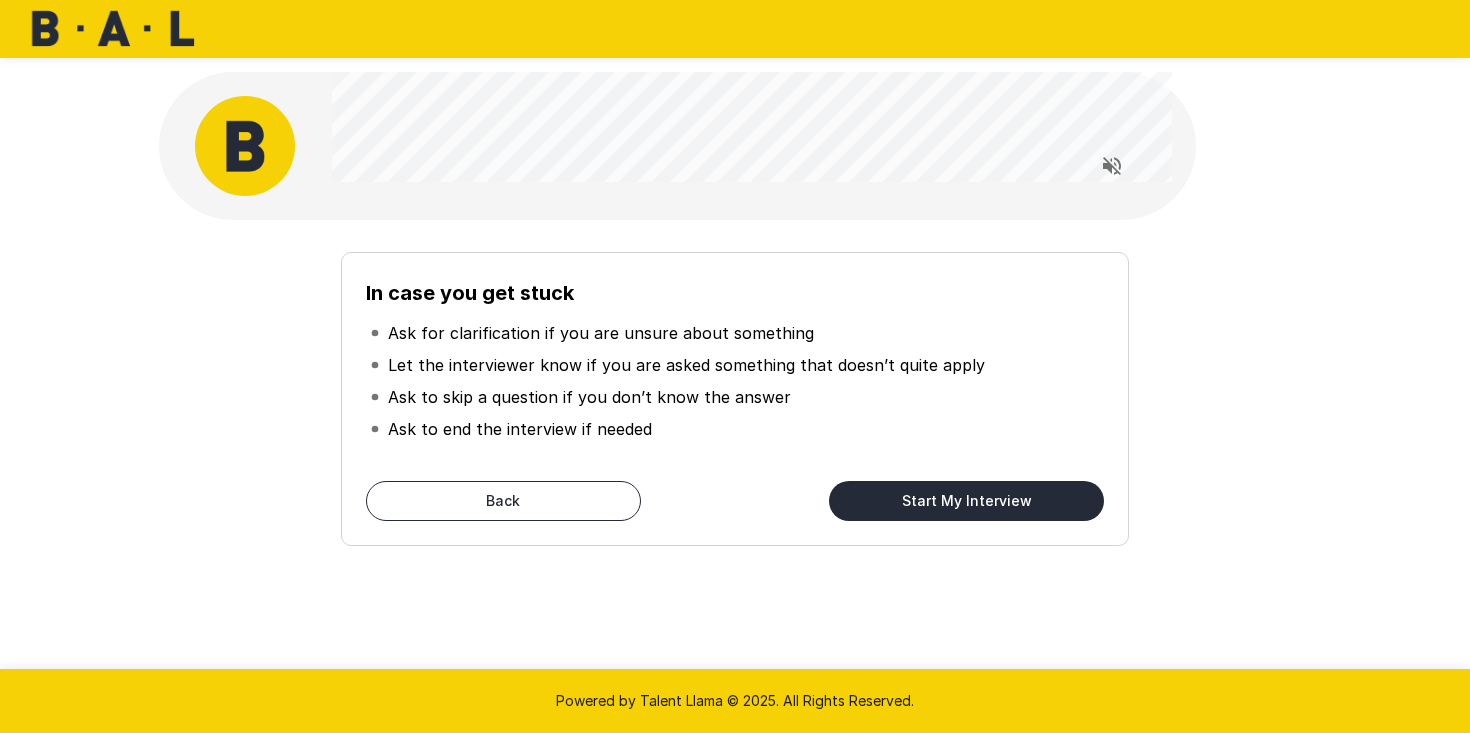 click on "Start My Interview" at bounding box center (966, 501) 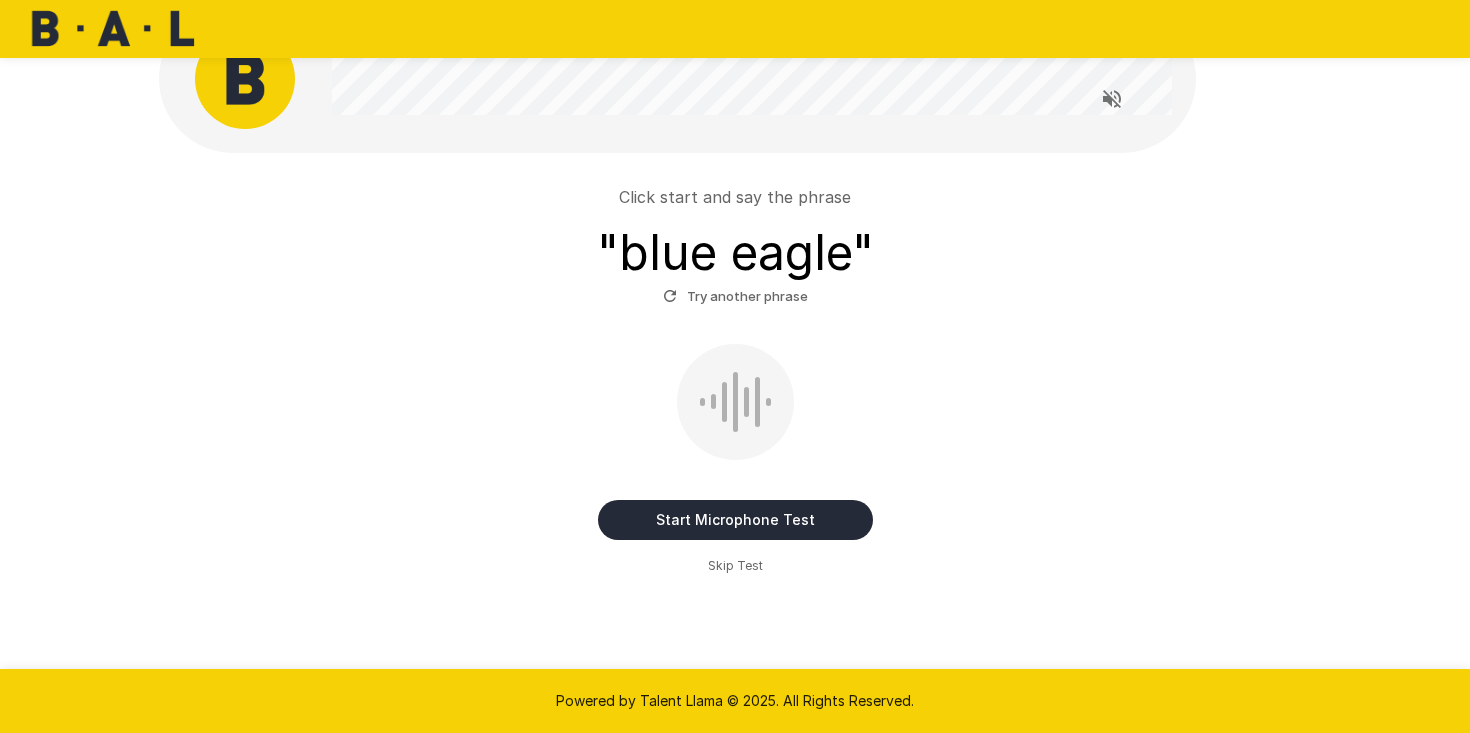 scroll, scrollTop: 77, scrollLeft: 0, axis: vertical 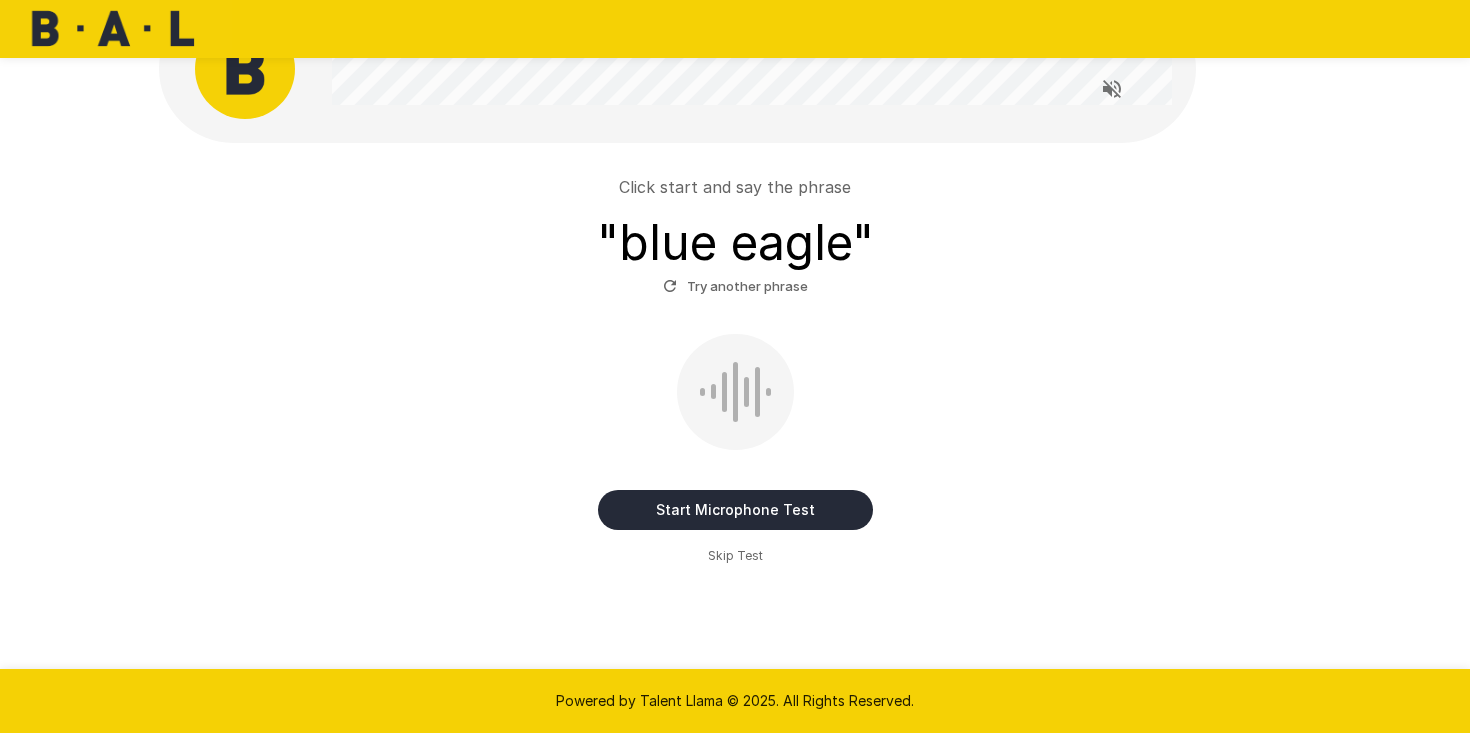 click on "Start Microphone Test" at bounding box center (735, 510) 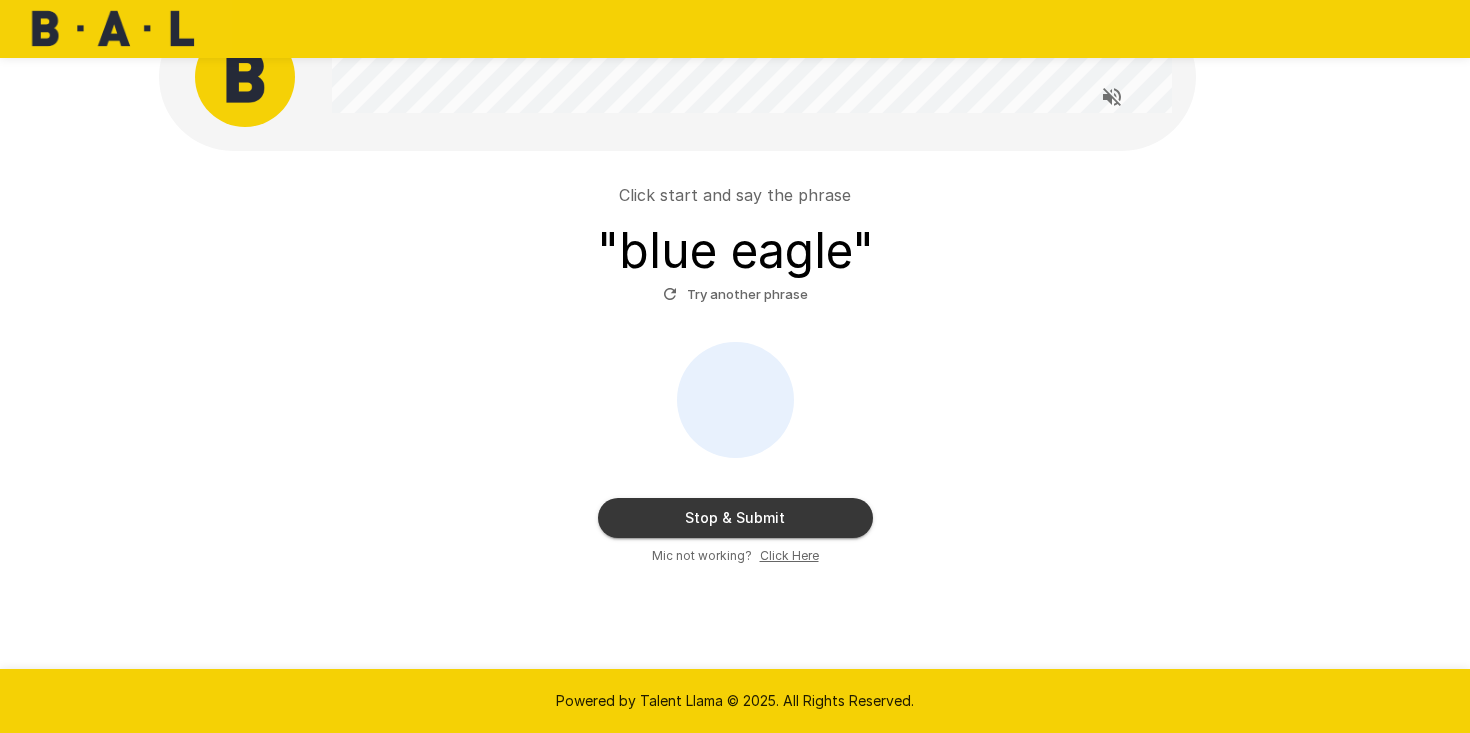 click on "Stop & Submit" at bounding box center [735, 518] 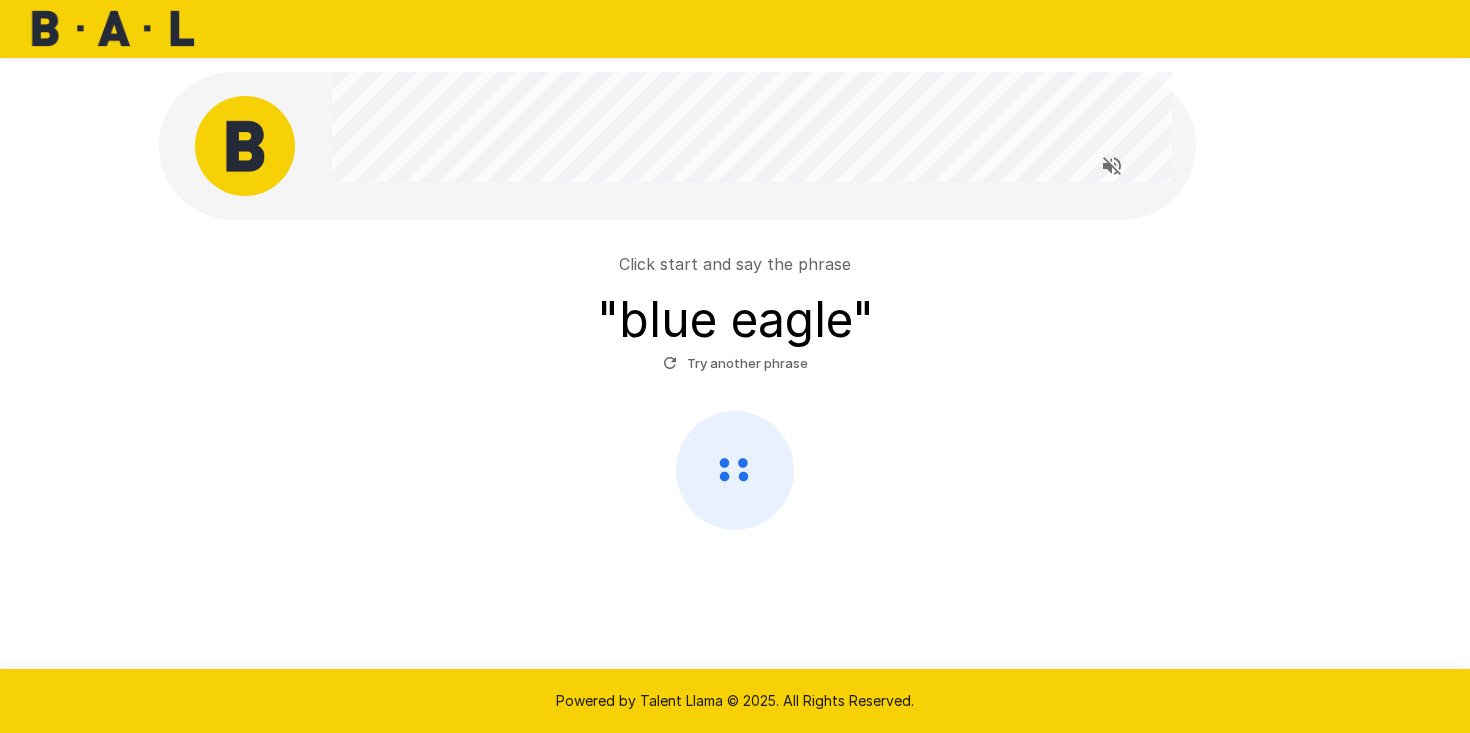 scroll, scrollTop: 0, scrollLeft: 0, axis: both 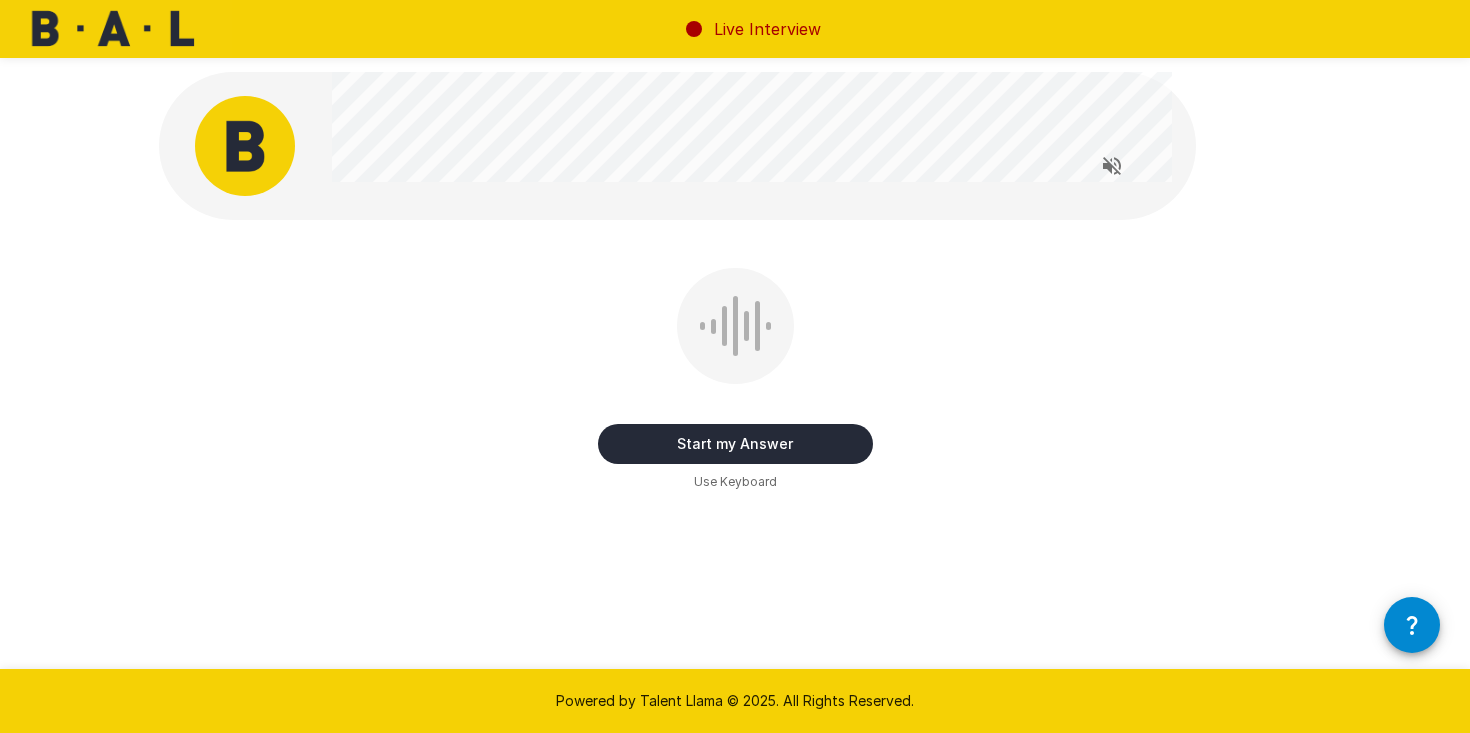 click on "Start my Answer" at bounding box center (735, 444) 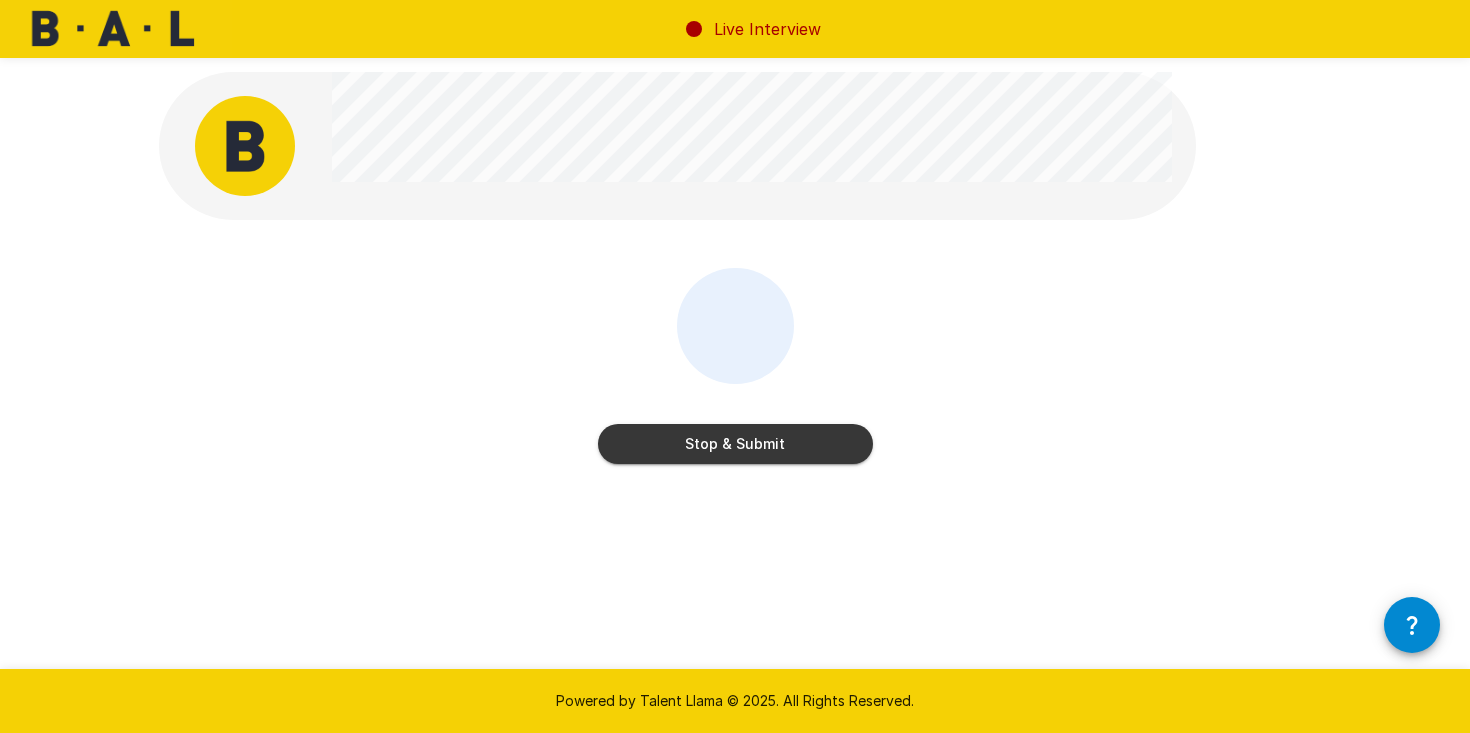click on "Stop & Submit" at bounding box center [735, 444] 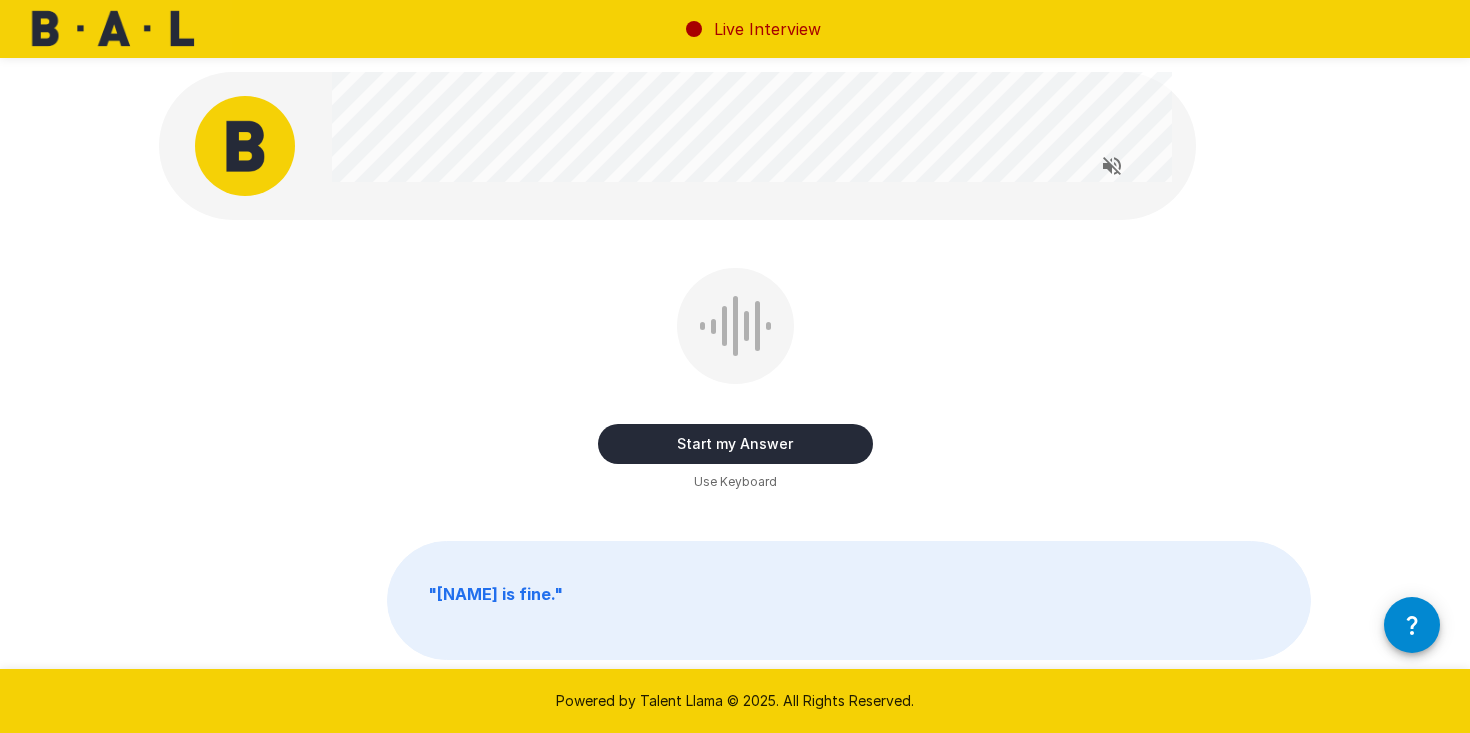 click on "Start my Answer" at bounding box center [735, 444] 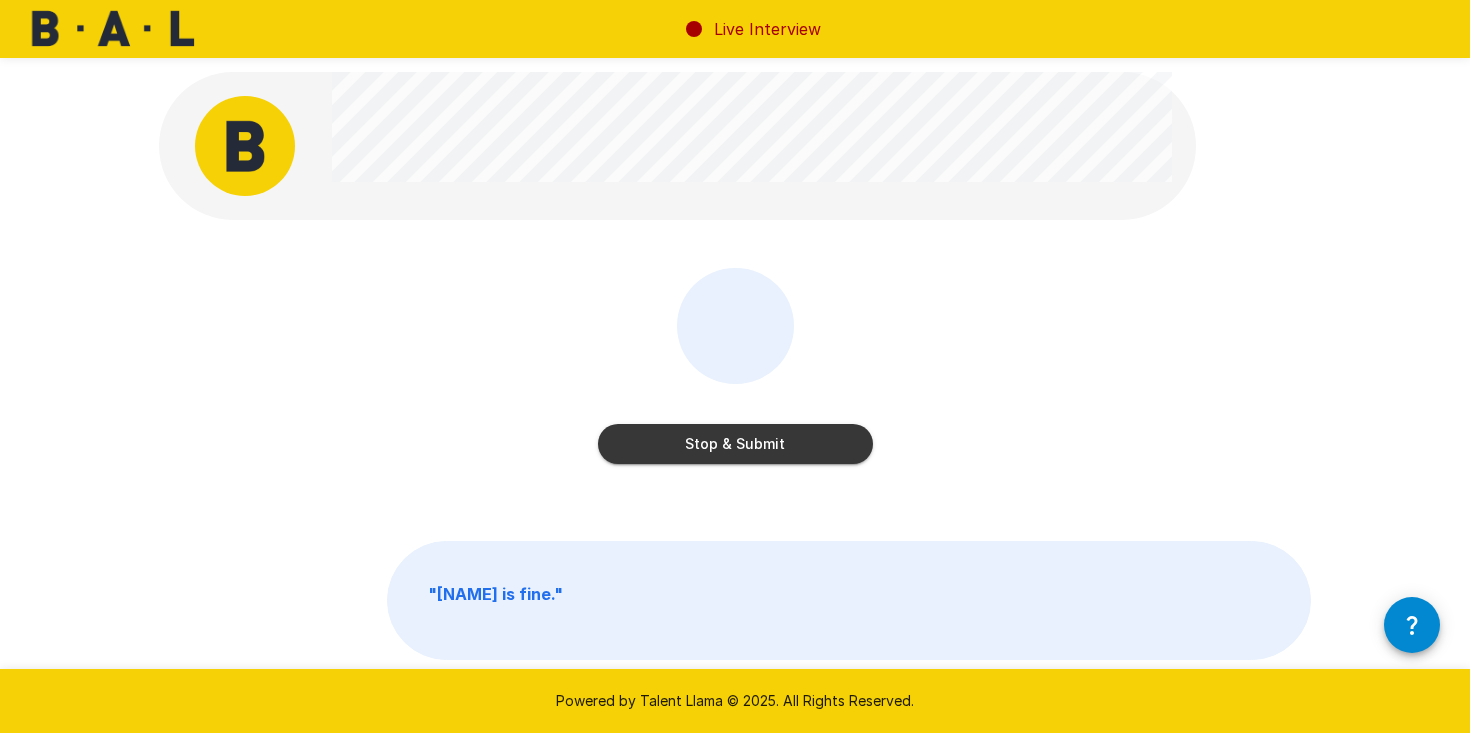 click on "Stop & Submit" at bounding box center (735, 444) 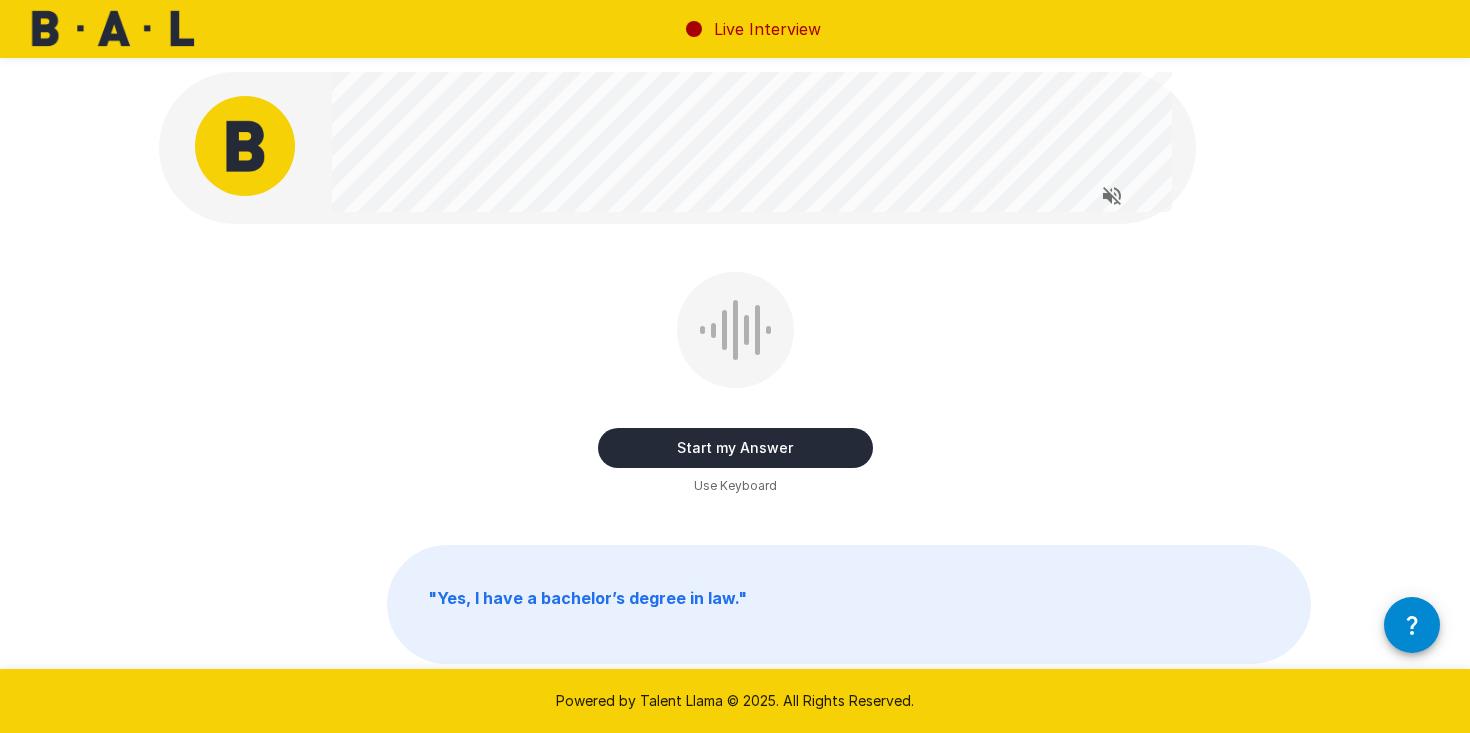 click on "Start my Answer" at bounding box center [735, 448] 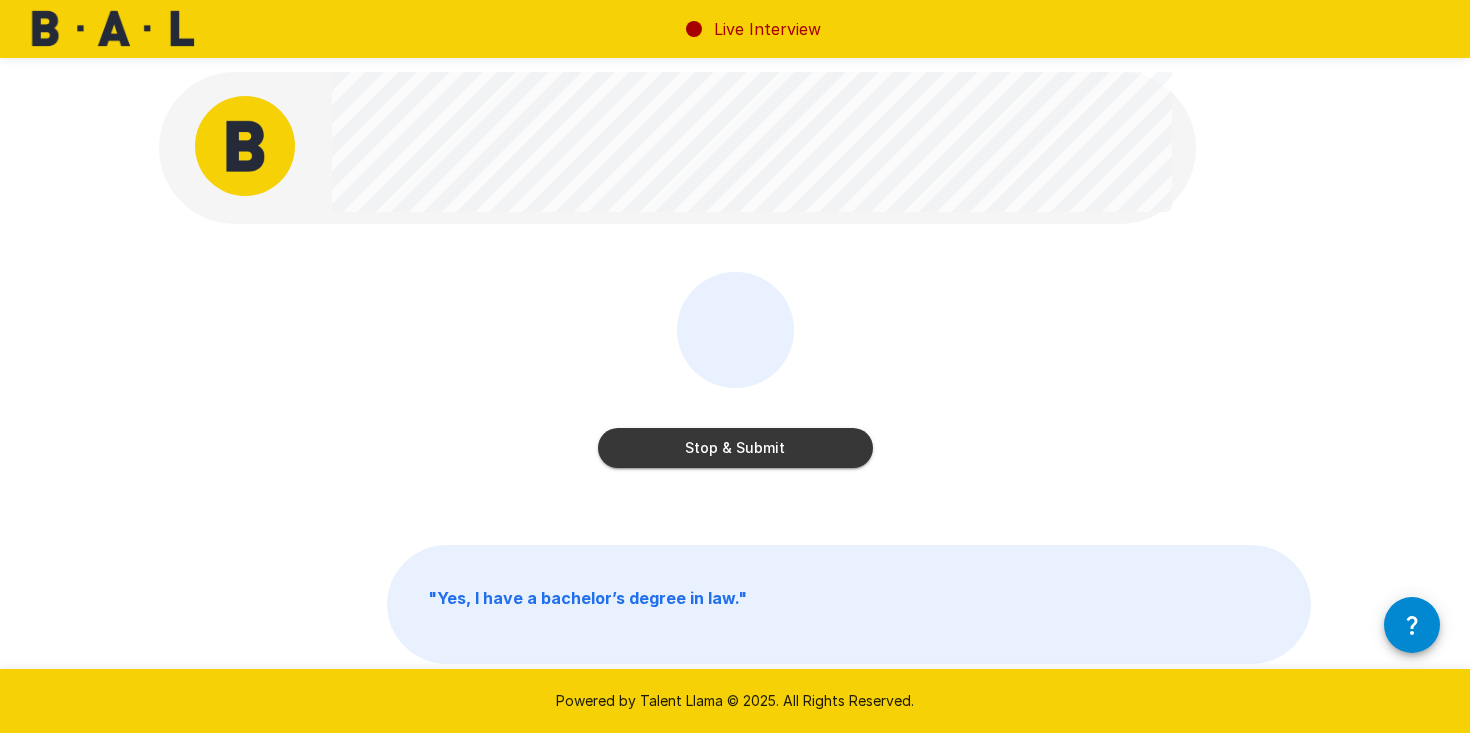 click on "Stop & Submit" at bounding box center [735, 448] 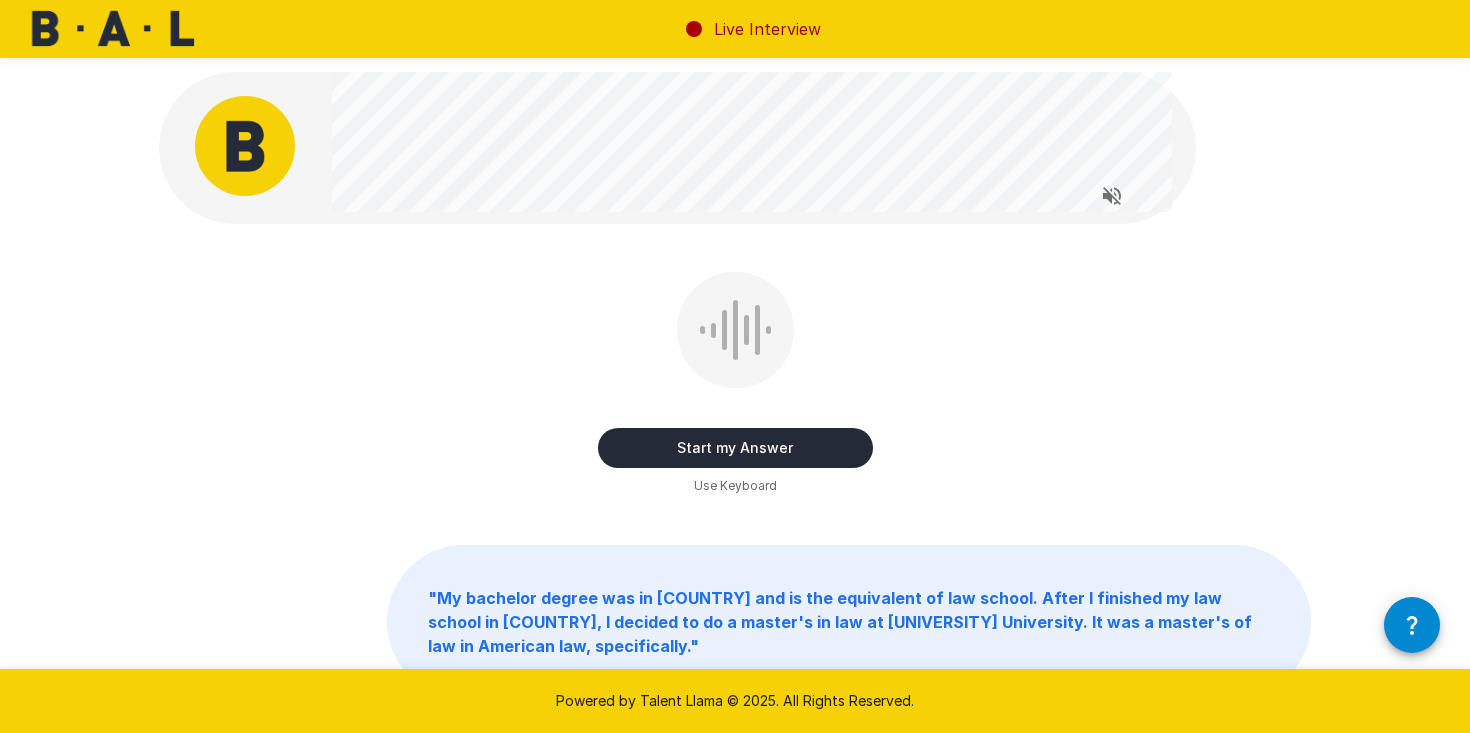 click on "Start my Answer" at bounding box center [735, 448] 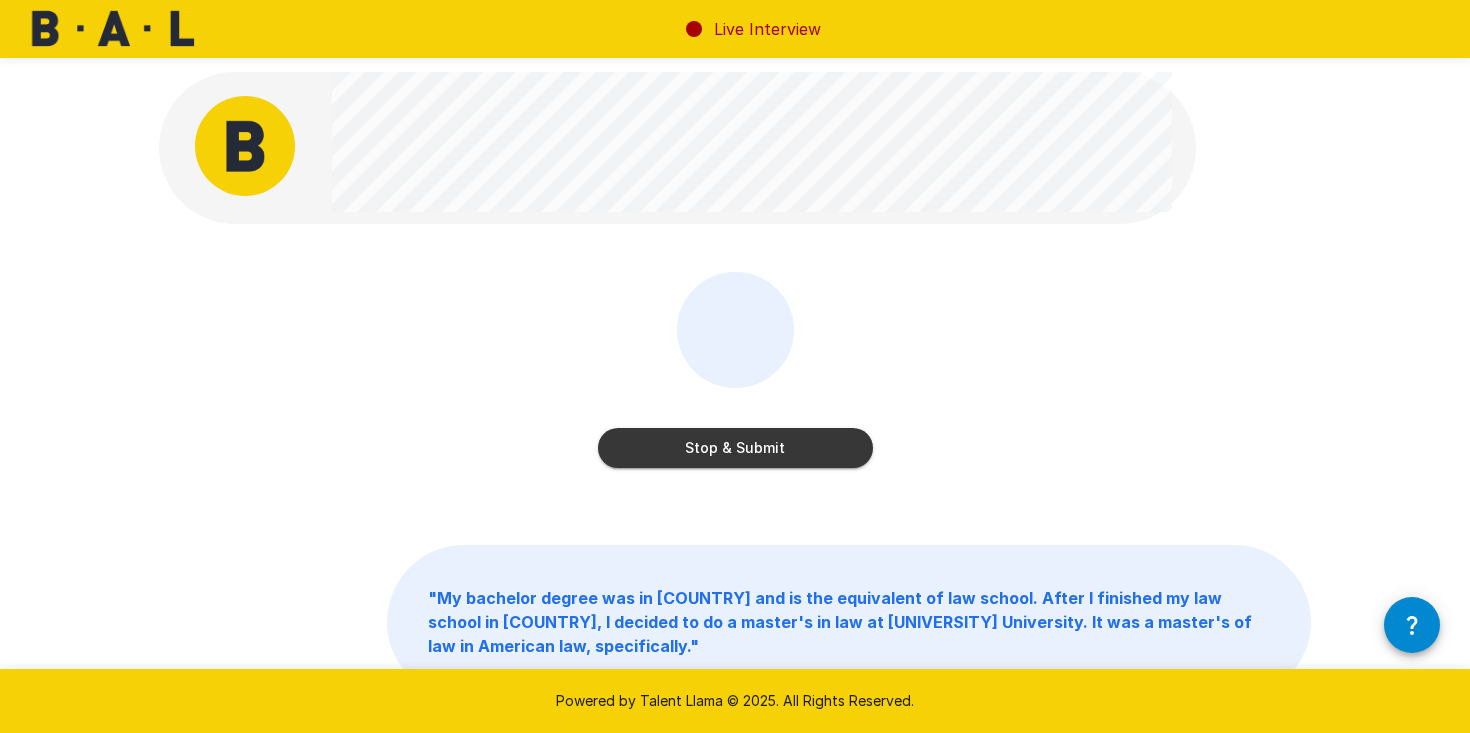 click on "Stop & Submit" at bounding box center [735, 448] 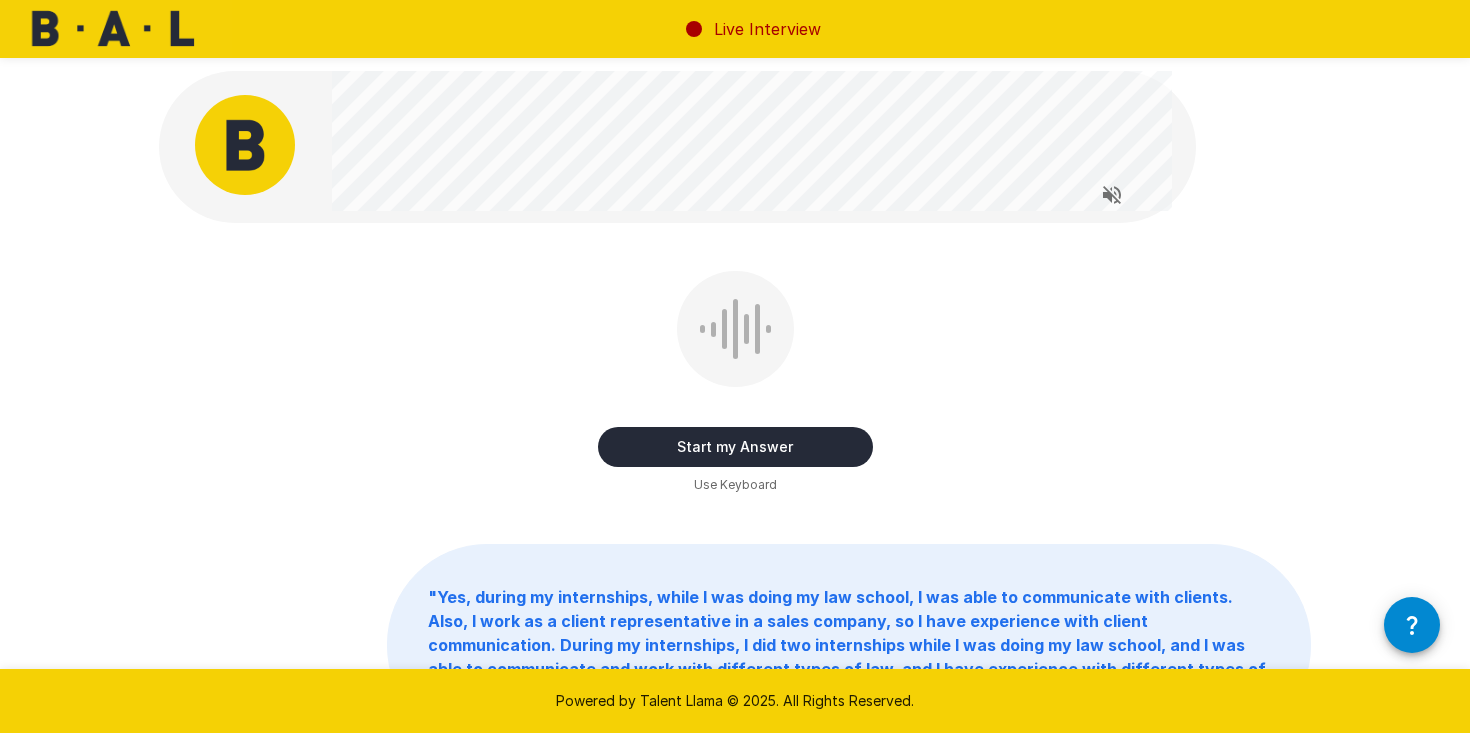 scroll, scrollTop: 0, scrollLeft: 0, axis: both 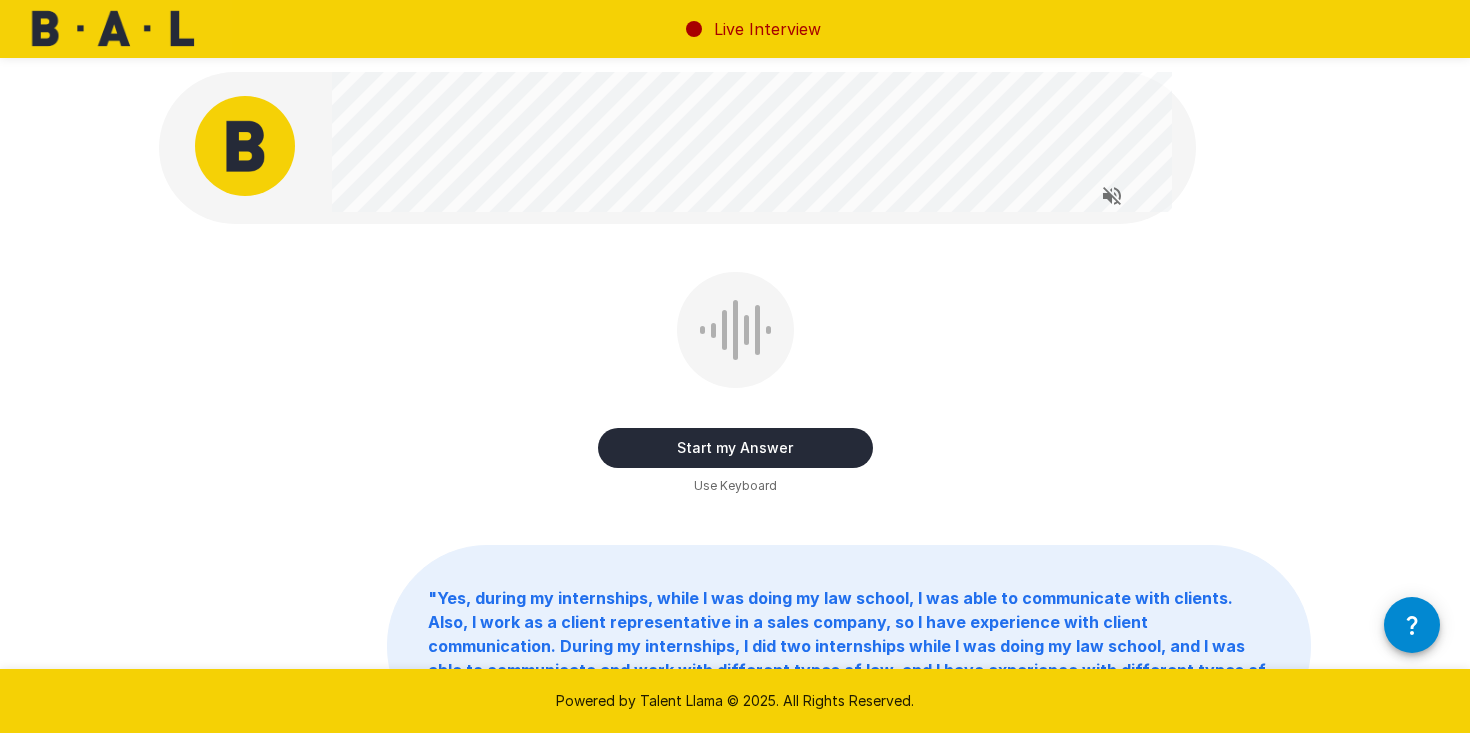 click on "Use   Keyboard" at bounding box center [735, 486] 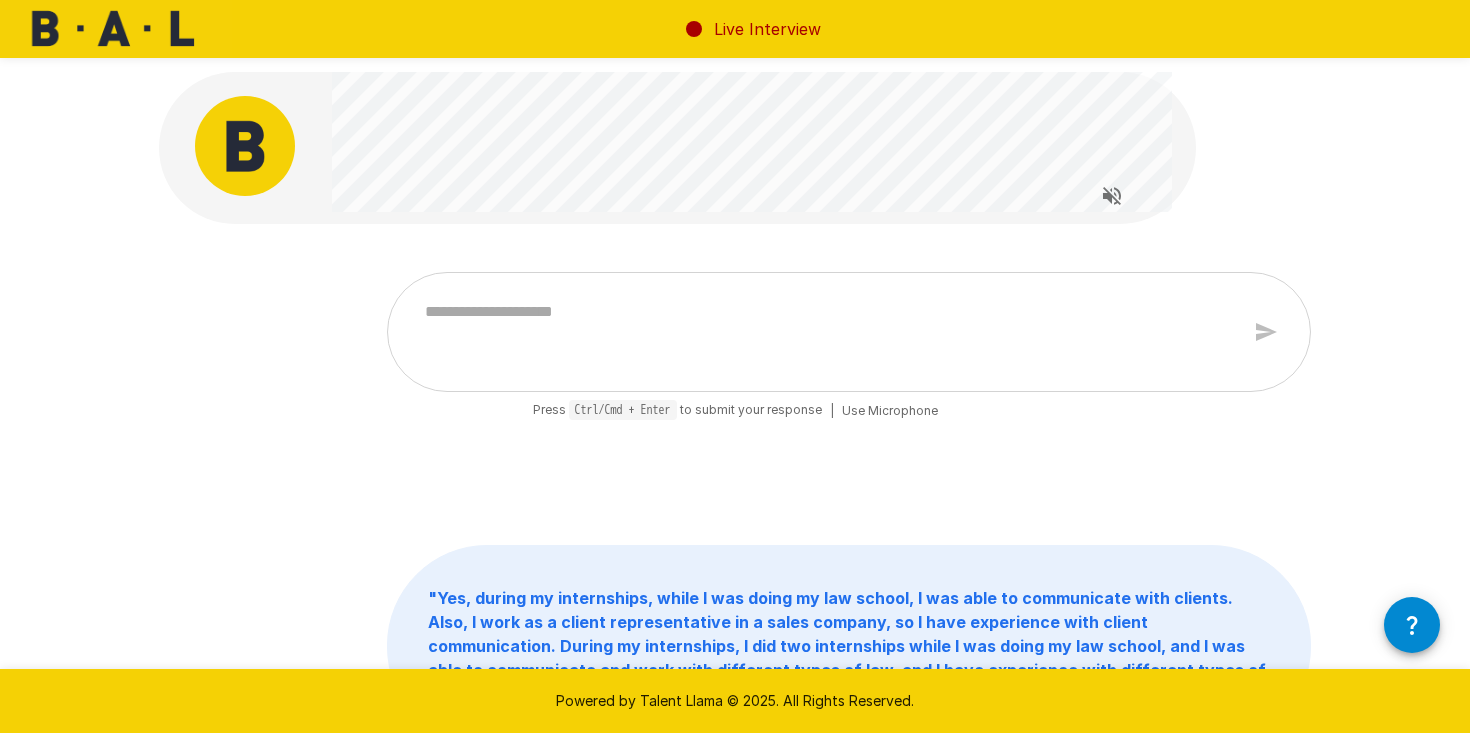 click at bounding box center [825, 332] 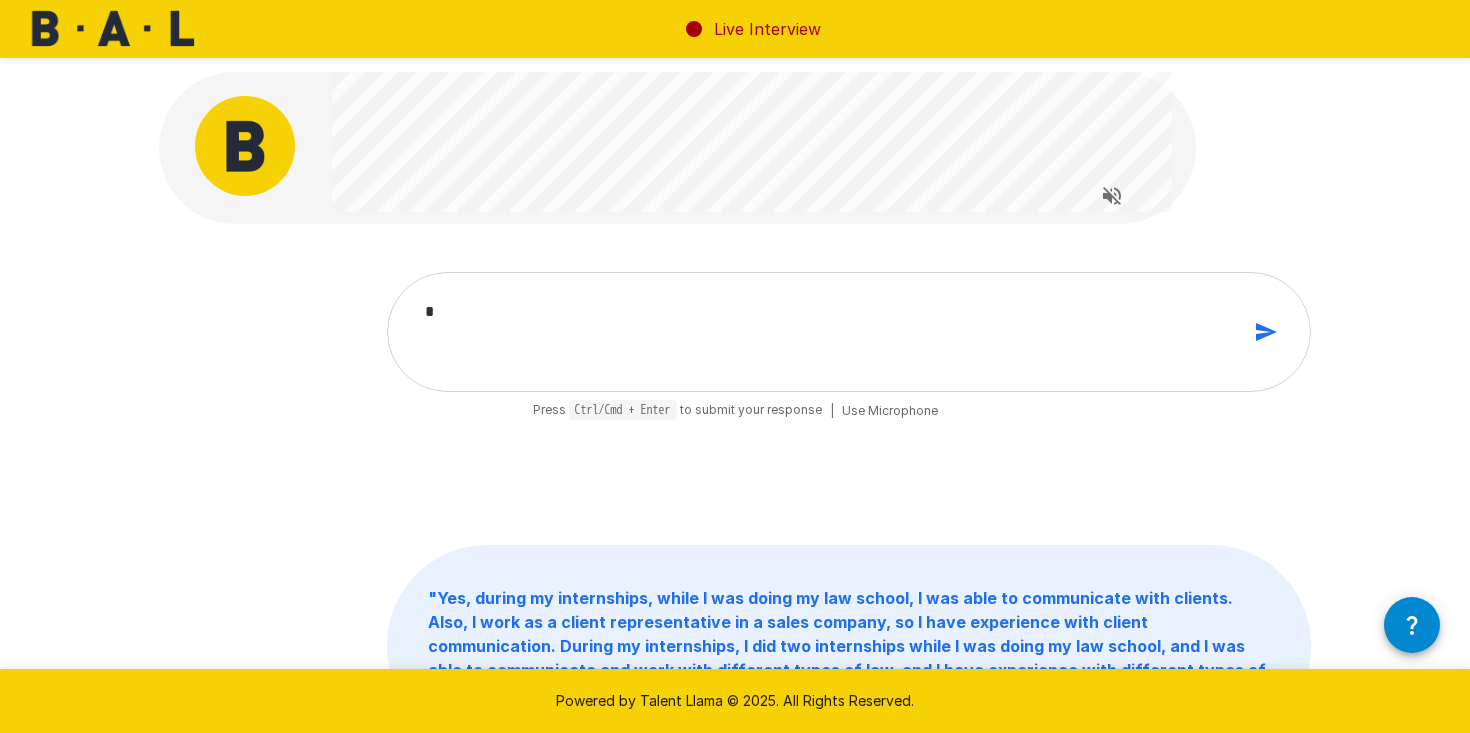 type on "**" 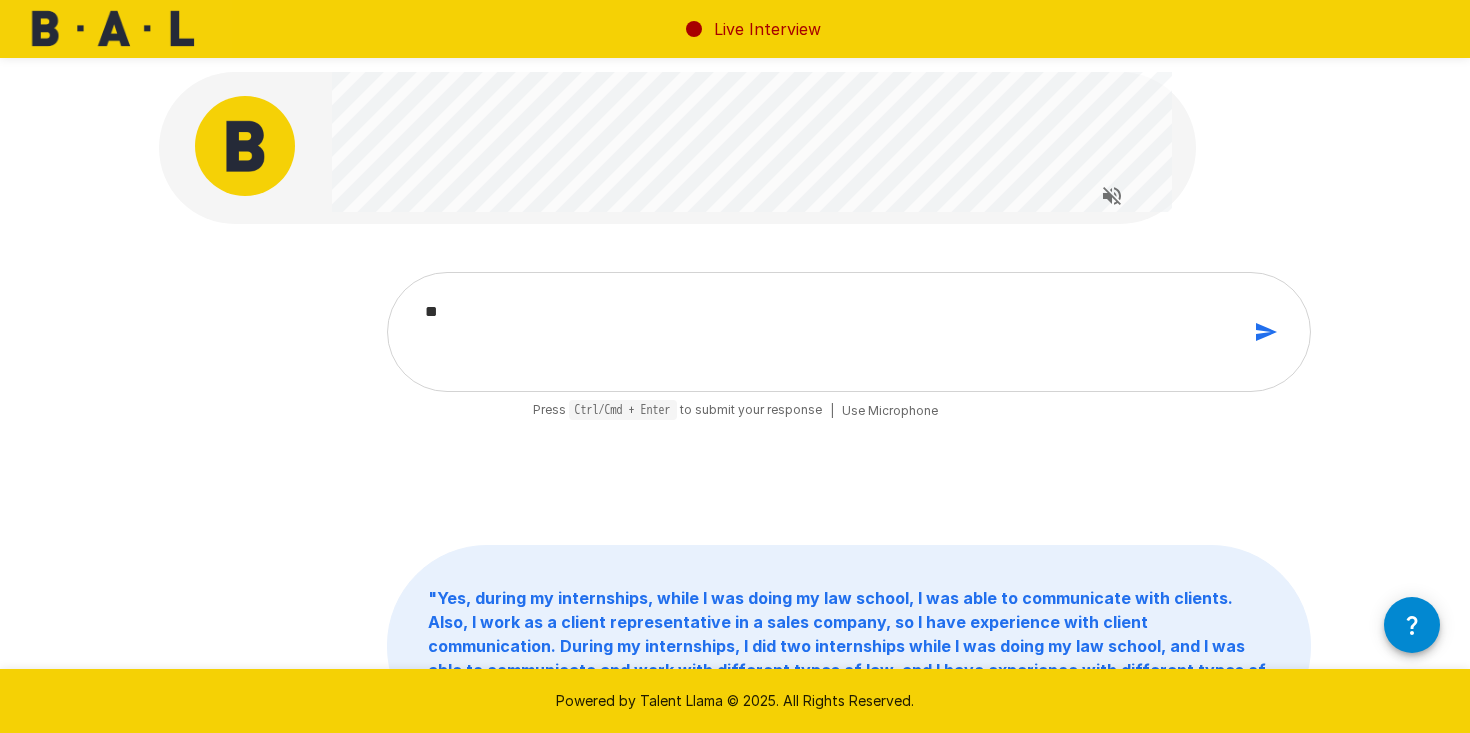 type on "***" 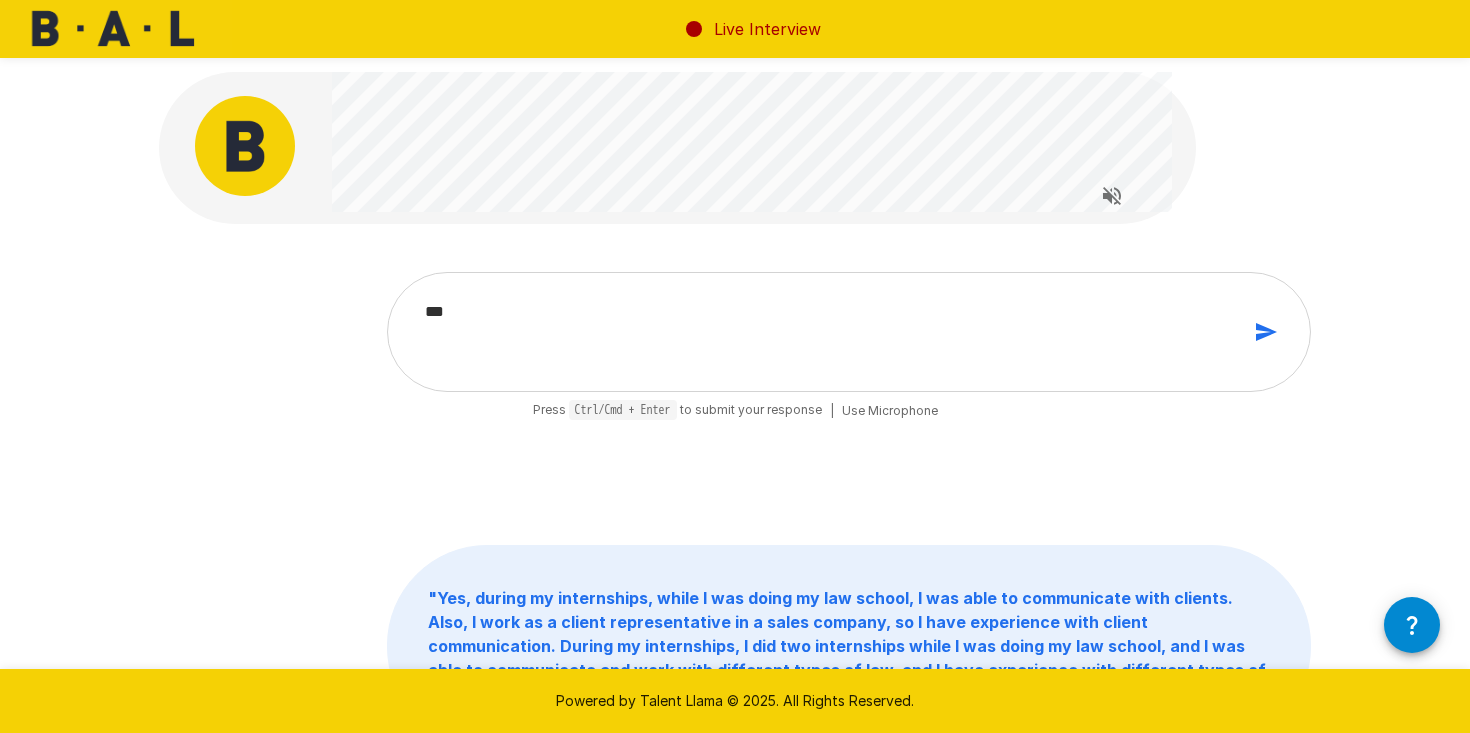 type on "****" 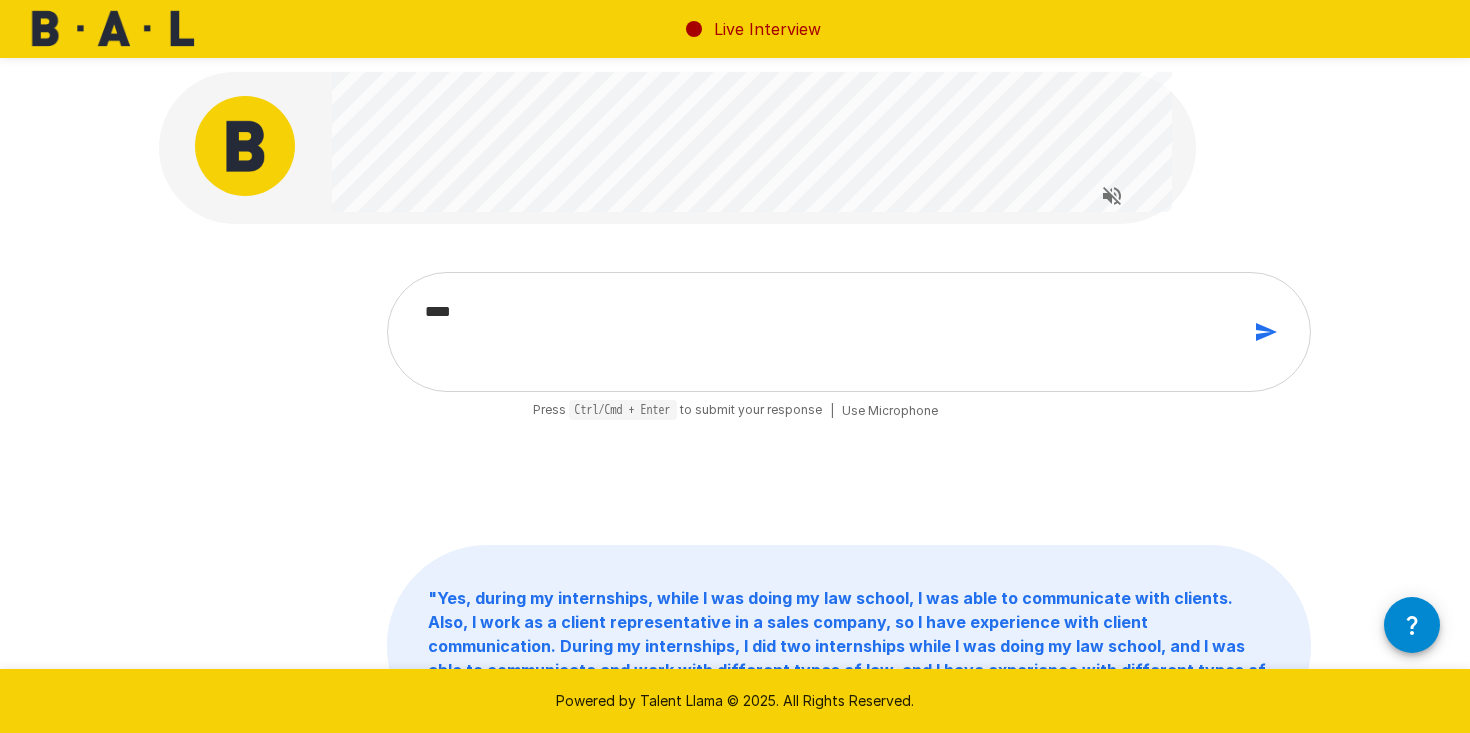 type on "****" 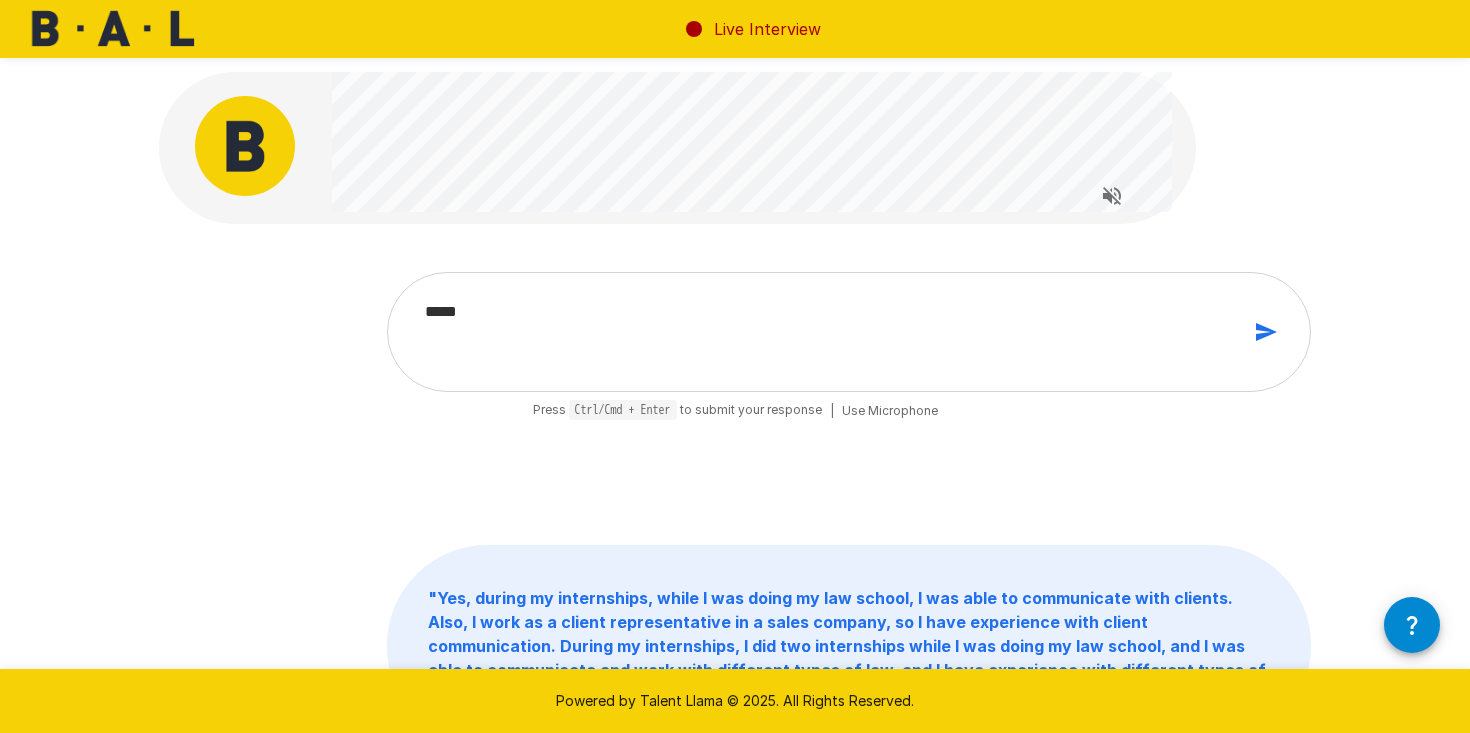 type on "******" 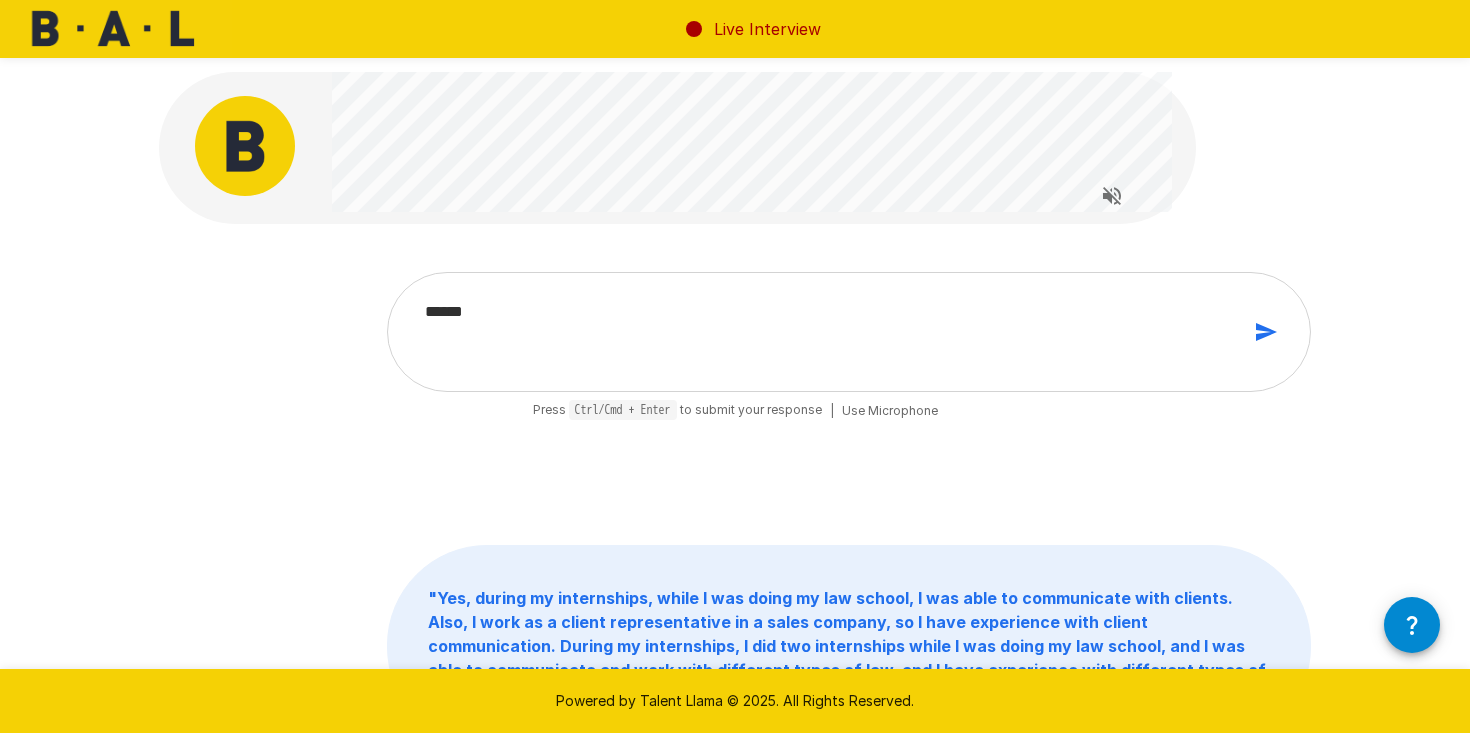 type on "****" 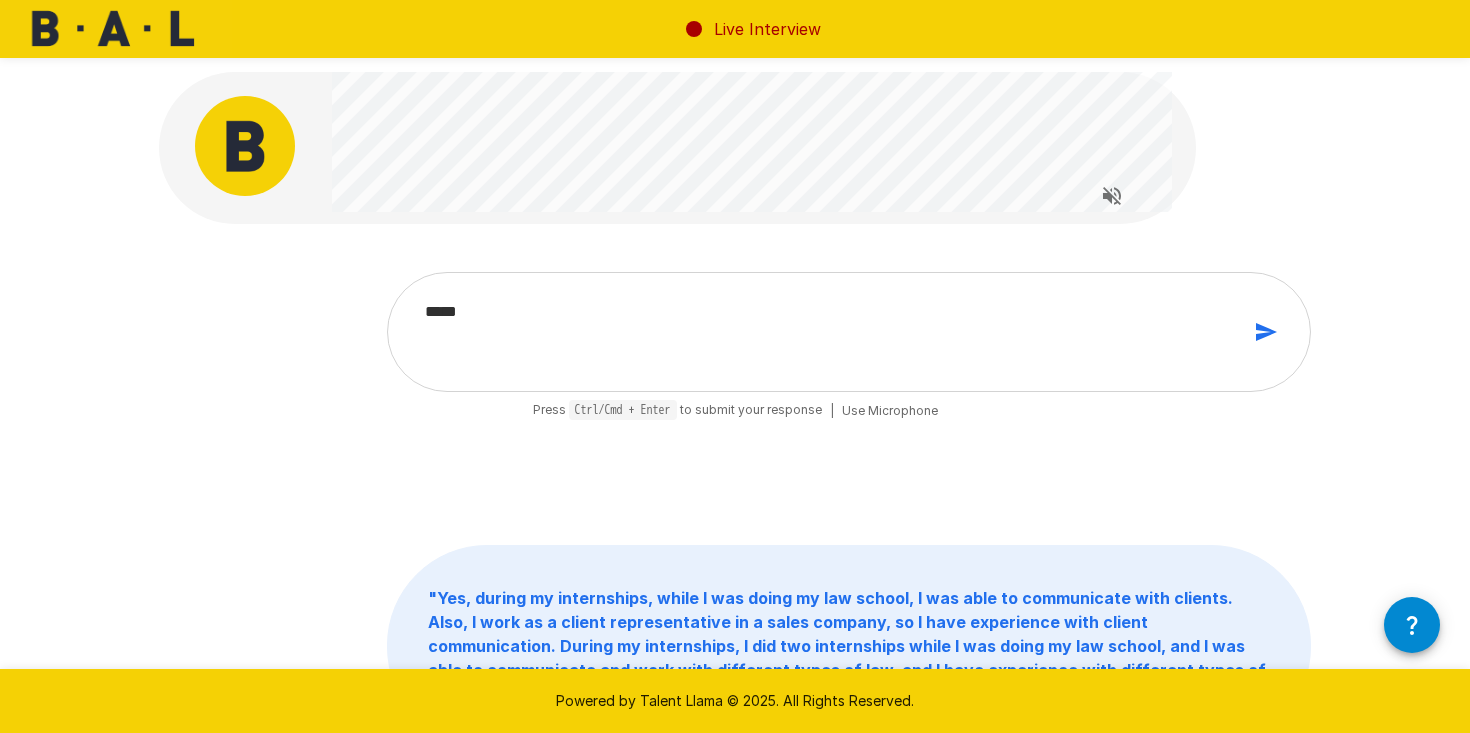 type on "******" 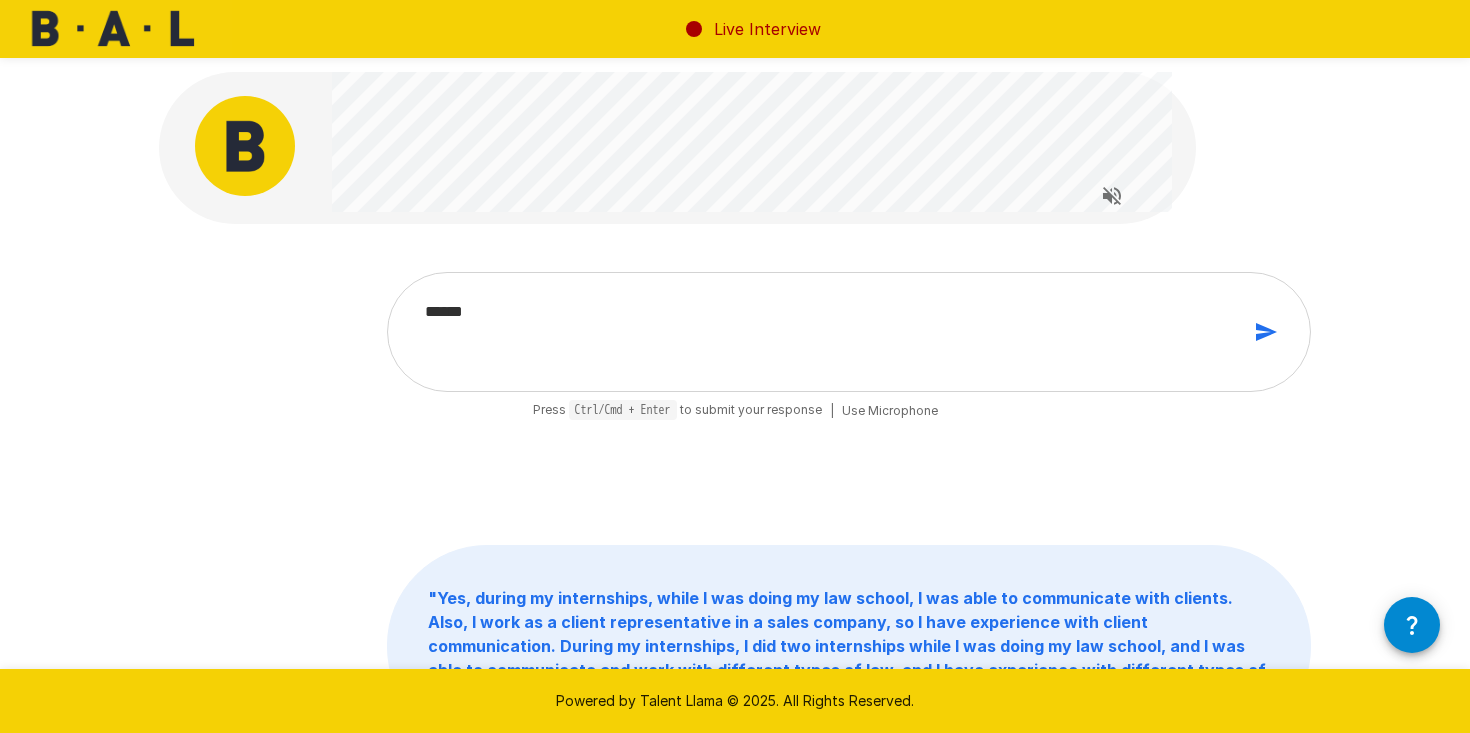 type on "******" 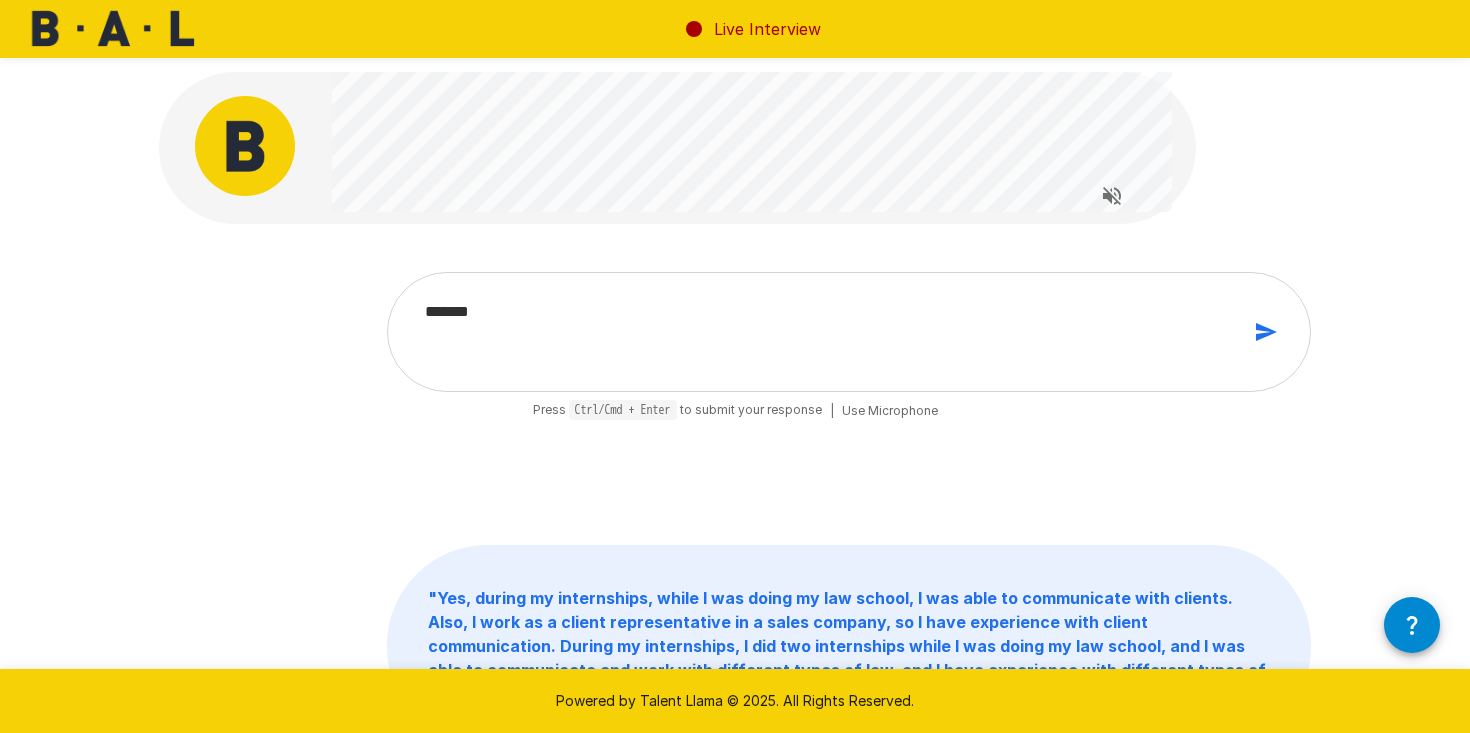 type on "********" 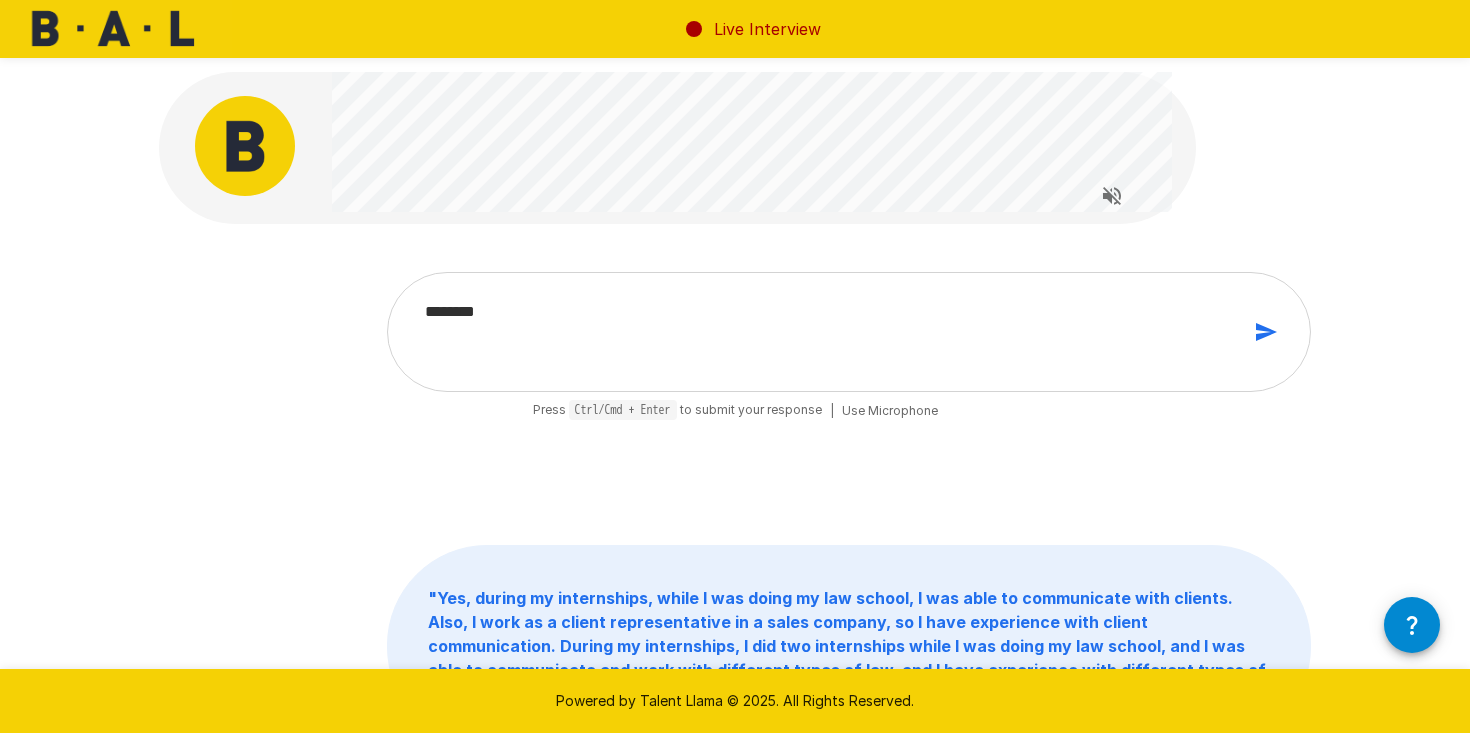 type on "*********" 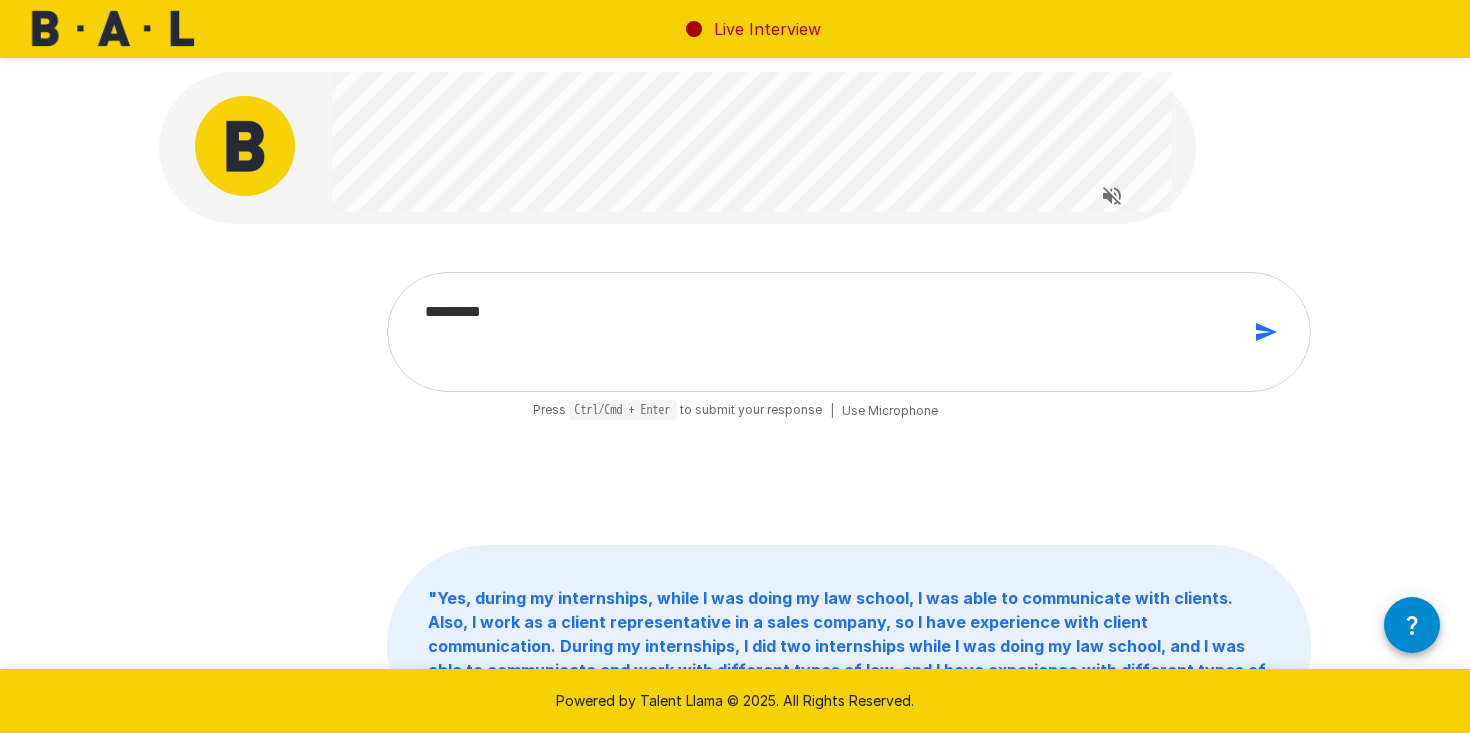 type on "**********" 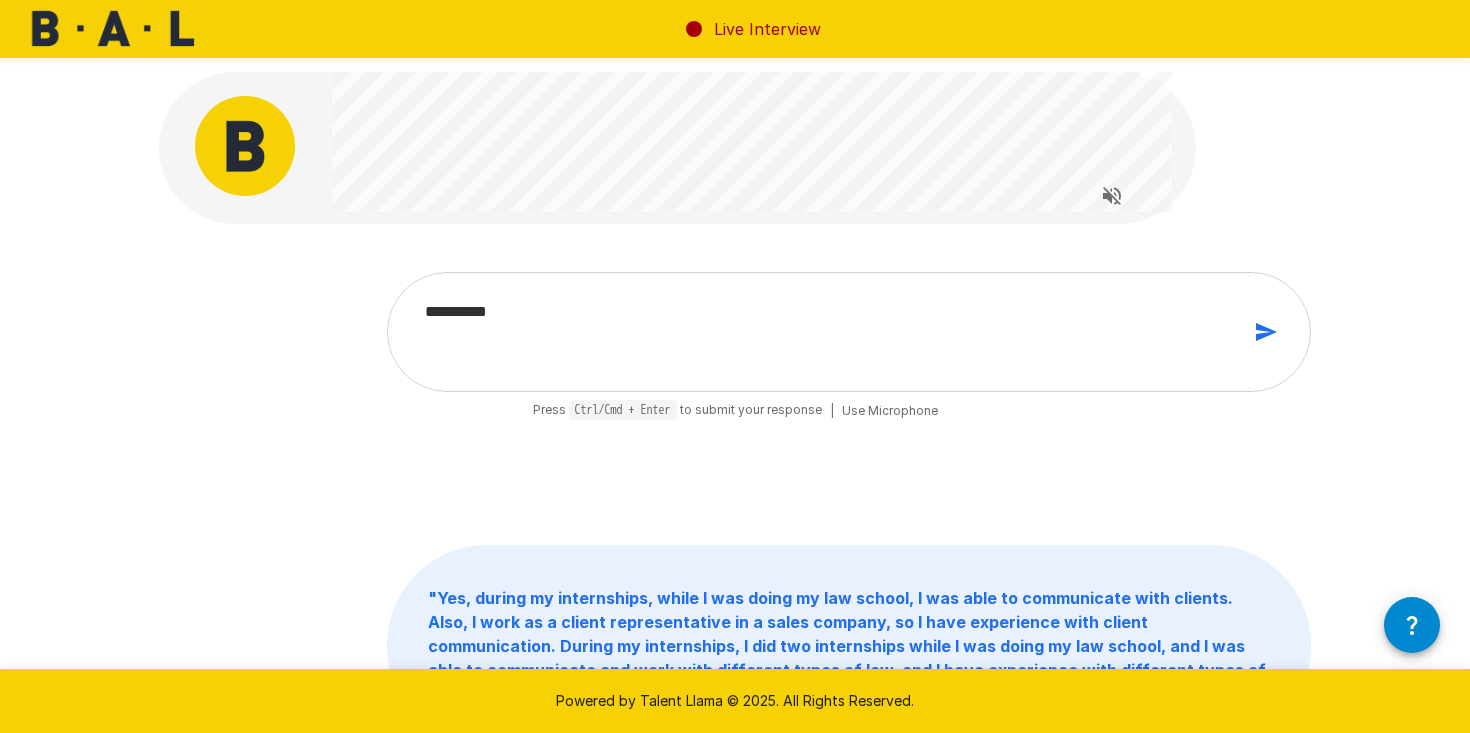 type on "**********" 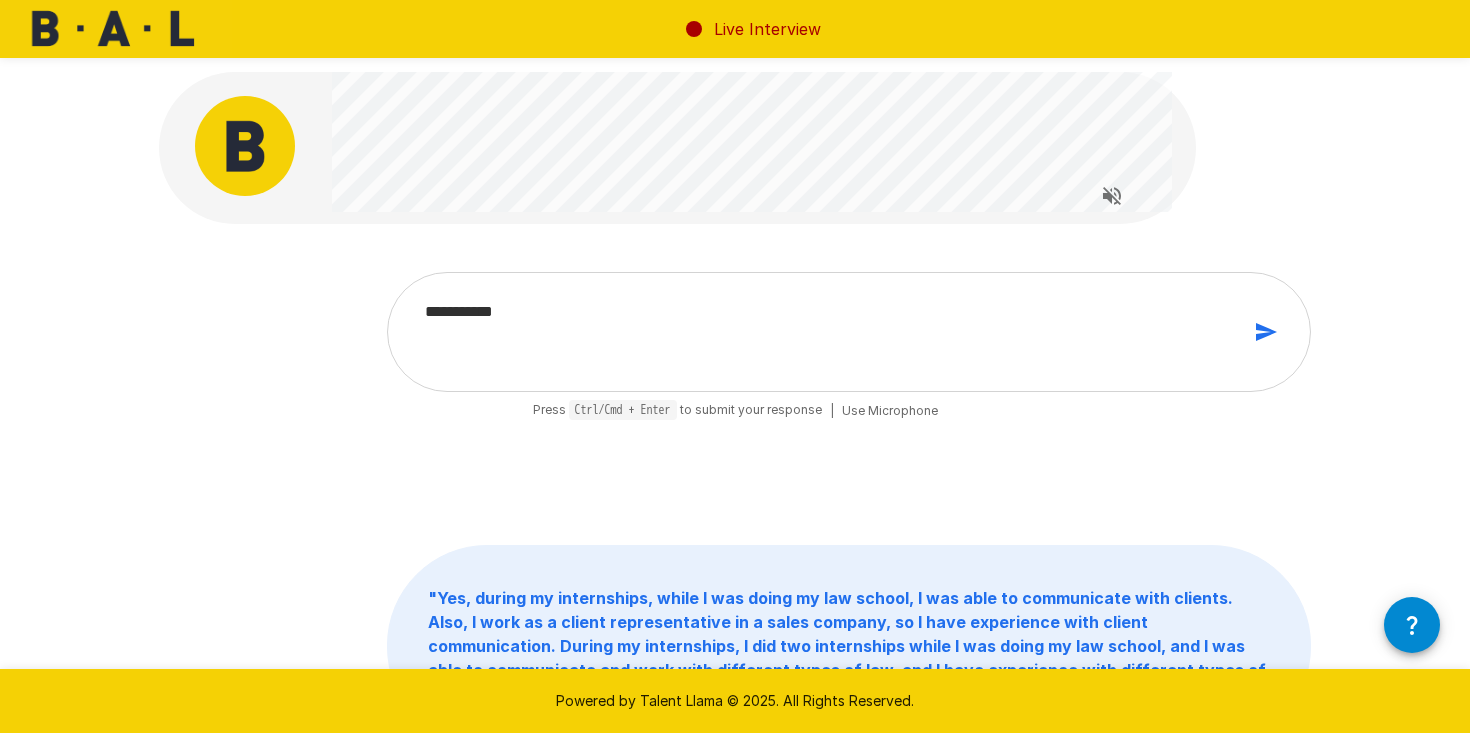 type on "**********" 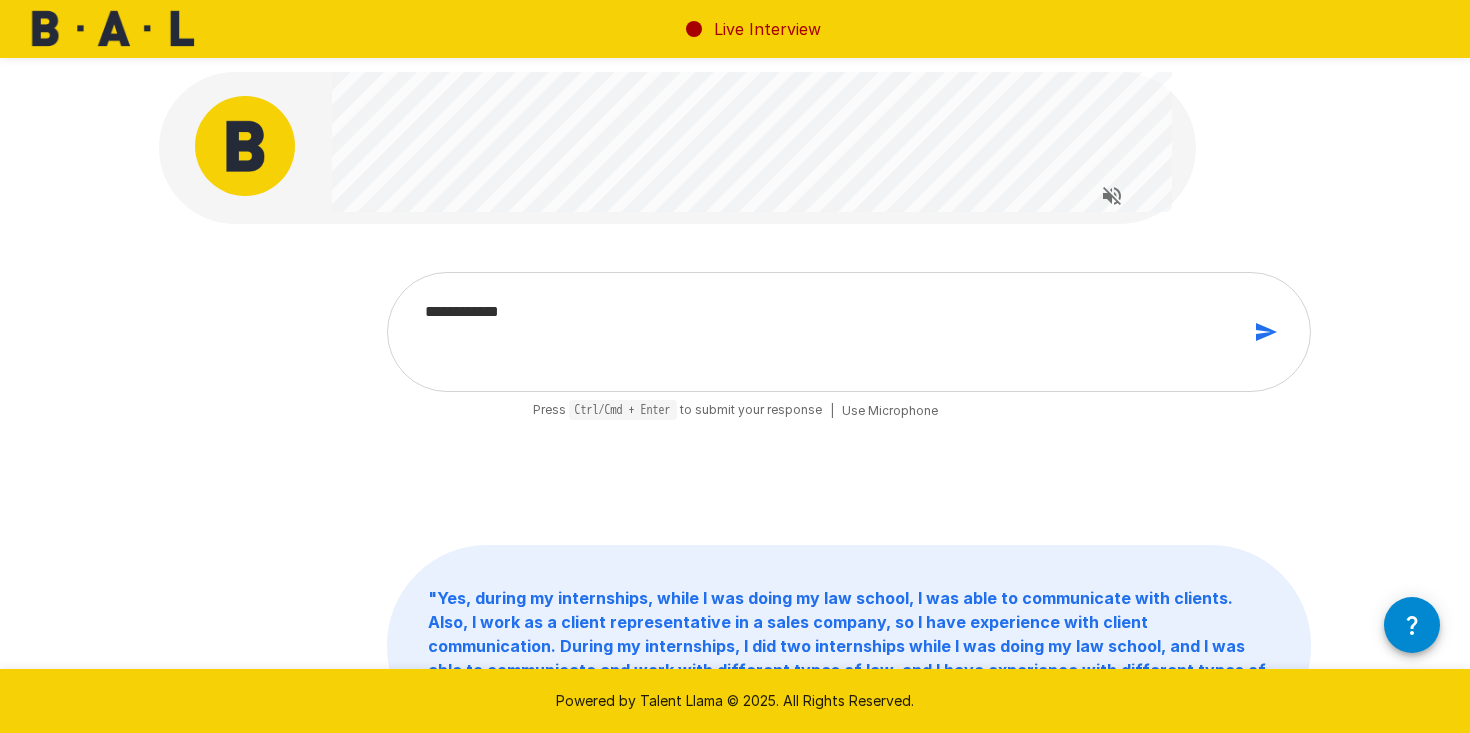 type on "**********" 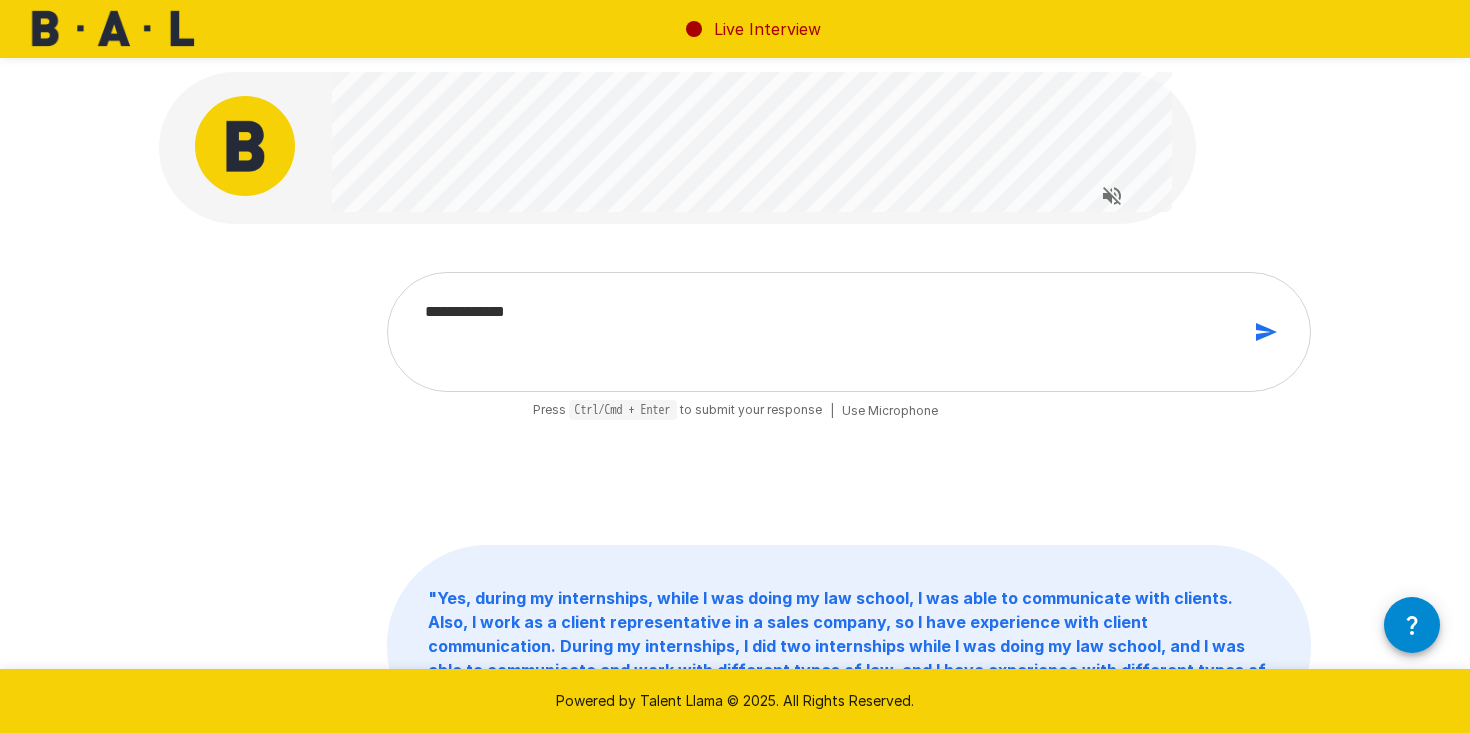 type on "*" 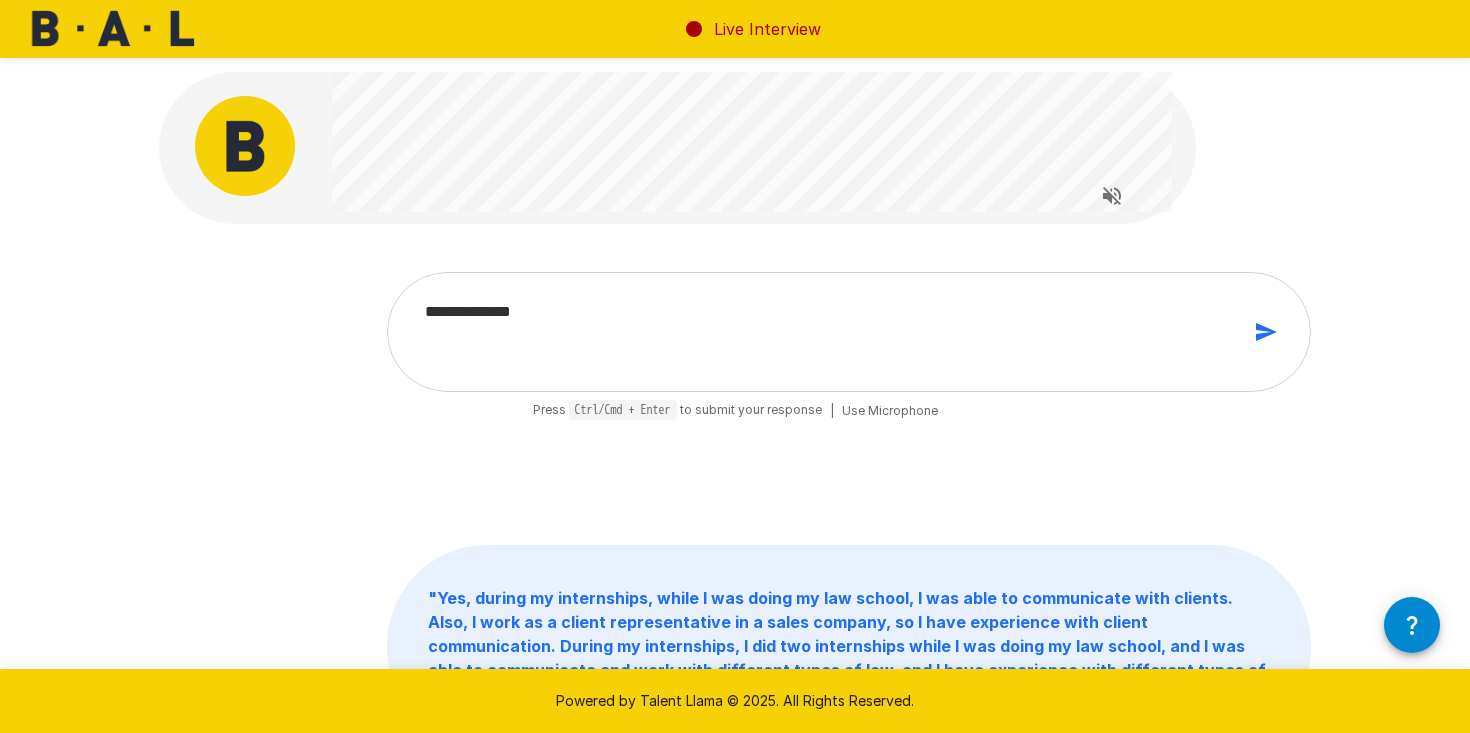 type on "**********" 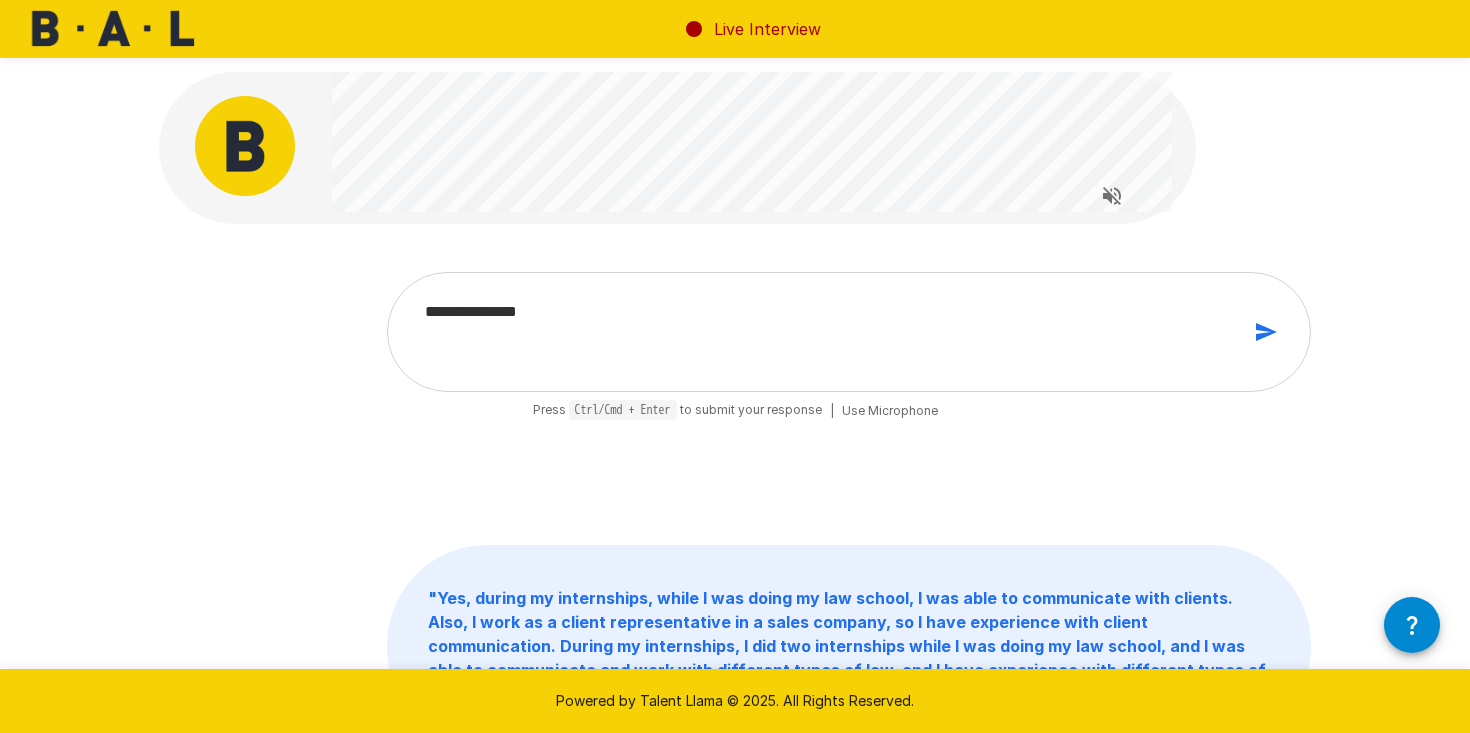 type on "*" 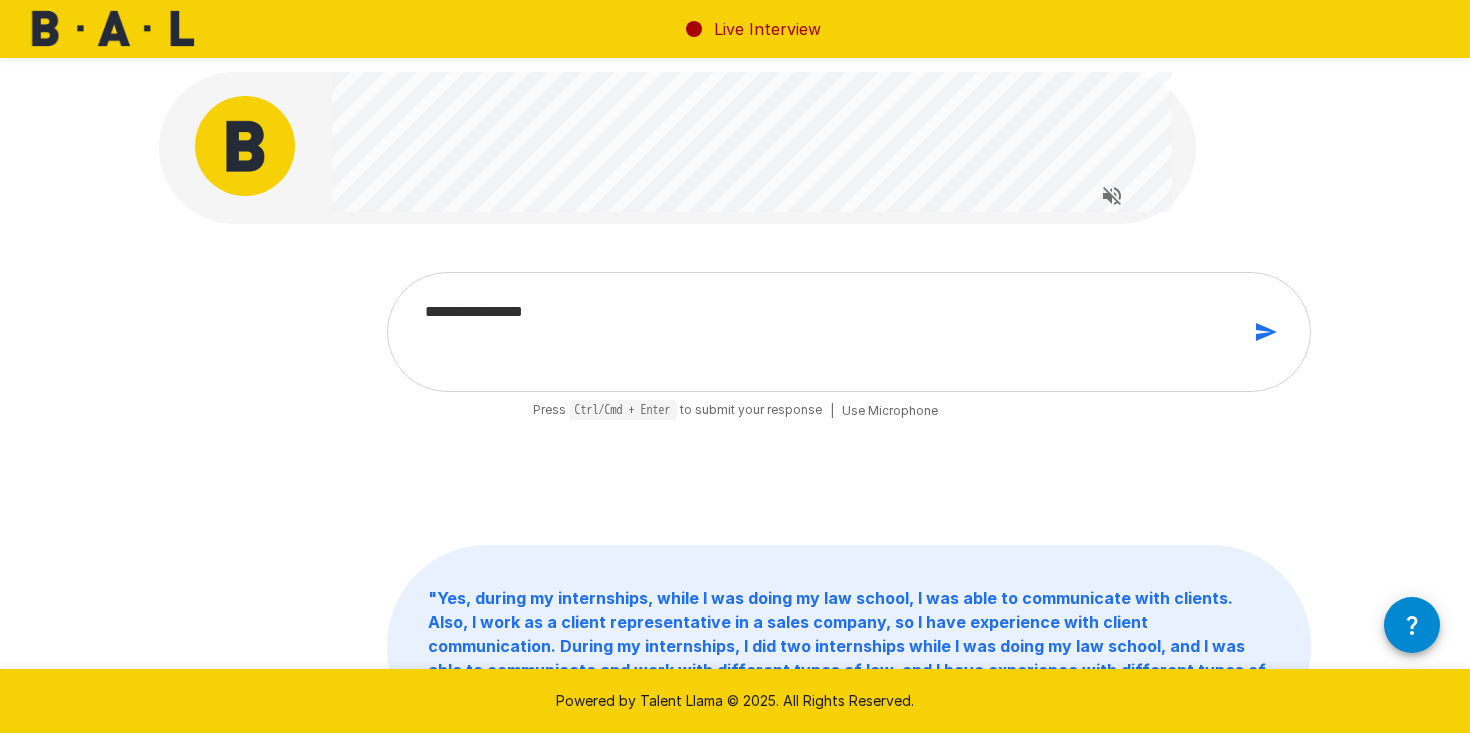type on "**********" 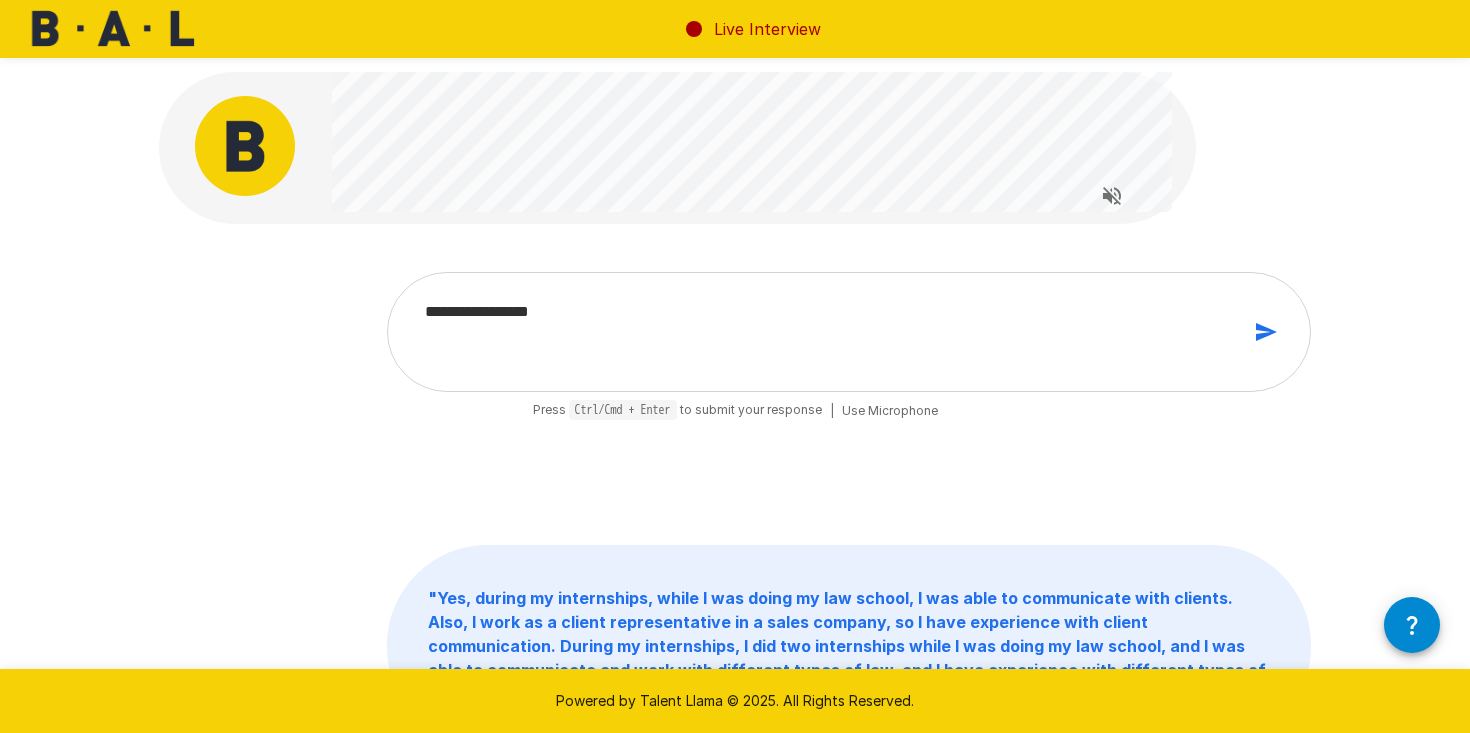 type on "**********" 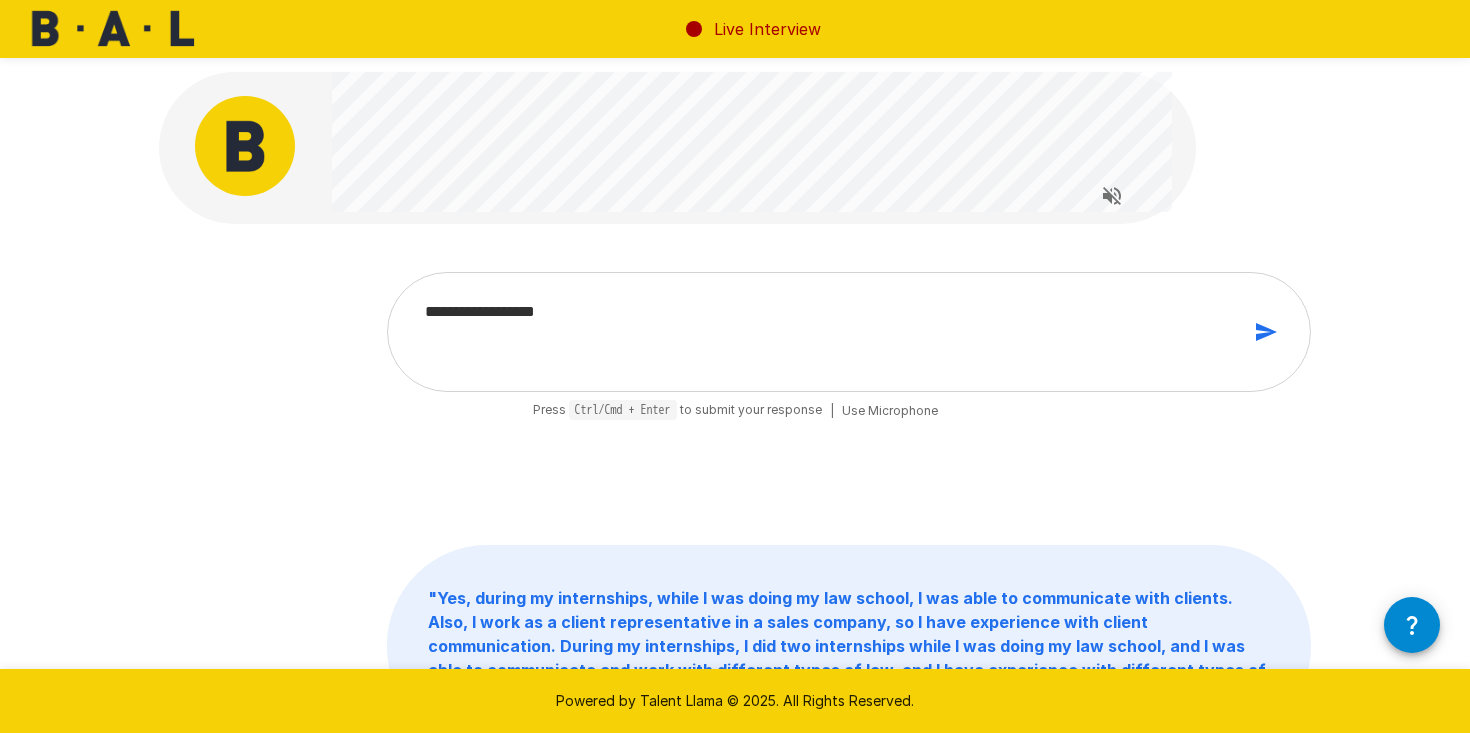 type on "**********" 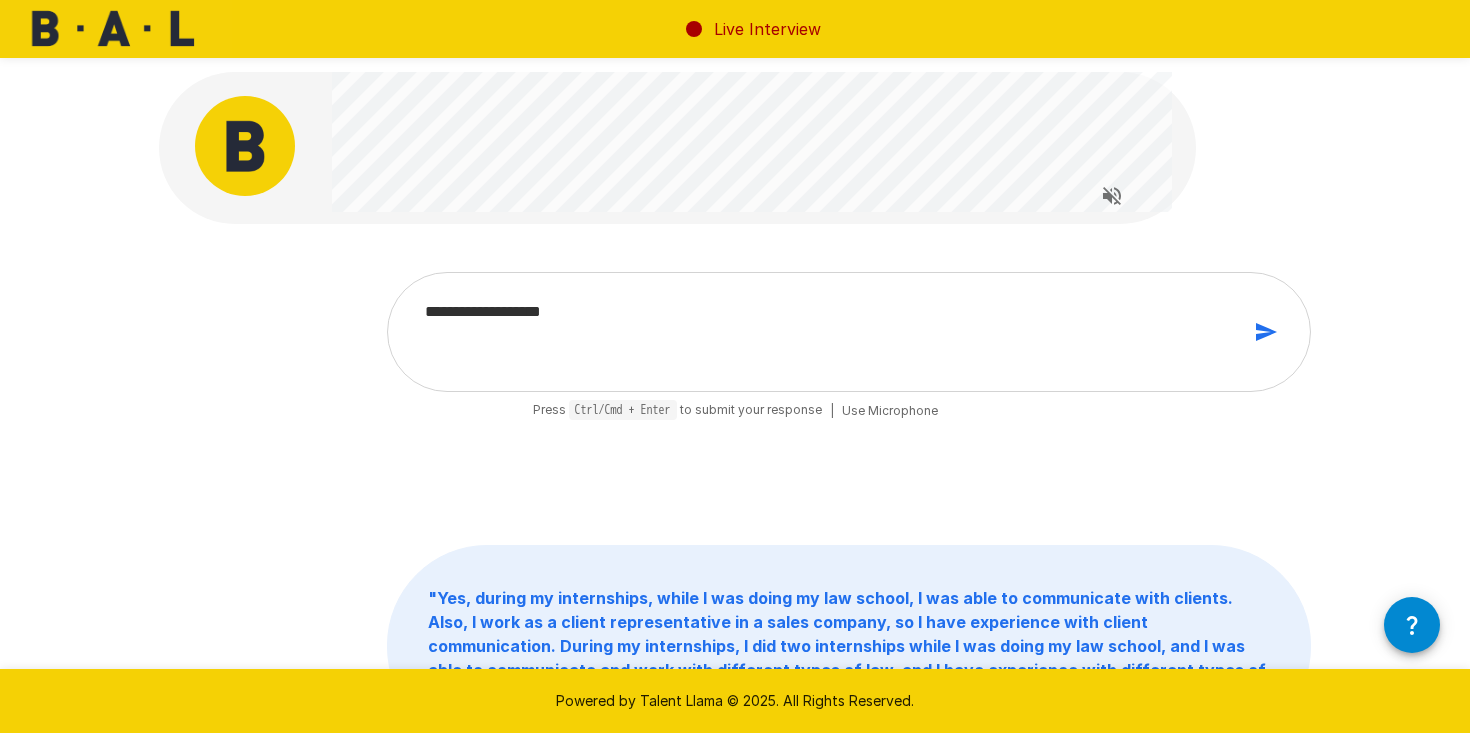 type on "**********" 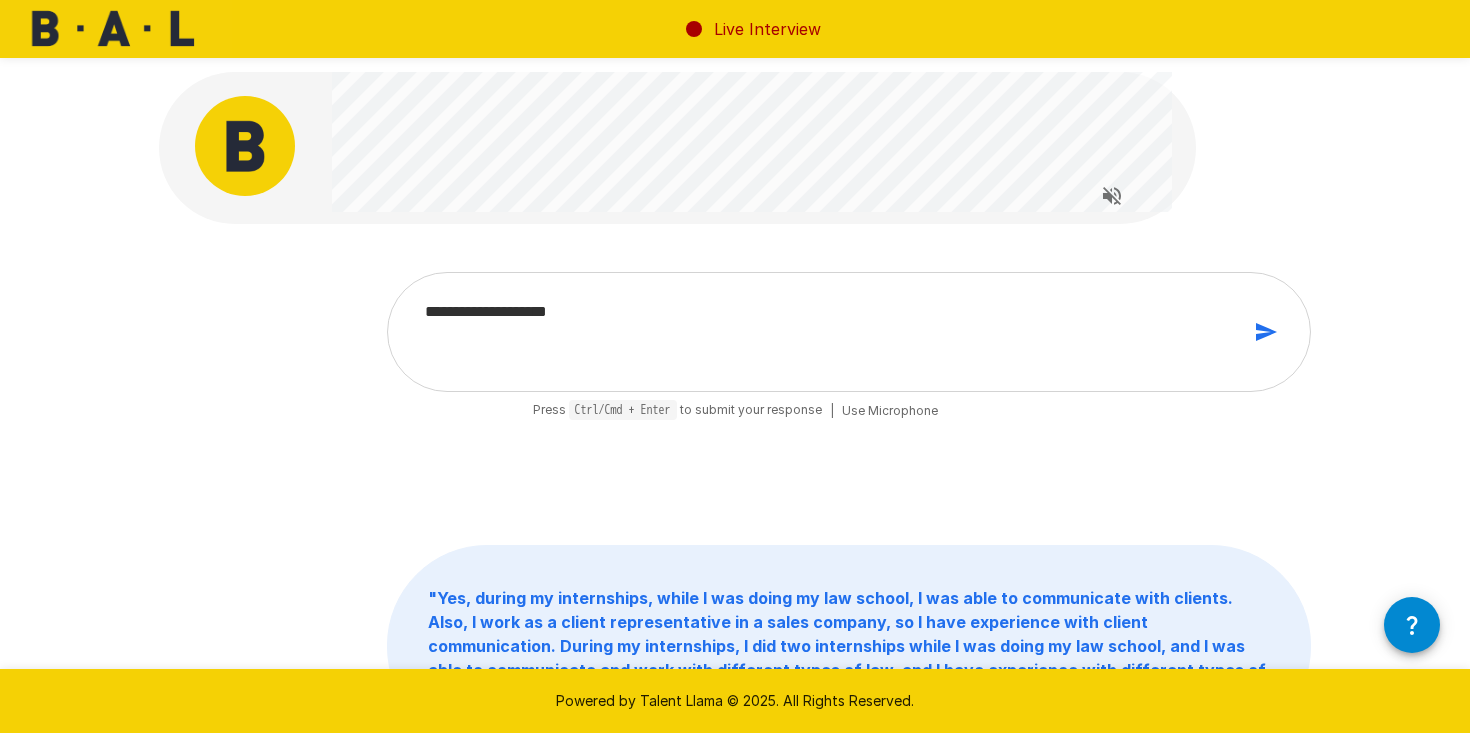 type on "*" 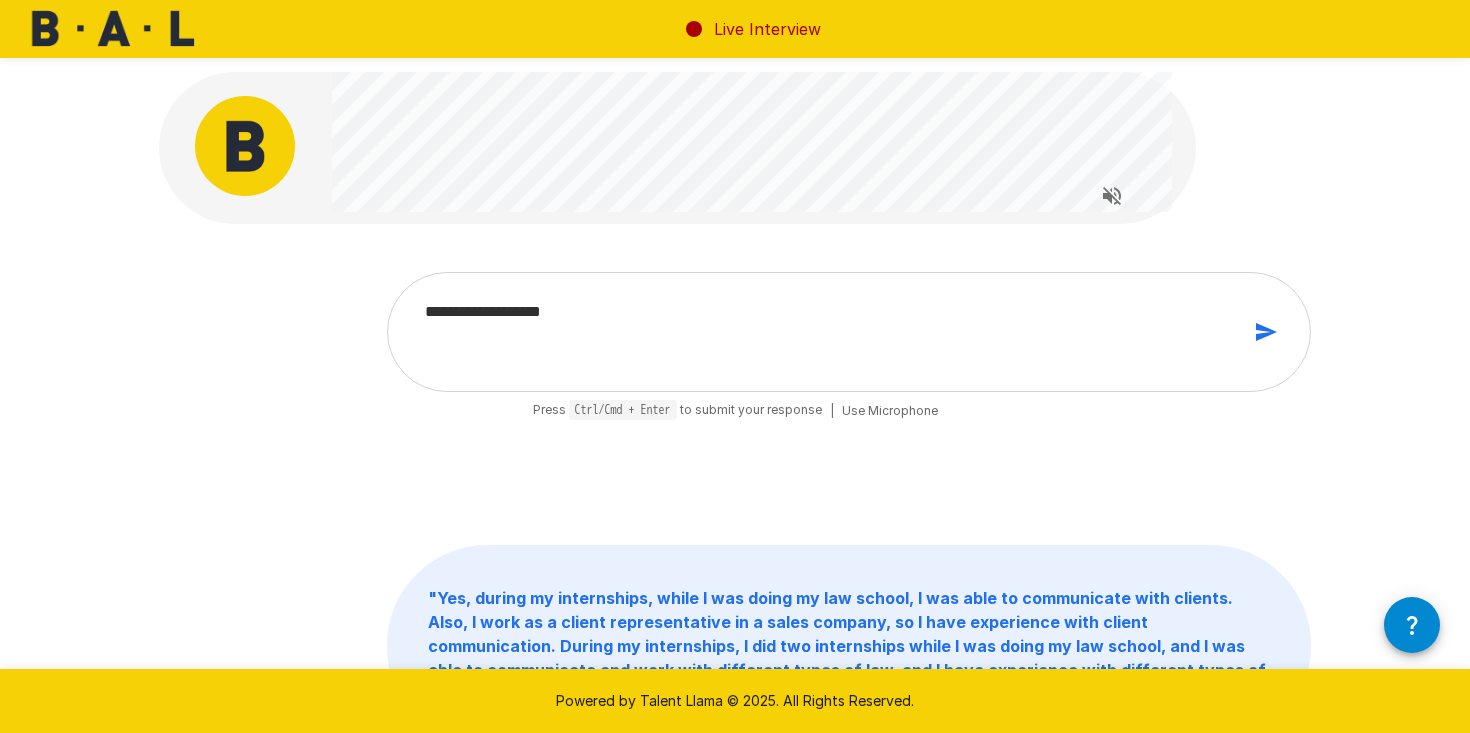 type on "**********" 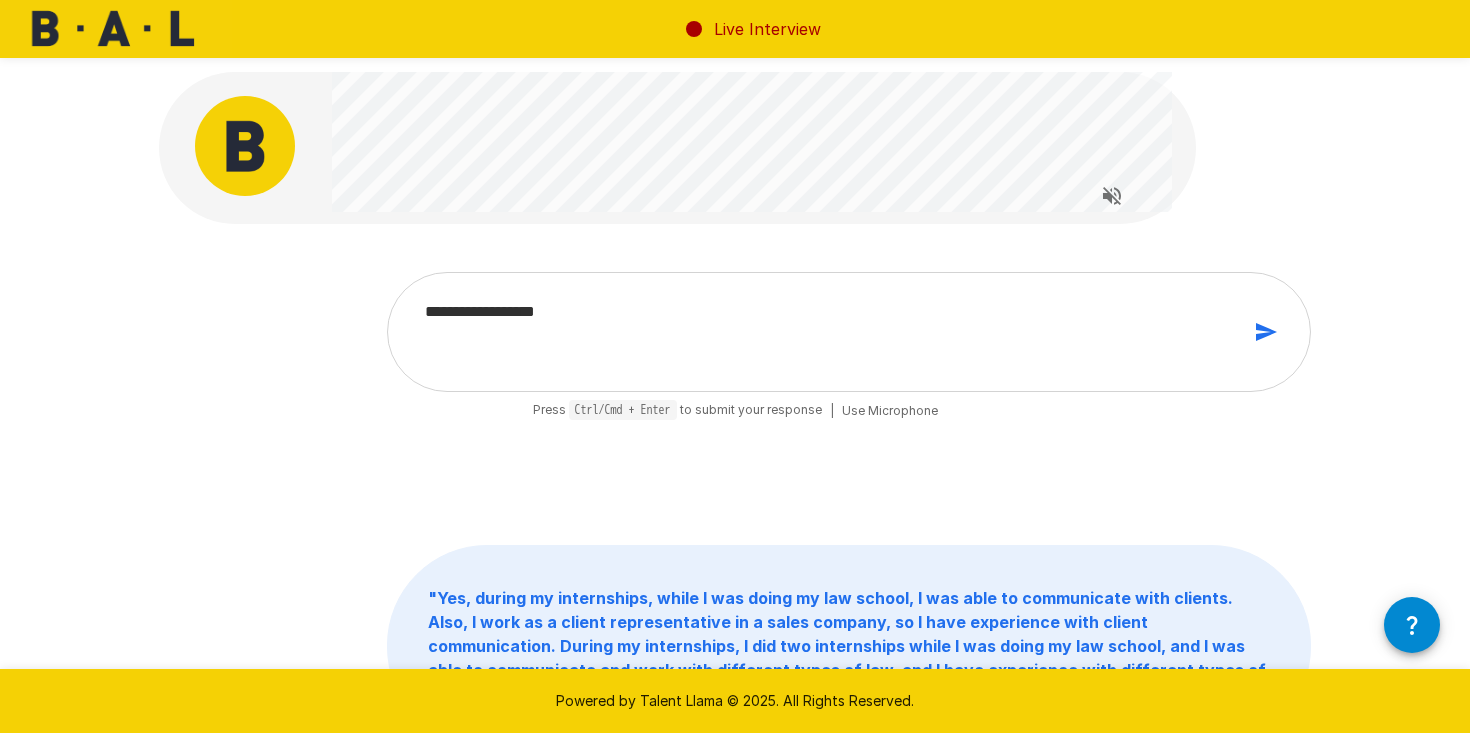 type on "**********" 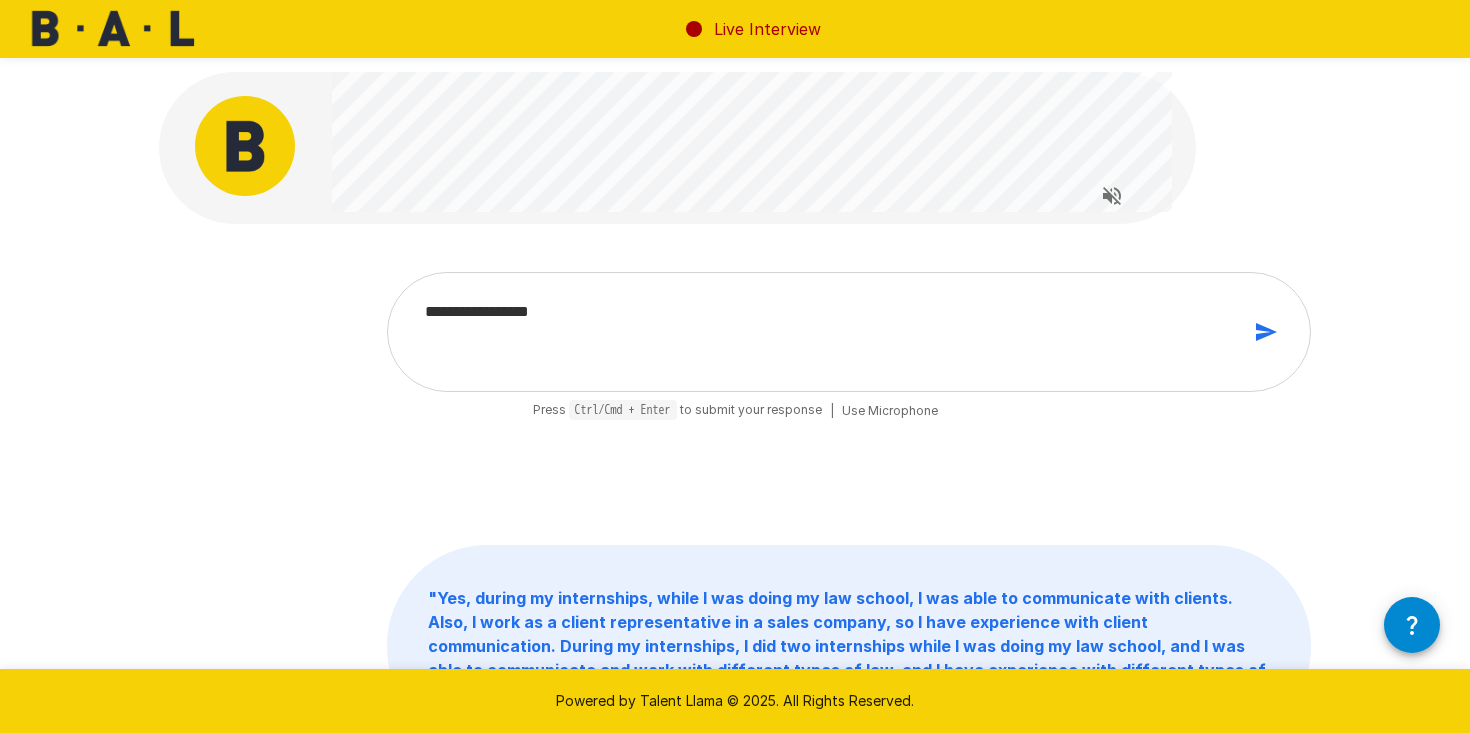 type on "**********" 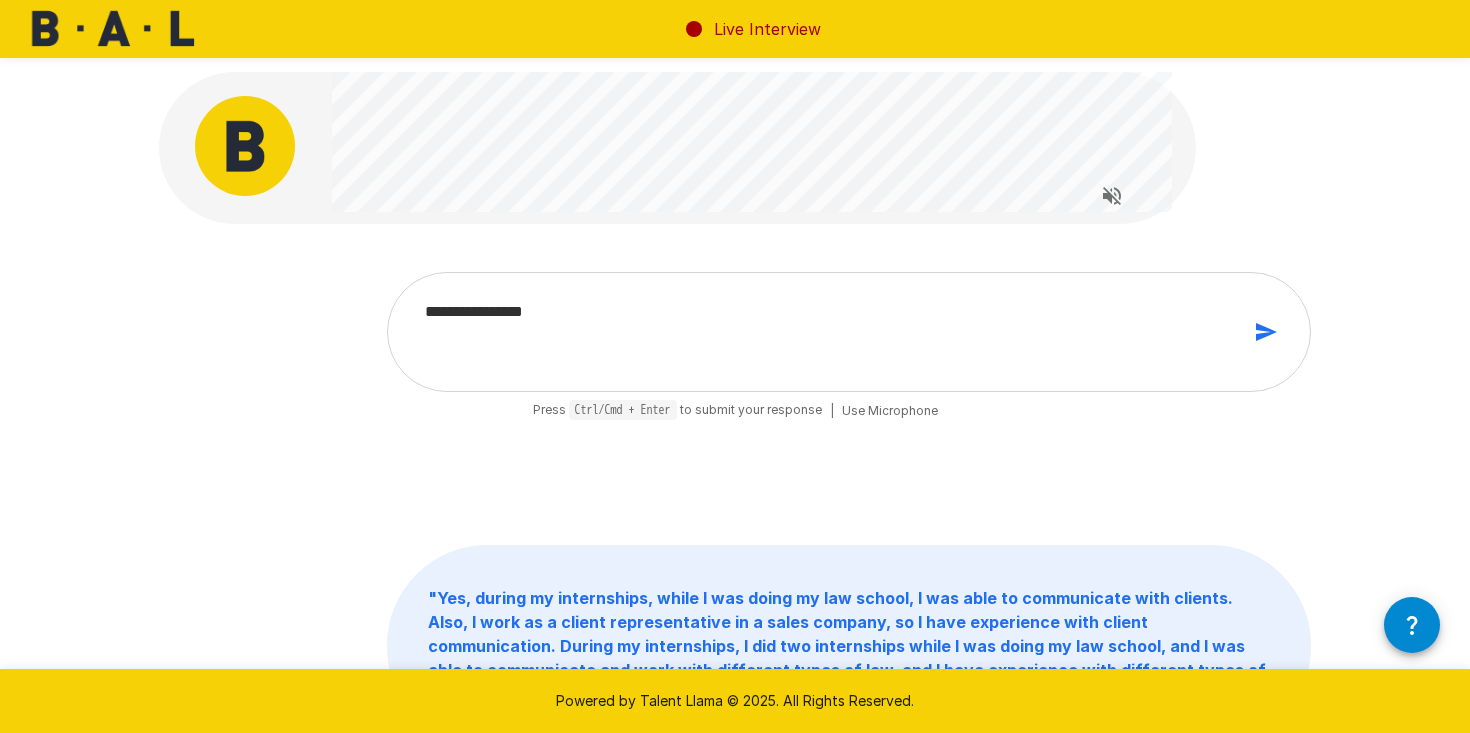 type on "**********" 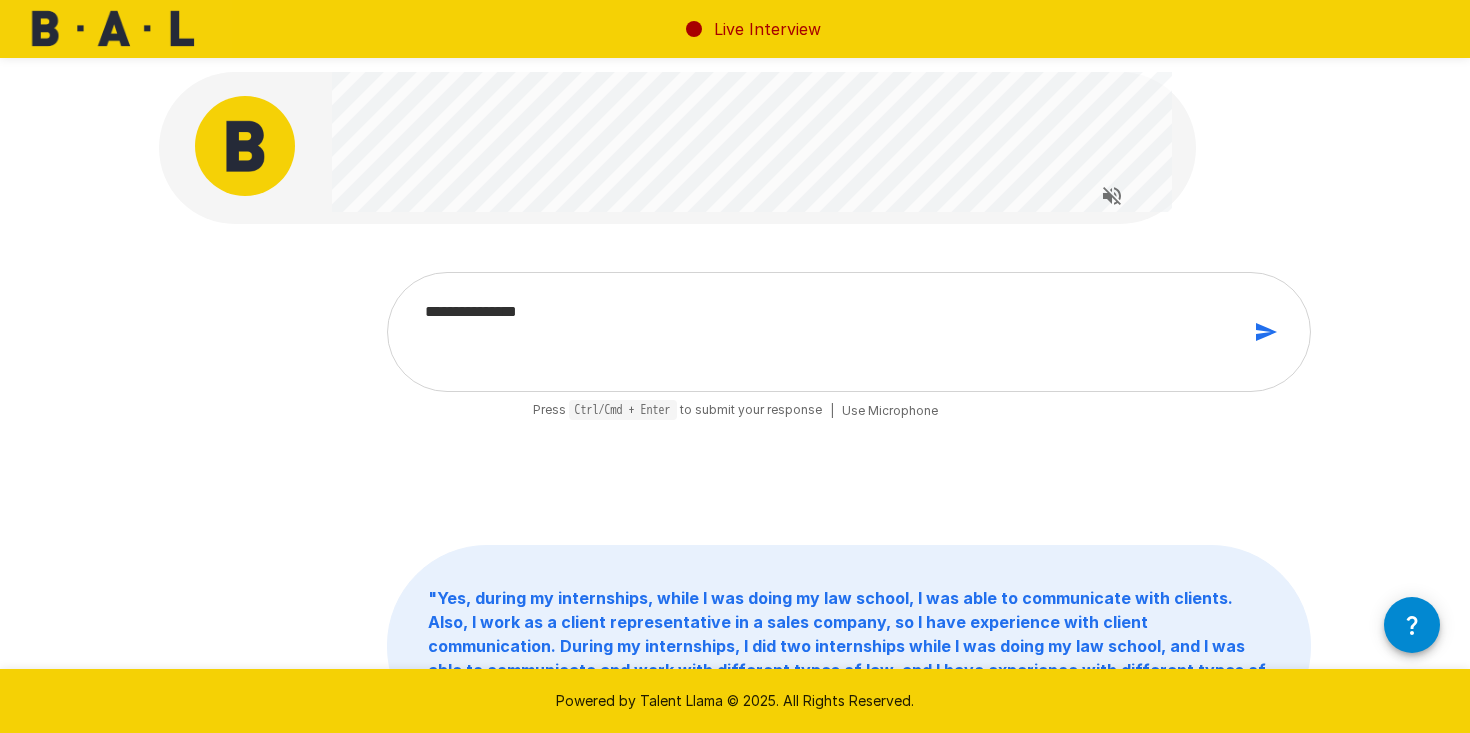 type on "**********" 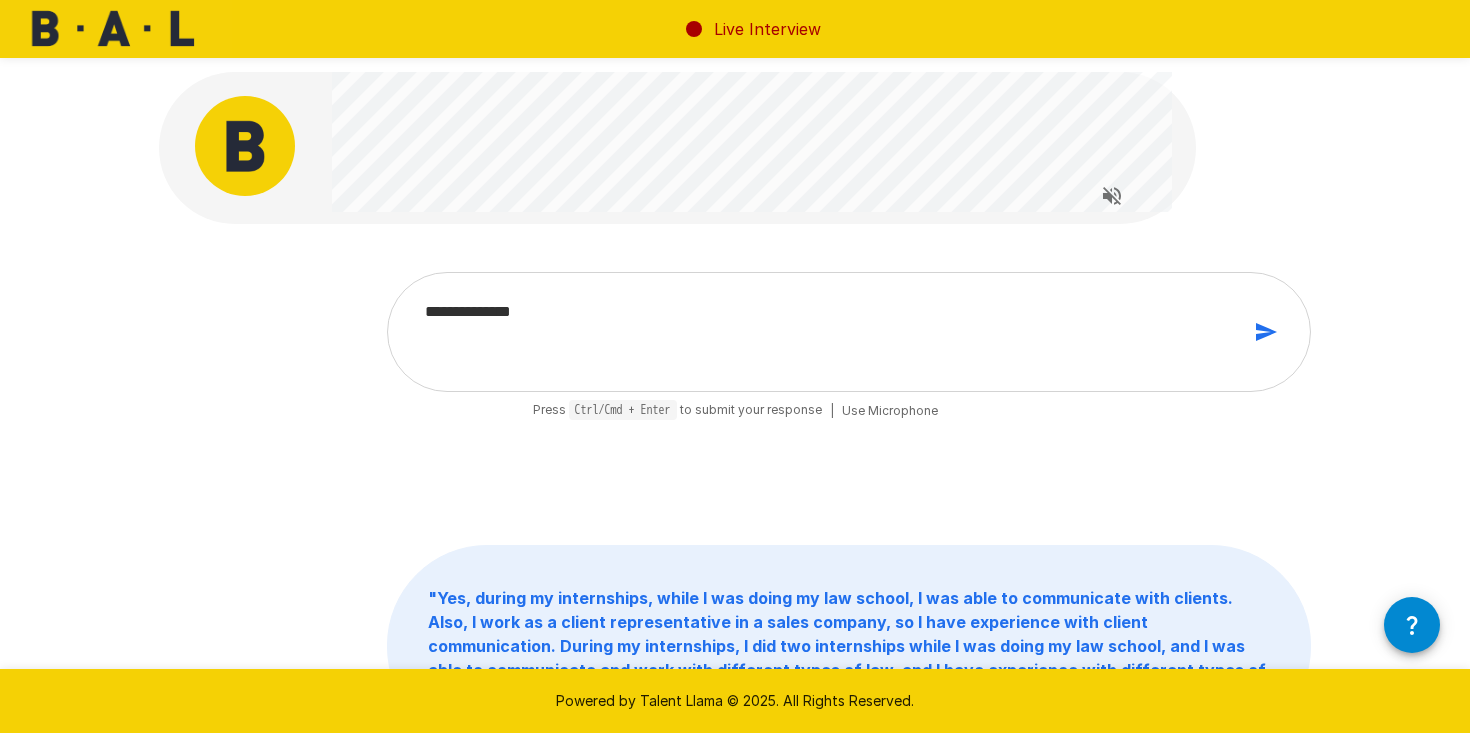 type on "**********" 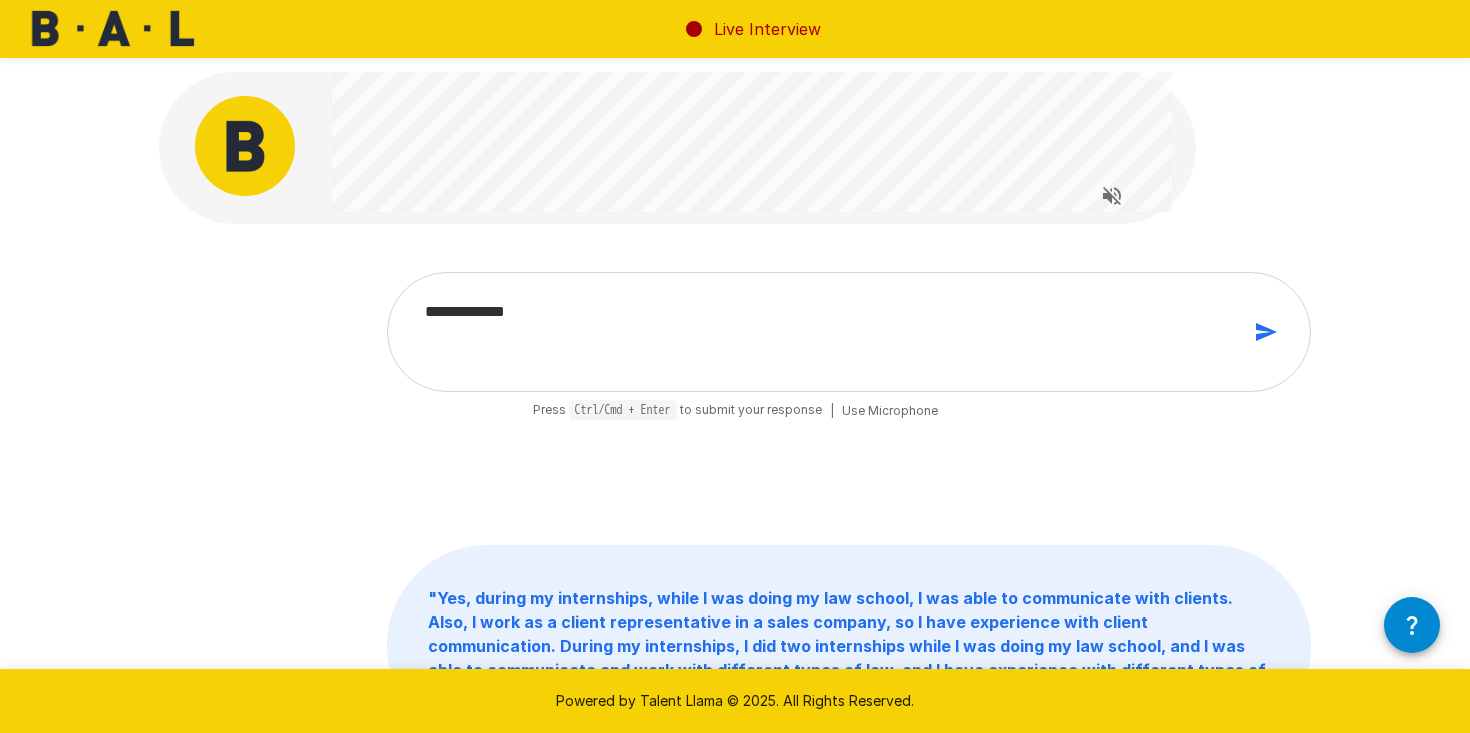 type on "**********" 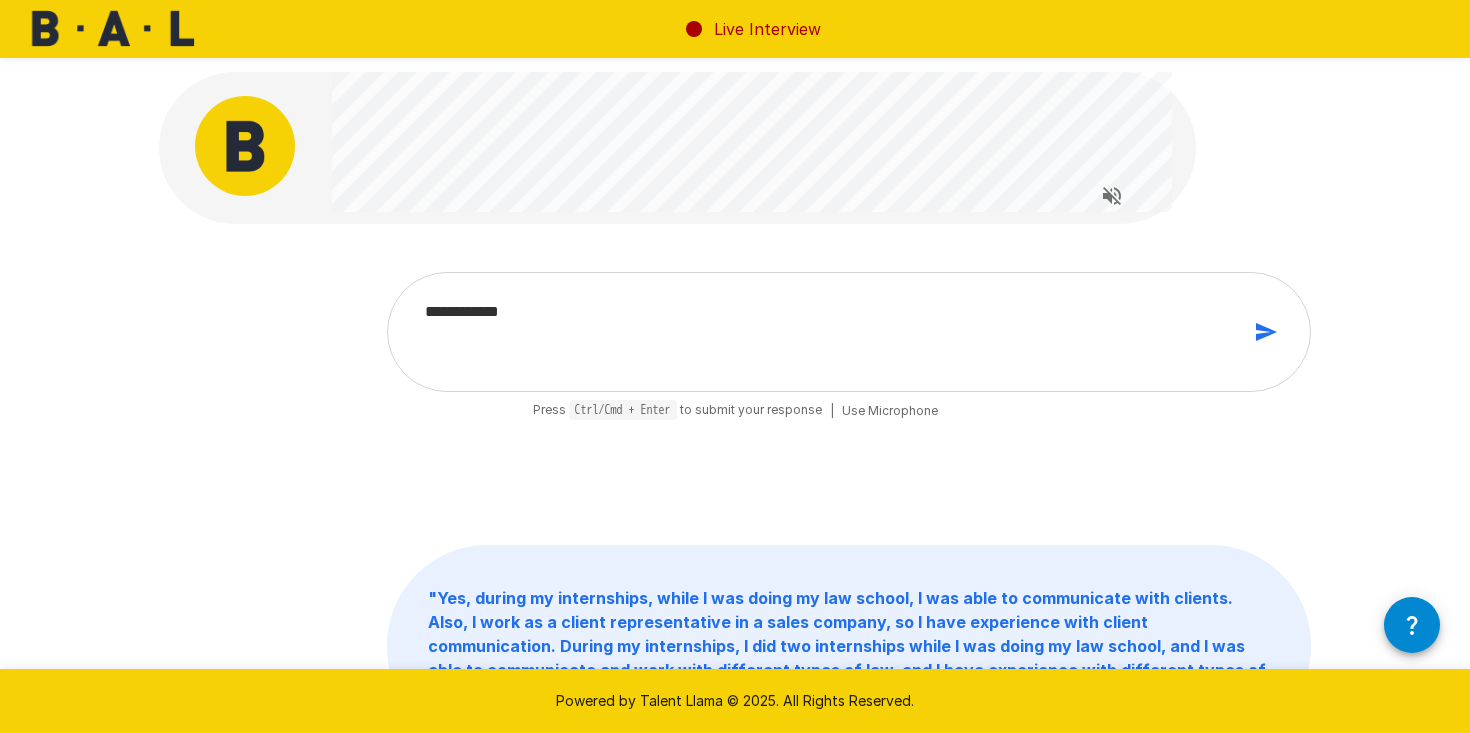 type on "**********" 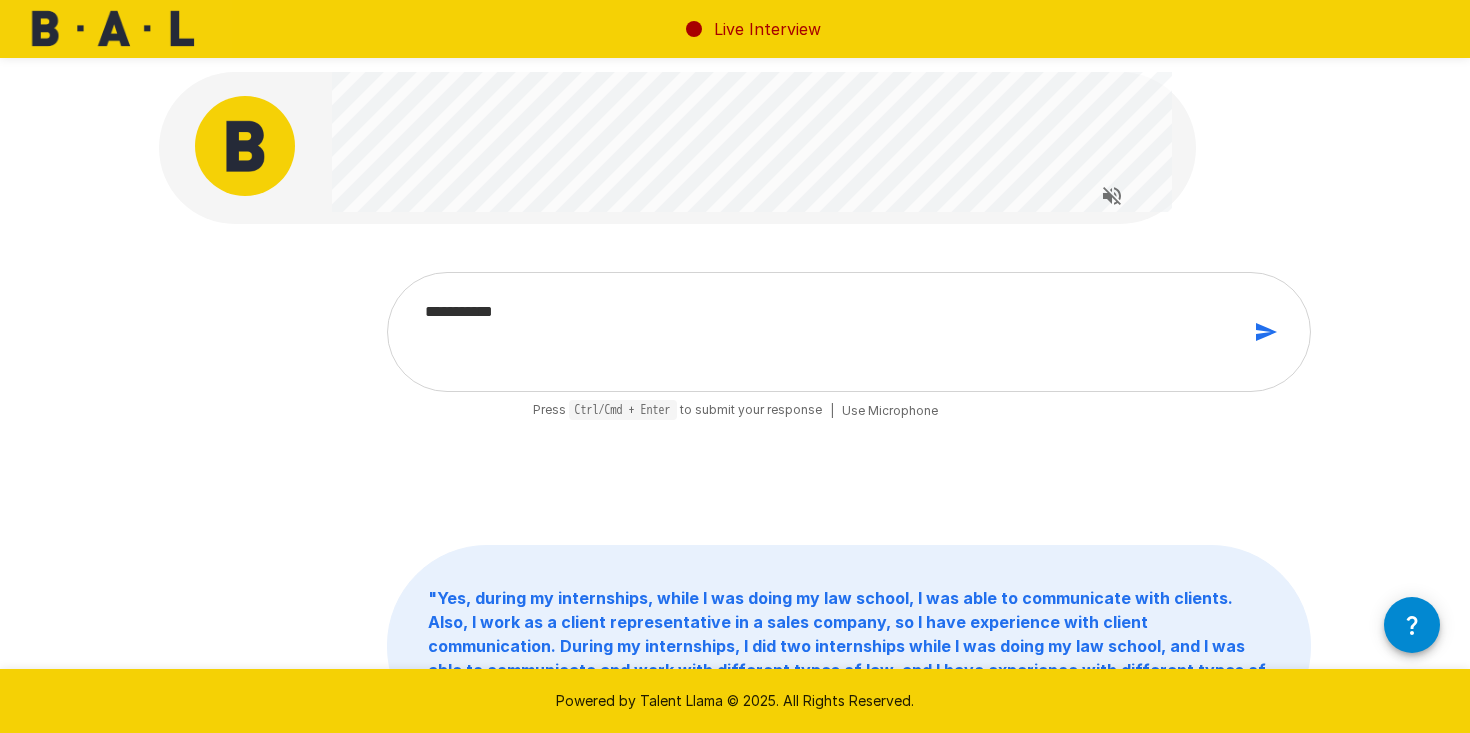 type on "**********" 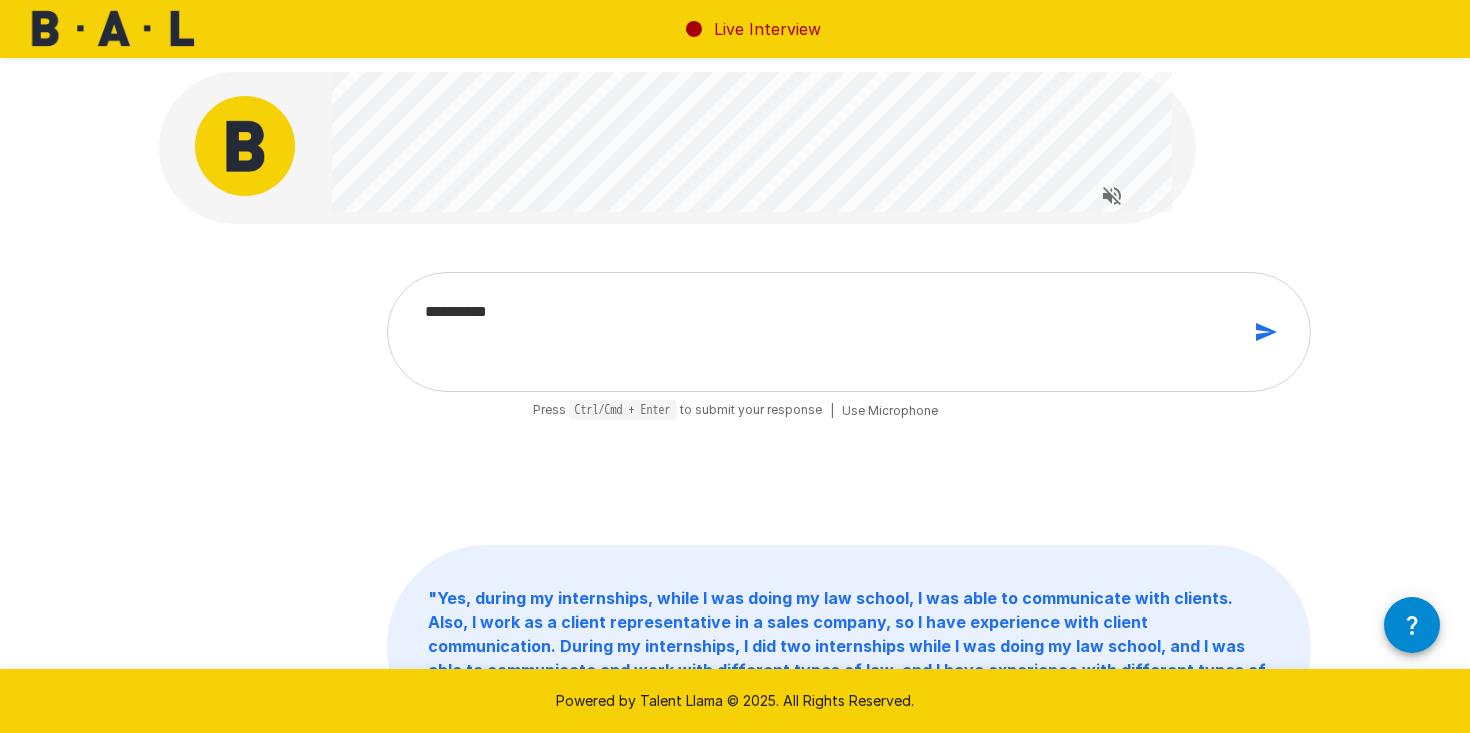 type on "*********" 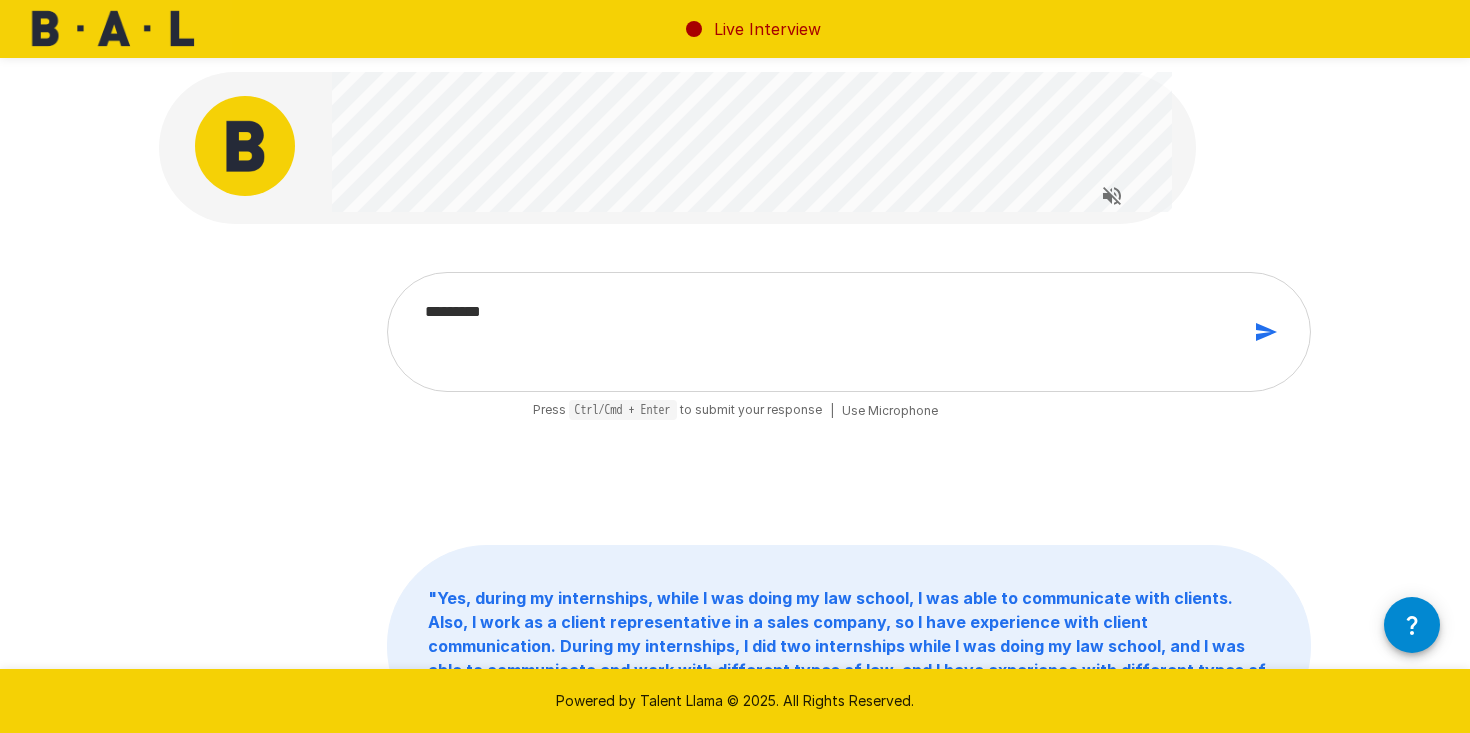 type on "********" 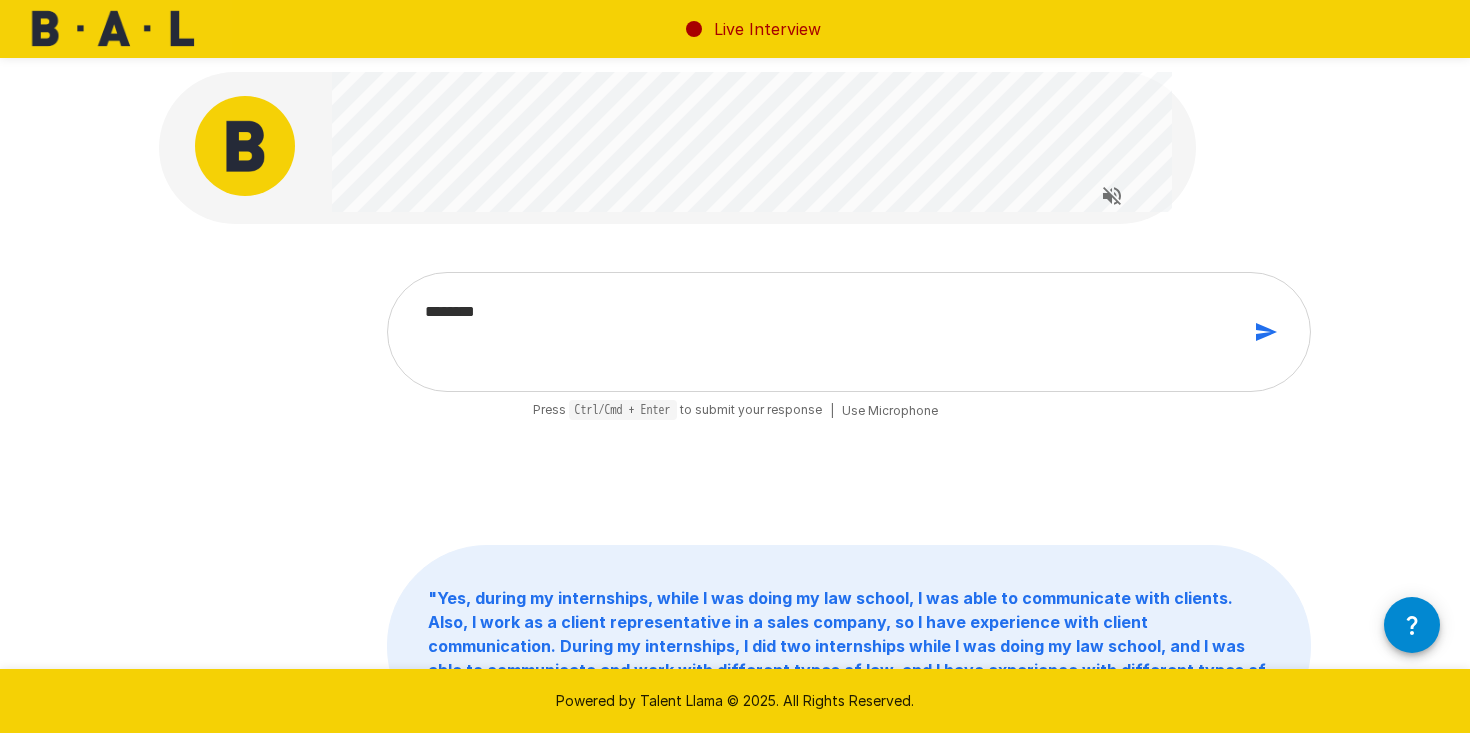 type on "******" 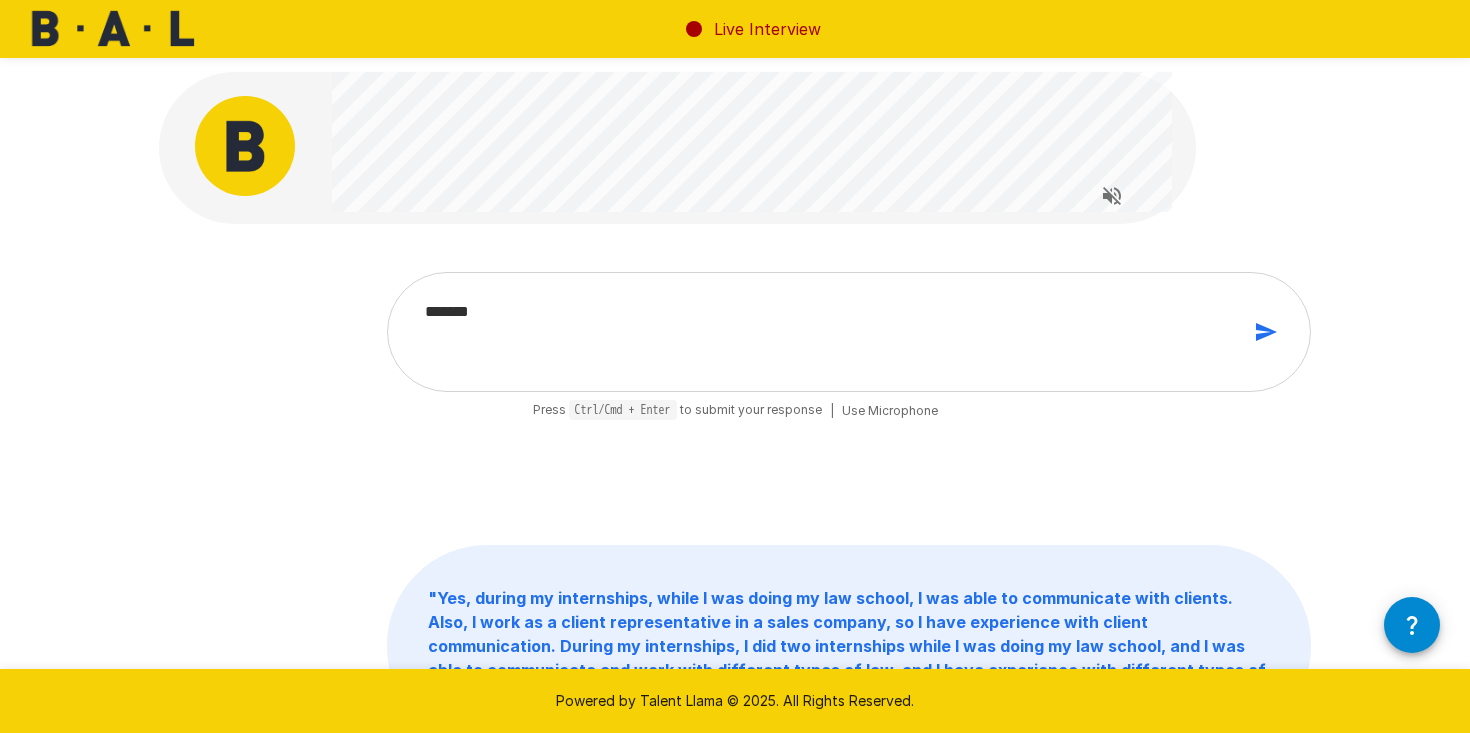 type on "******" 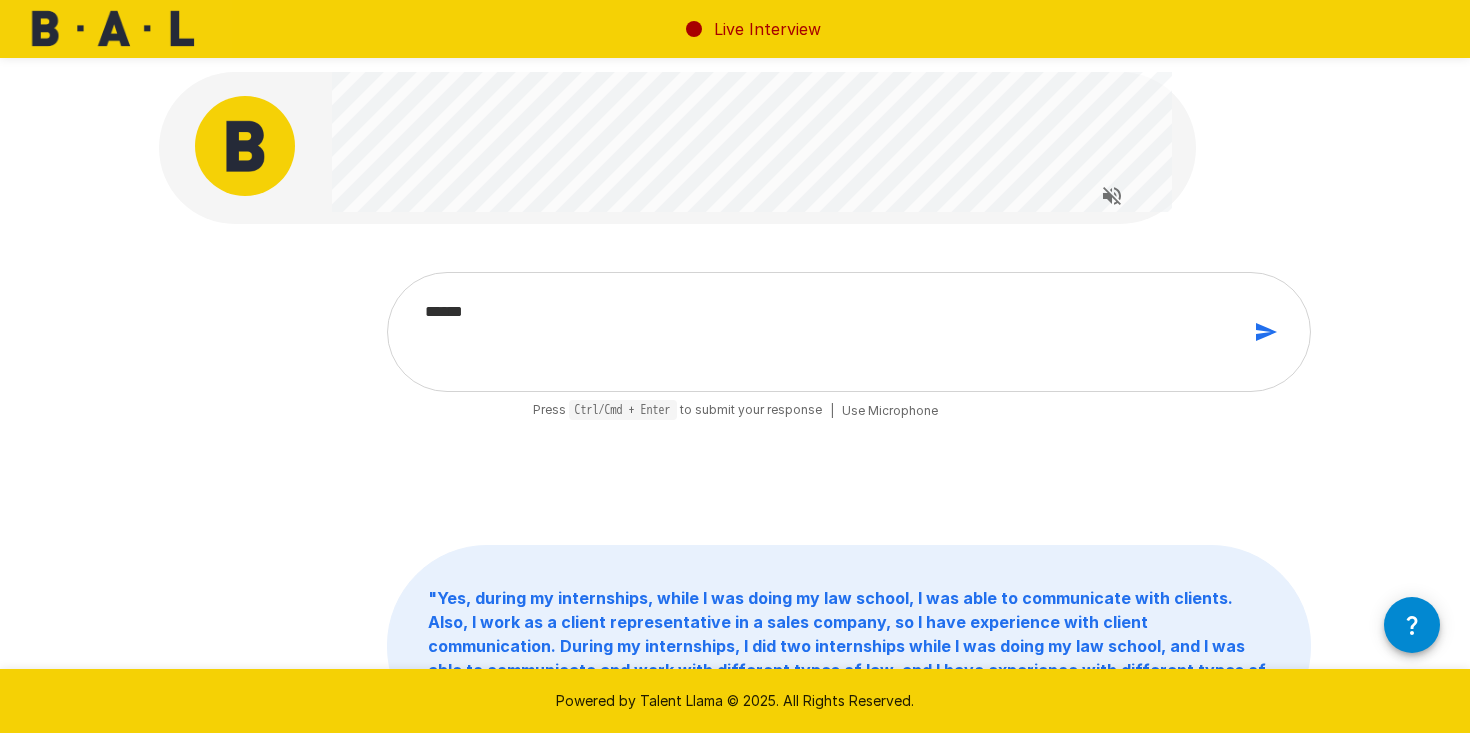 type on "****" 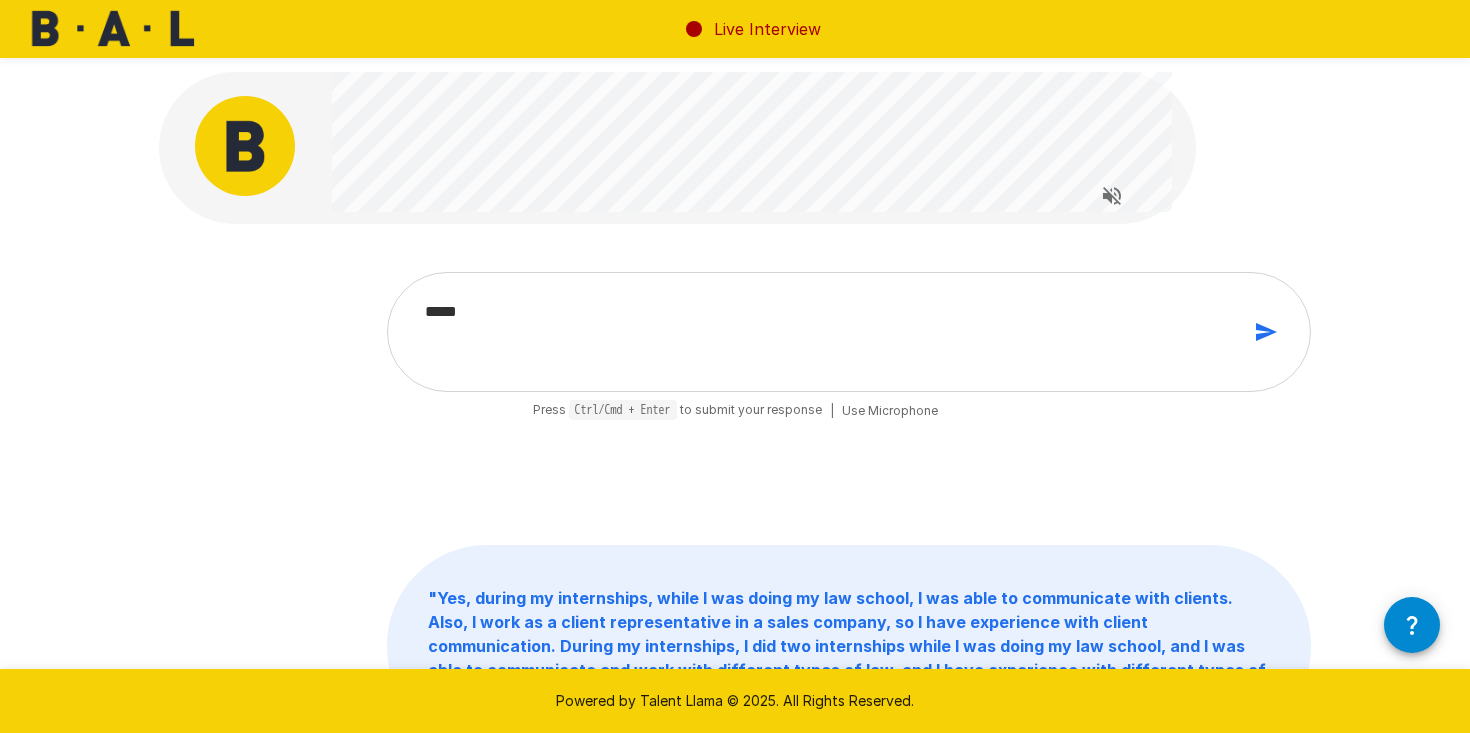 type on "****" 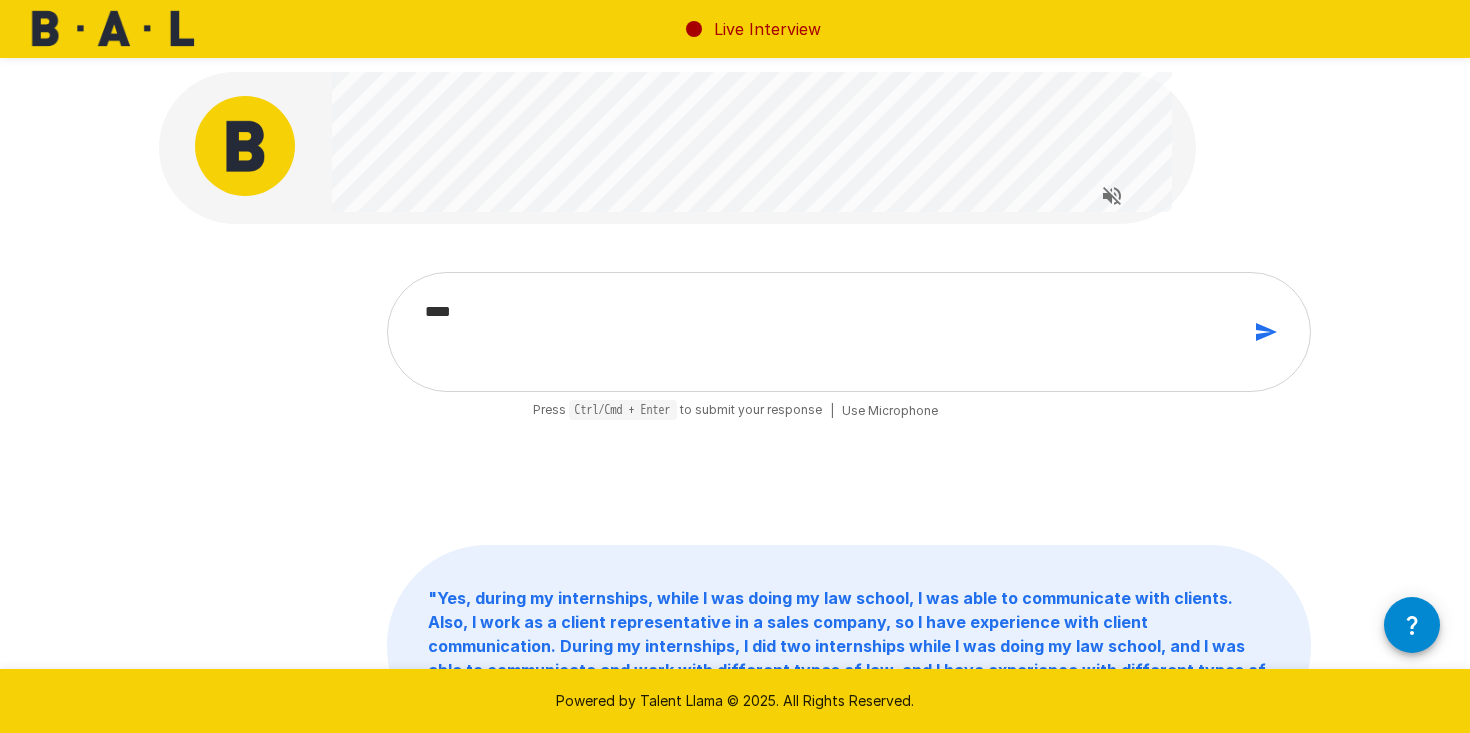 type on "***" 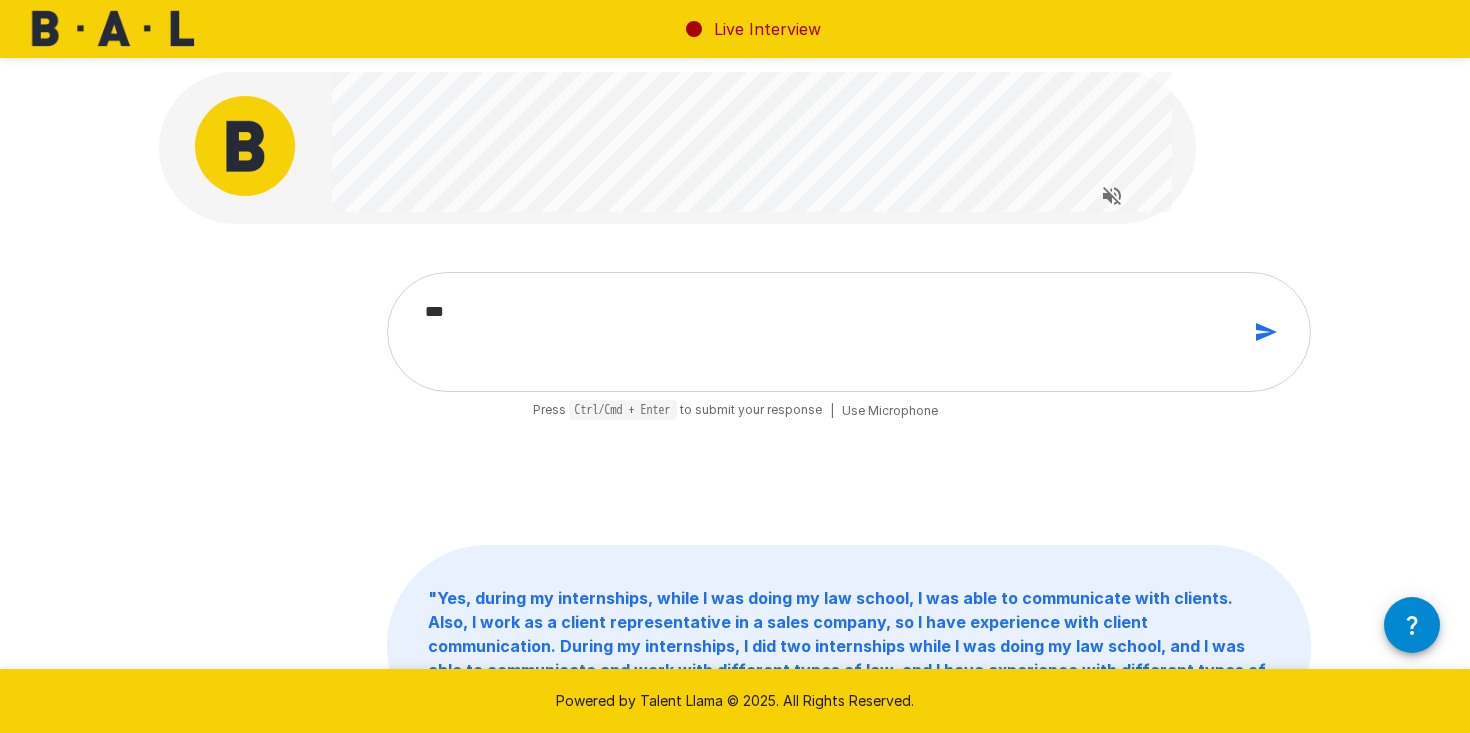 type on "**" 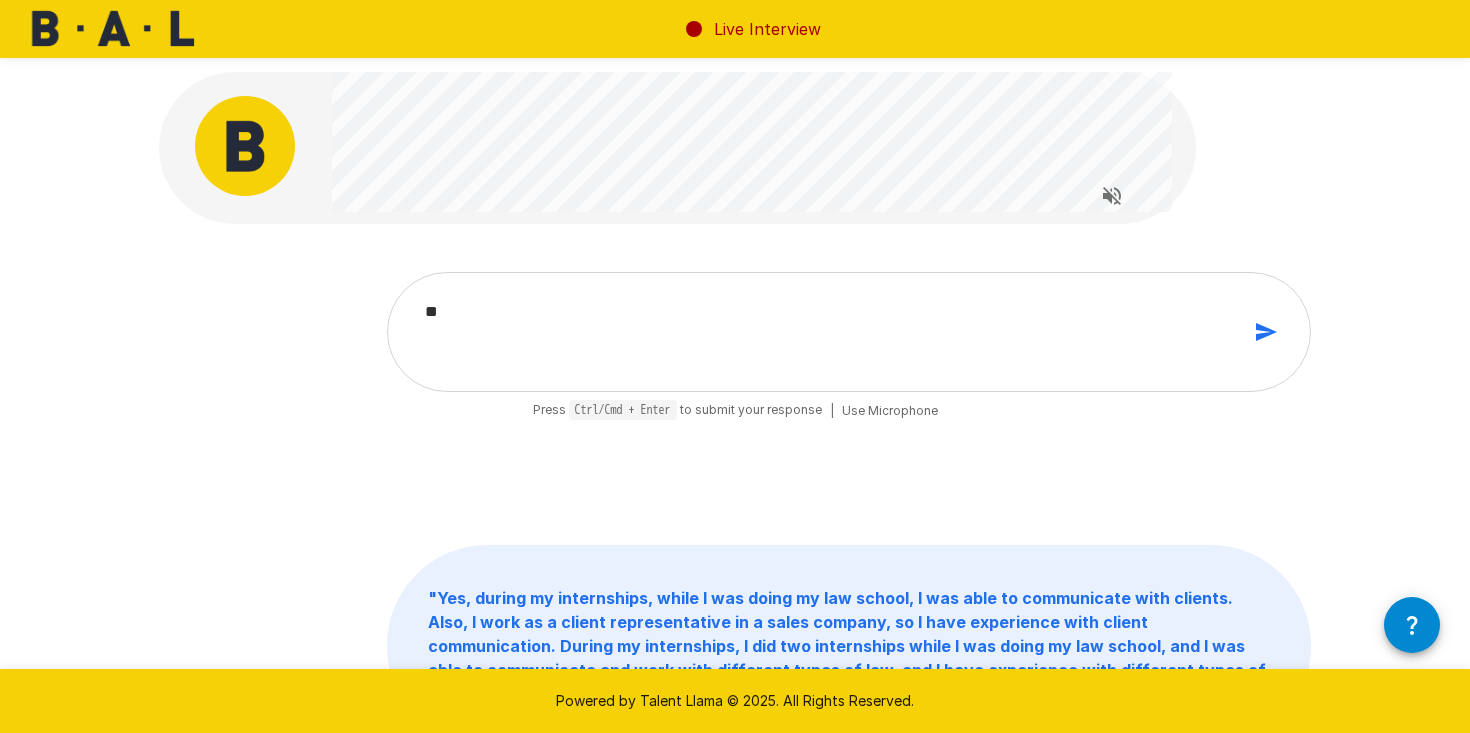type on "*" 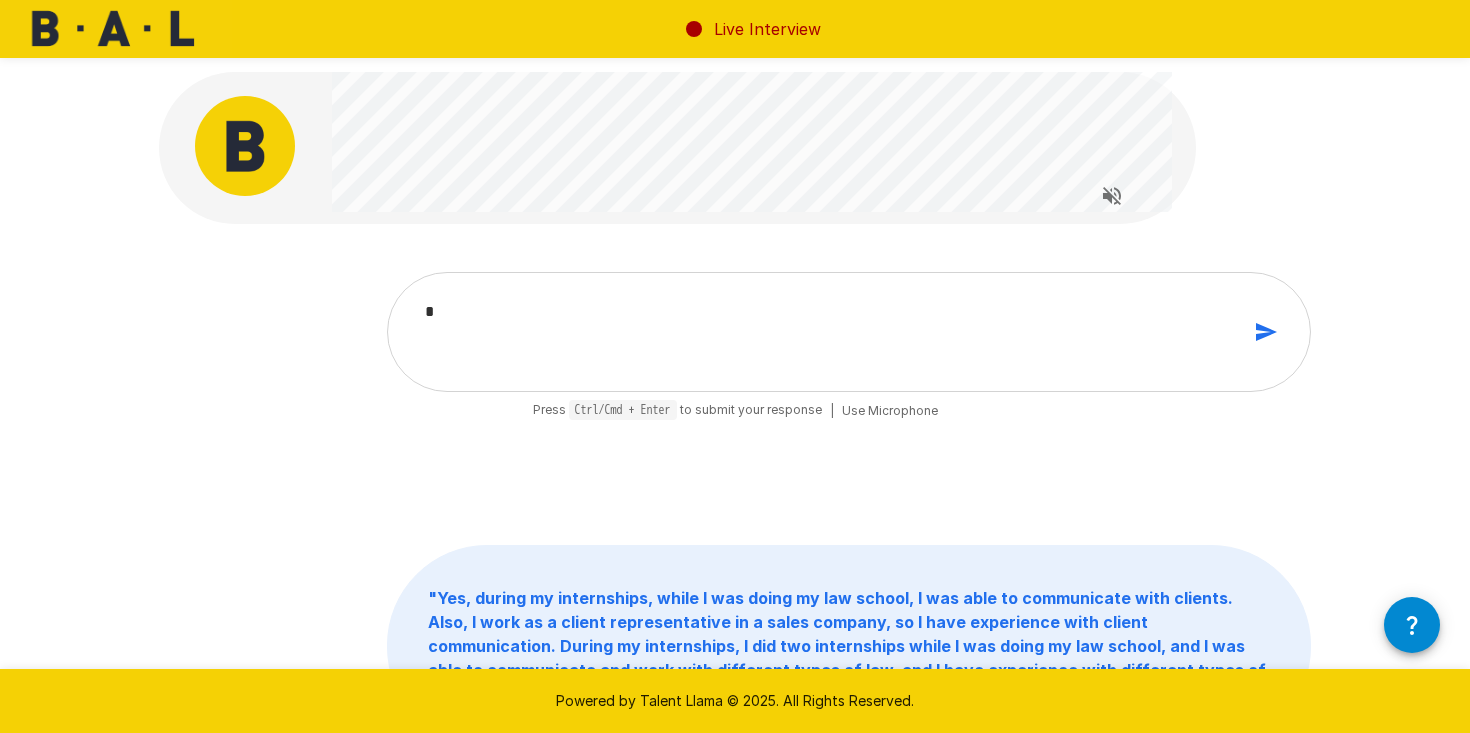 type 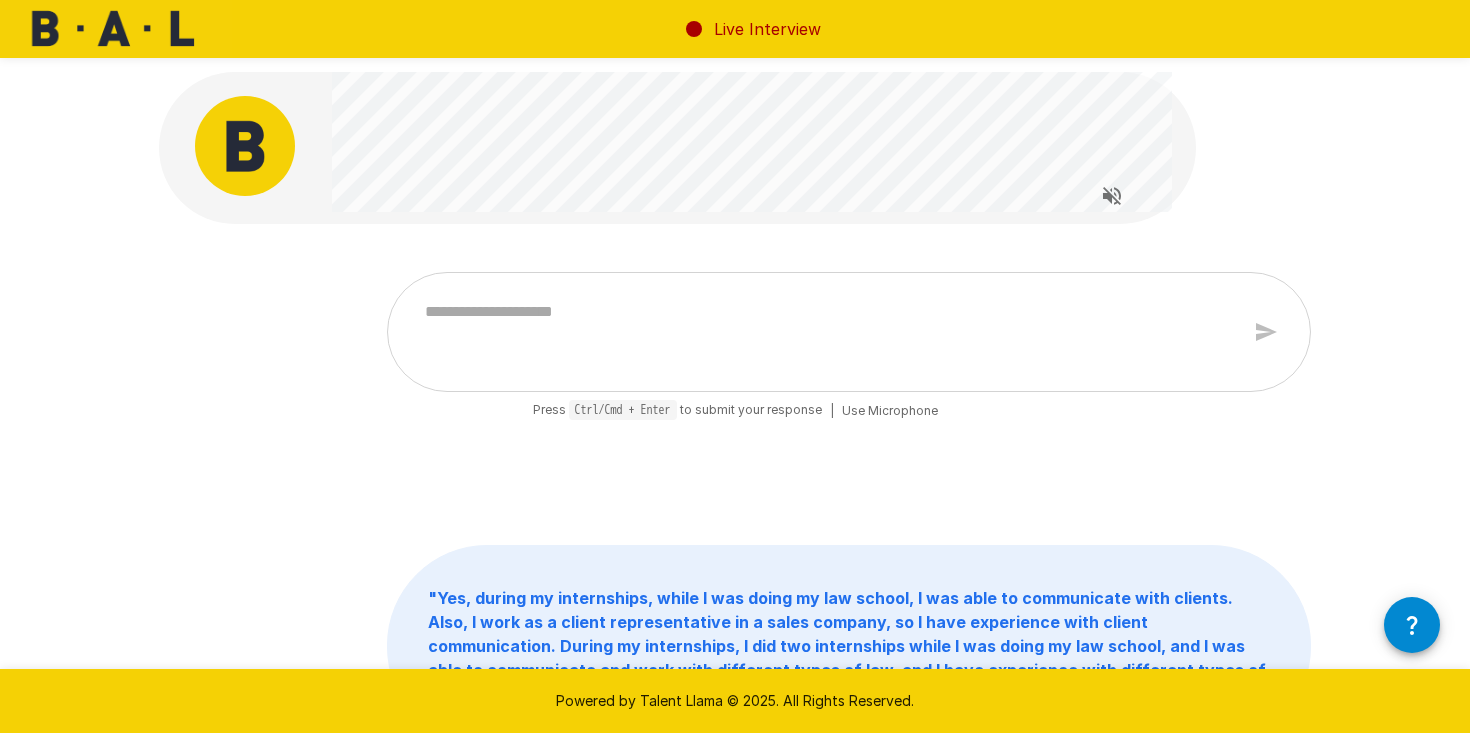 type on "*" 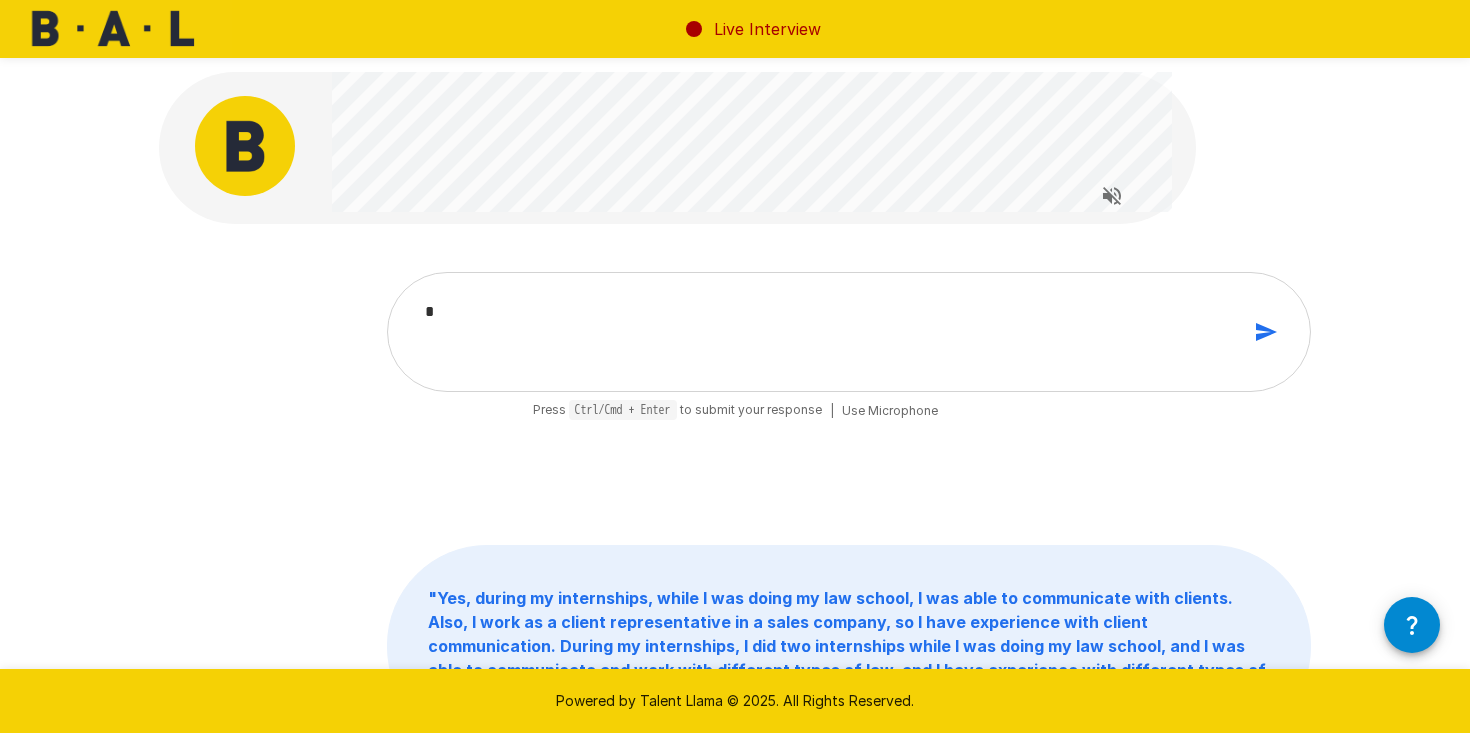type on "*" 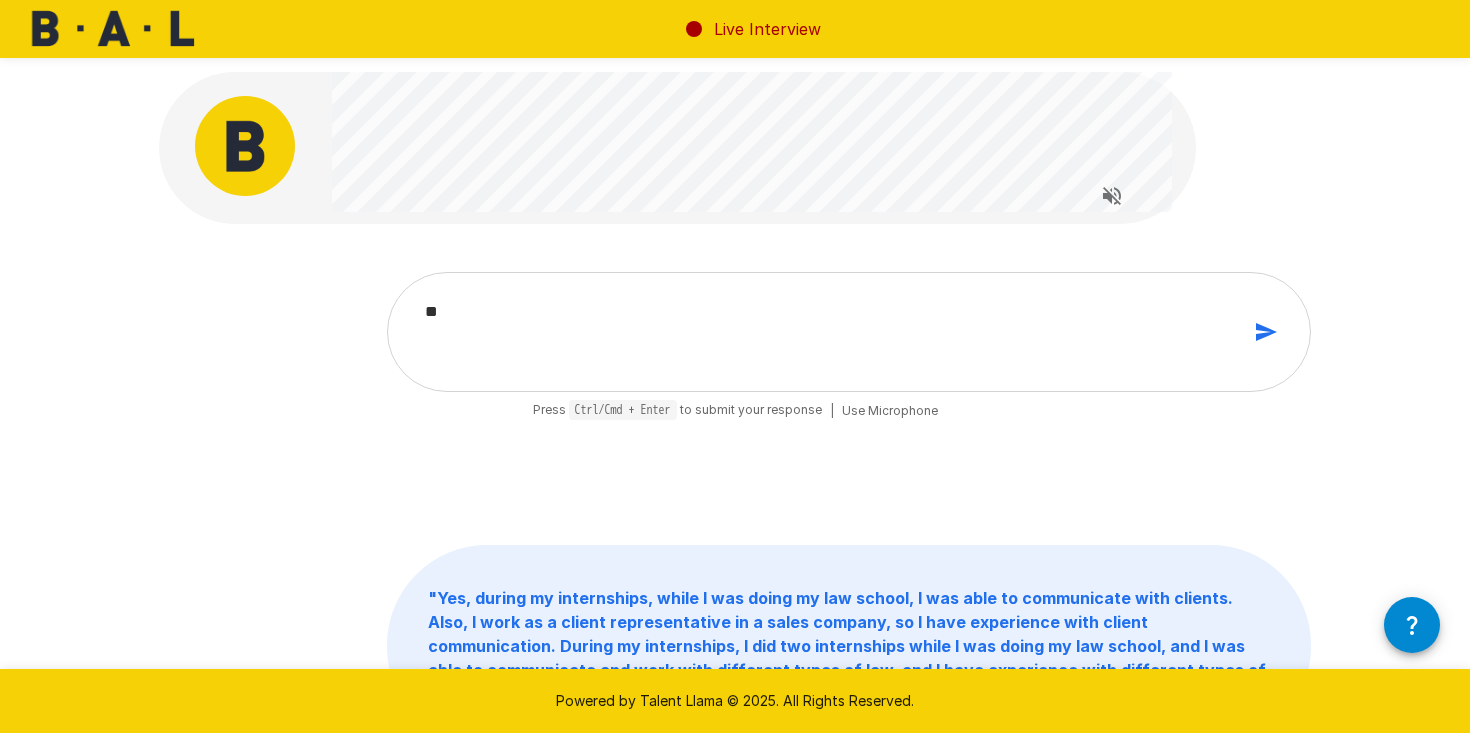 type on "***" 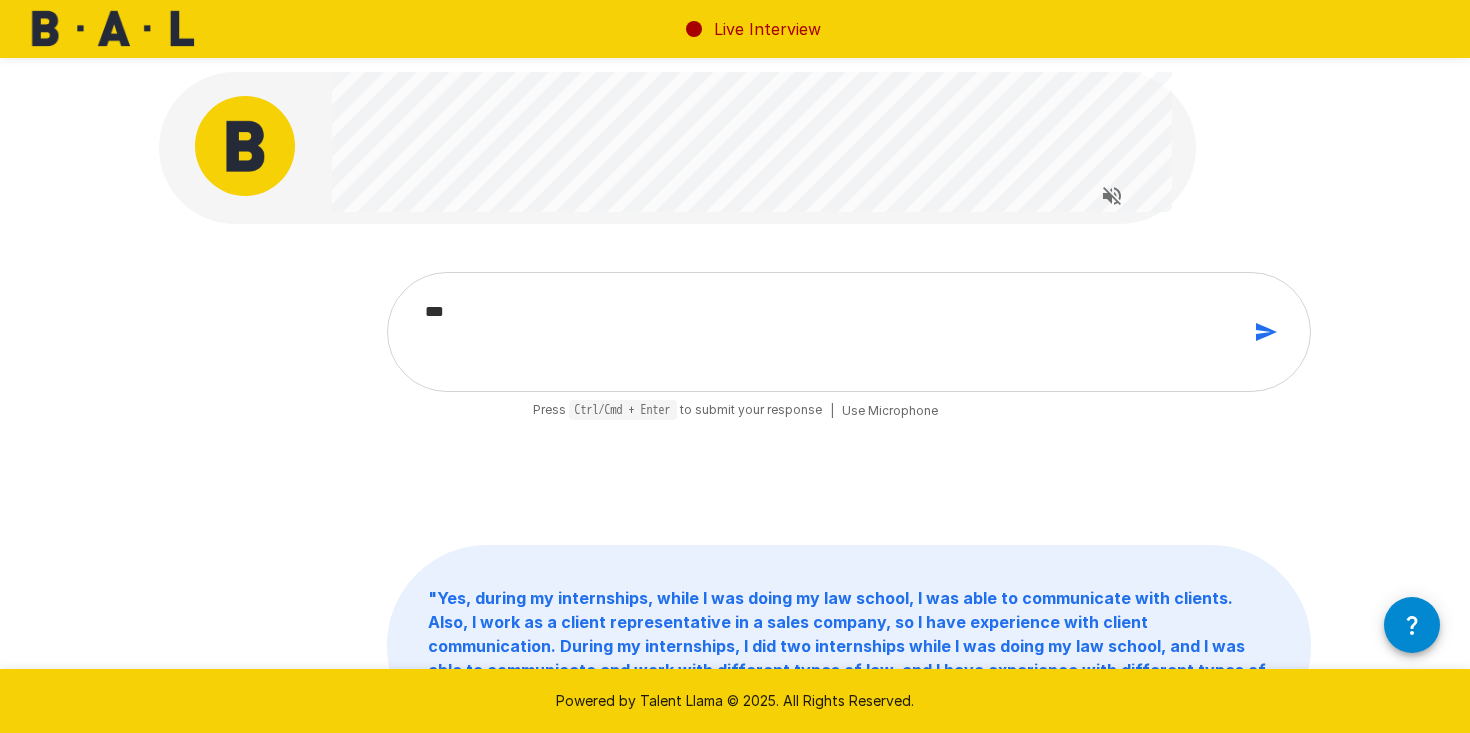 type on "****" 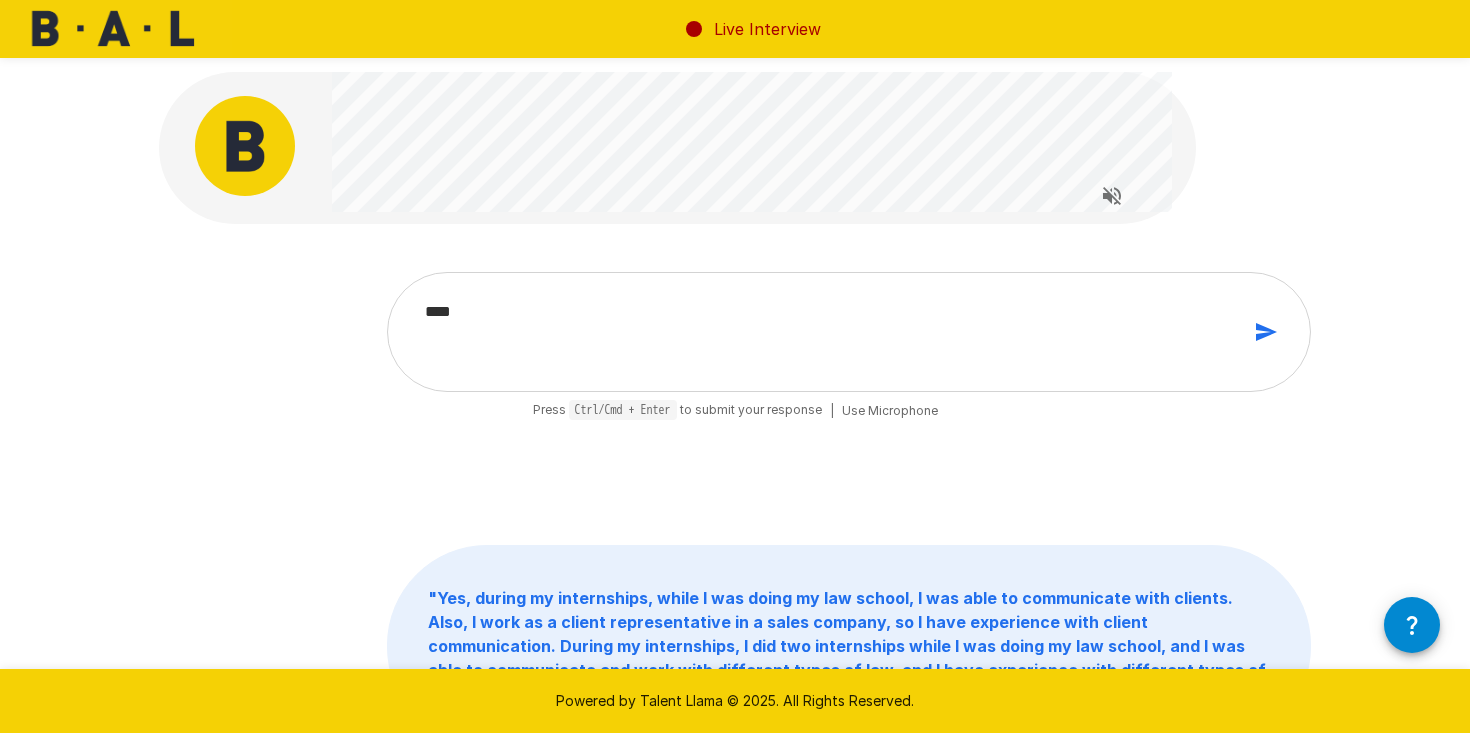 type on "*****" 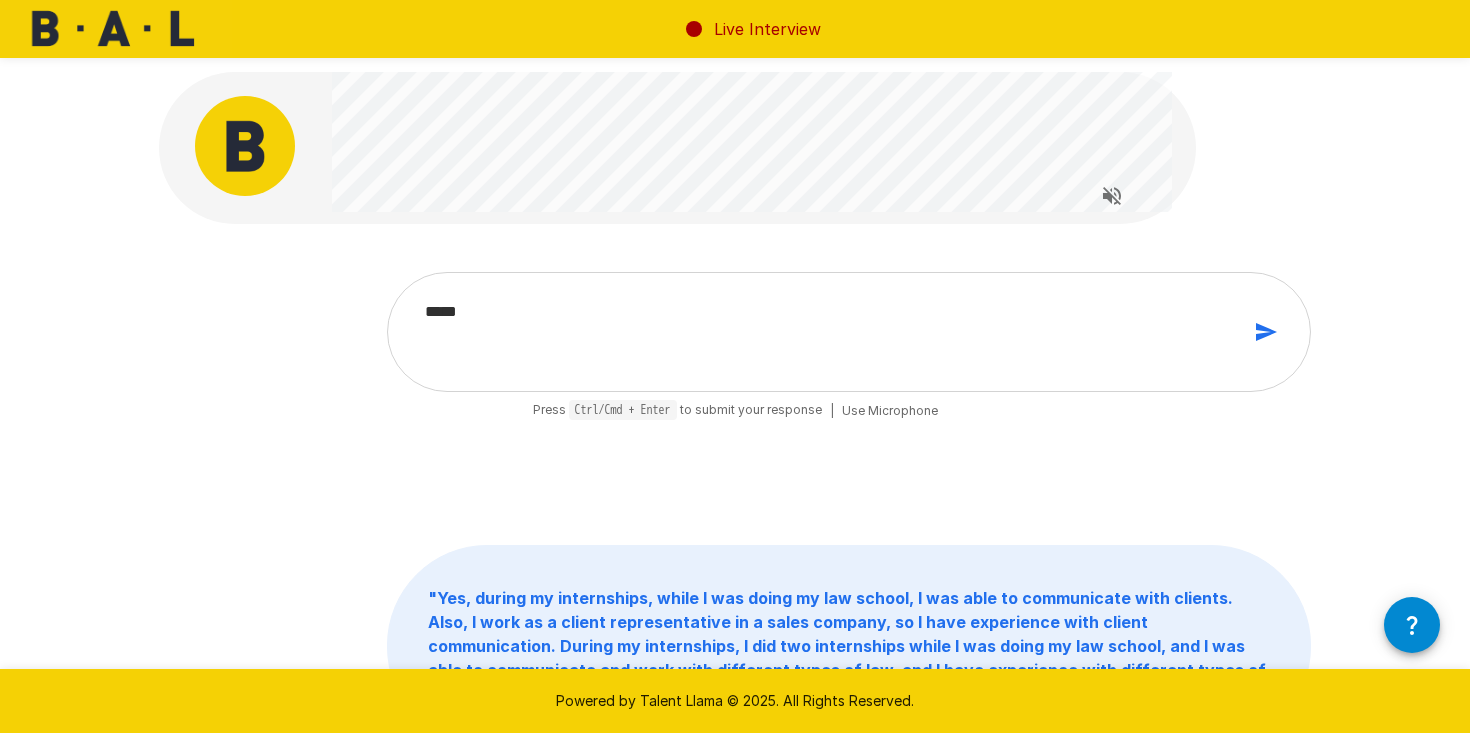 type on "****" 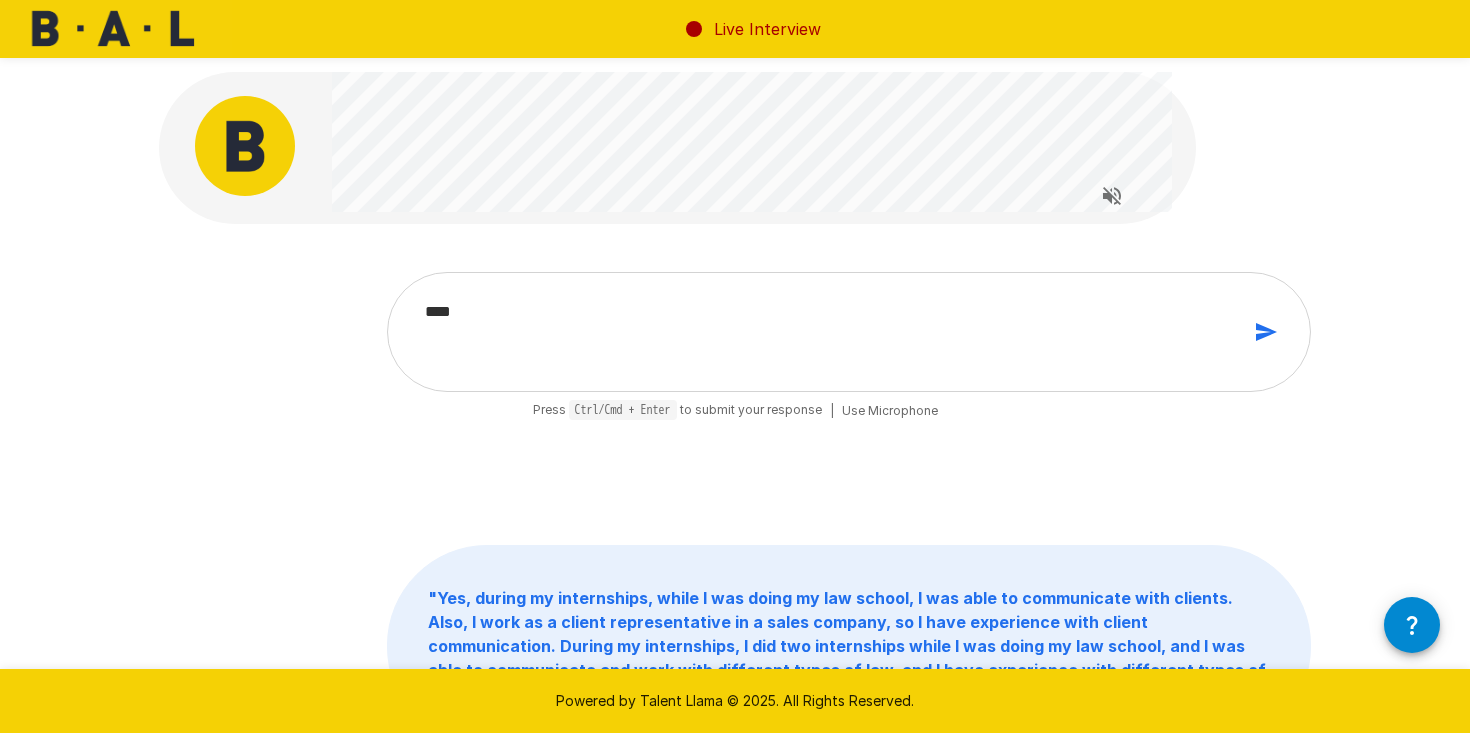 type on "***" 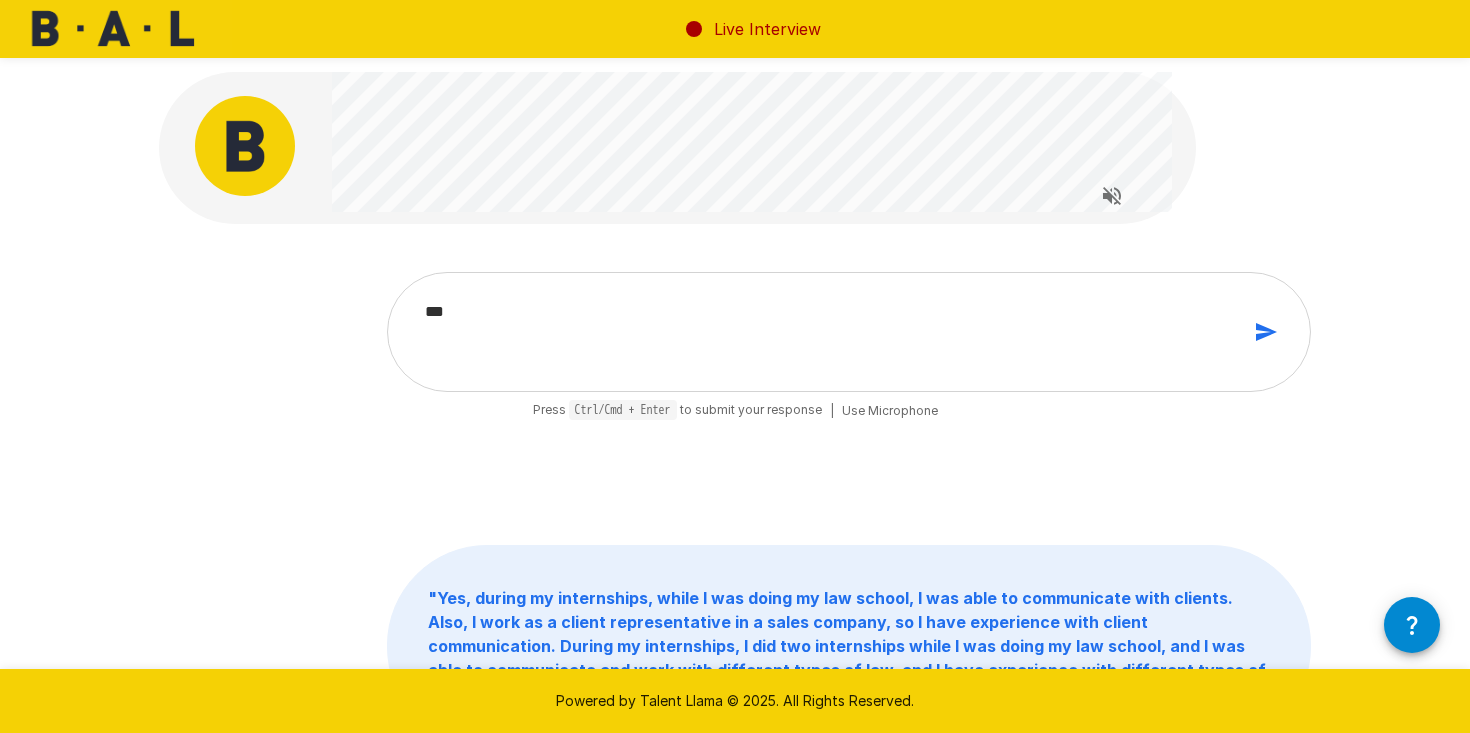 type on "*" 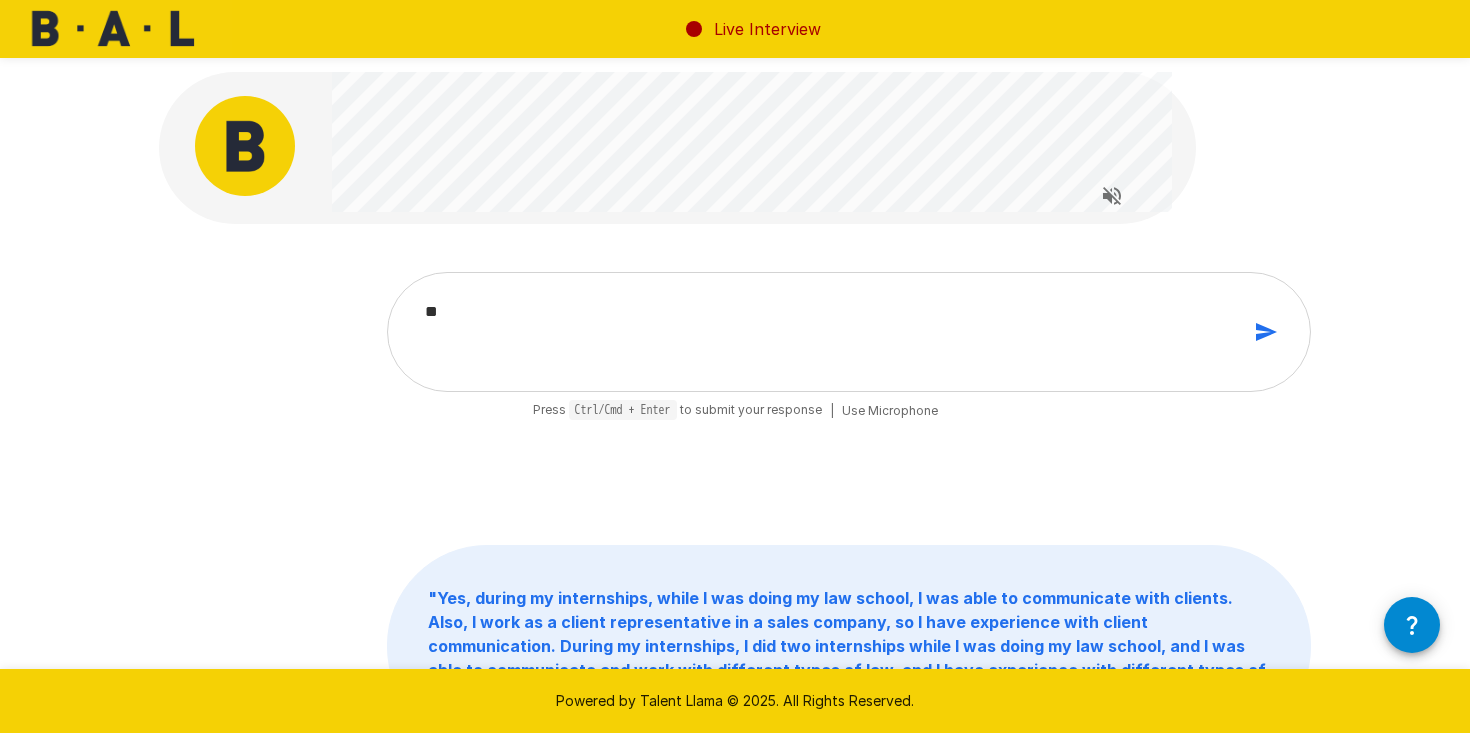 type on "***" 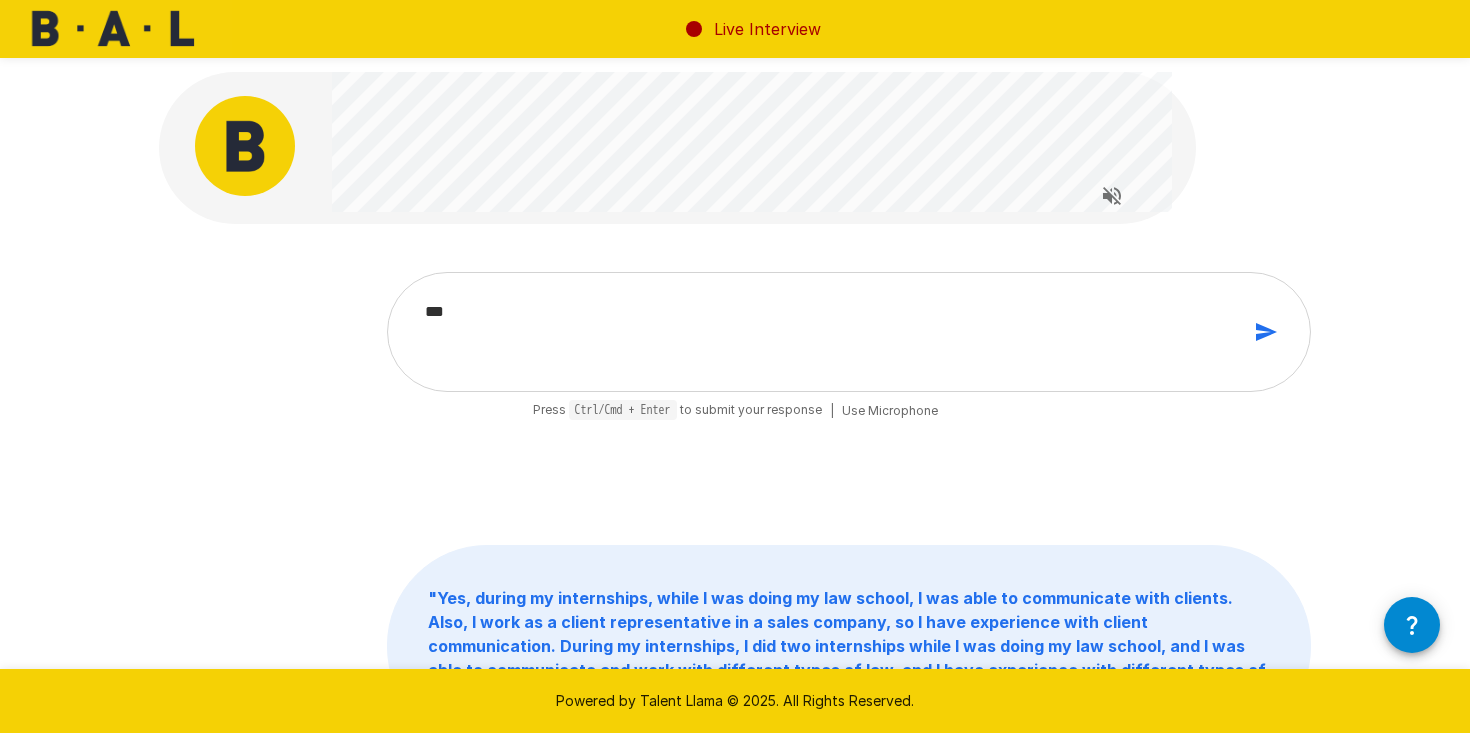 type on "****" 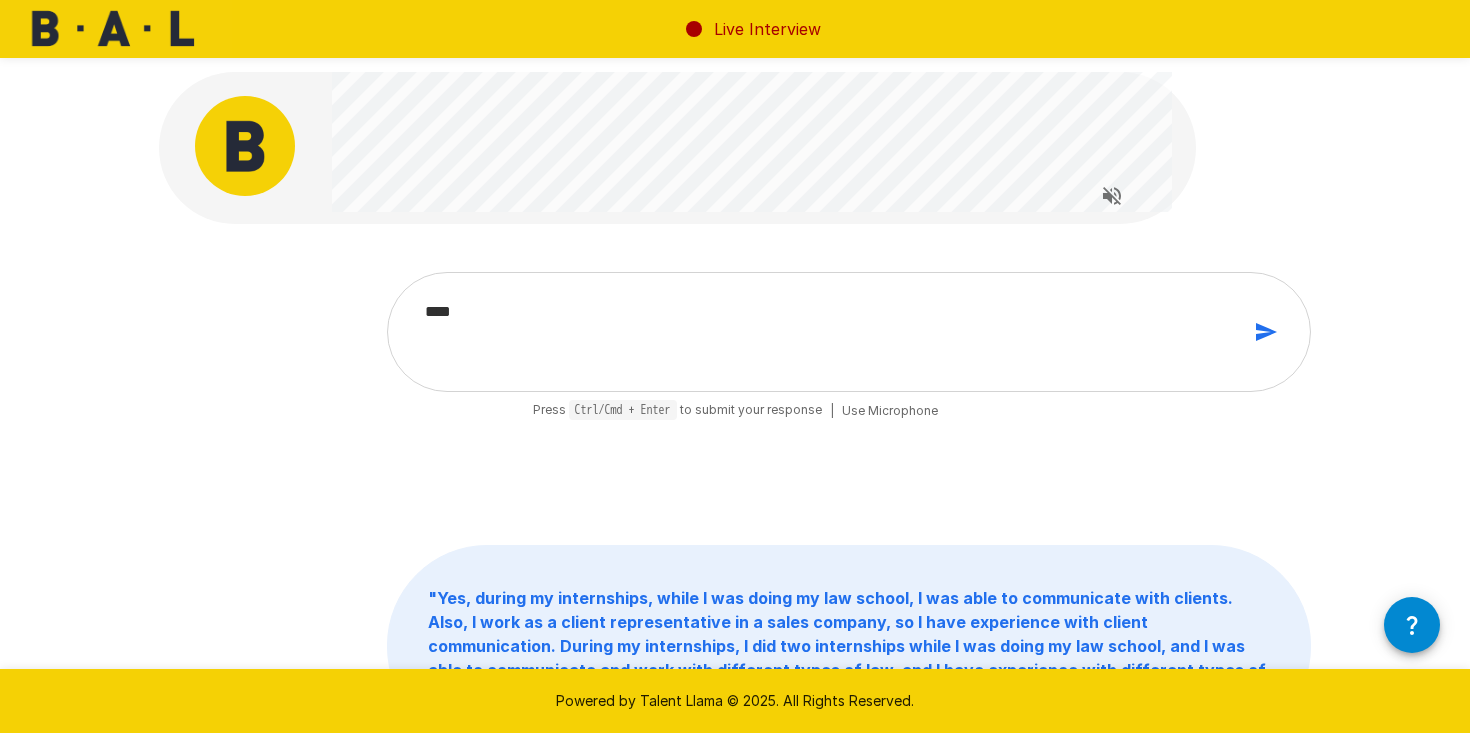 type on "*****" 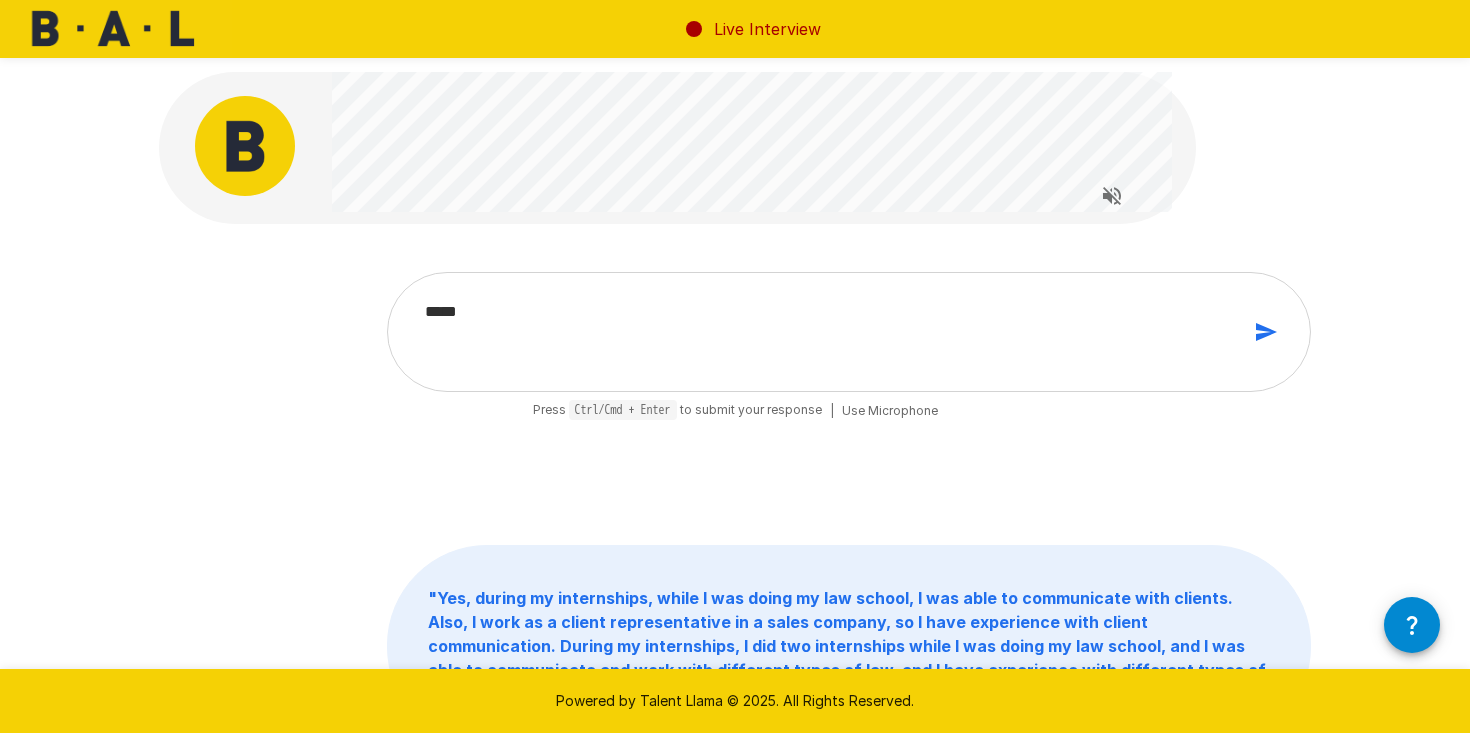 type on "******" 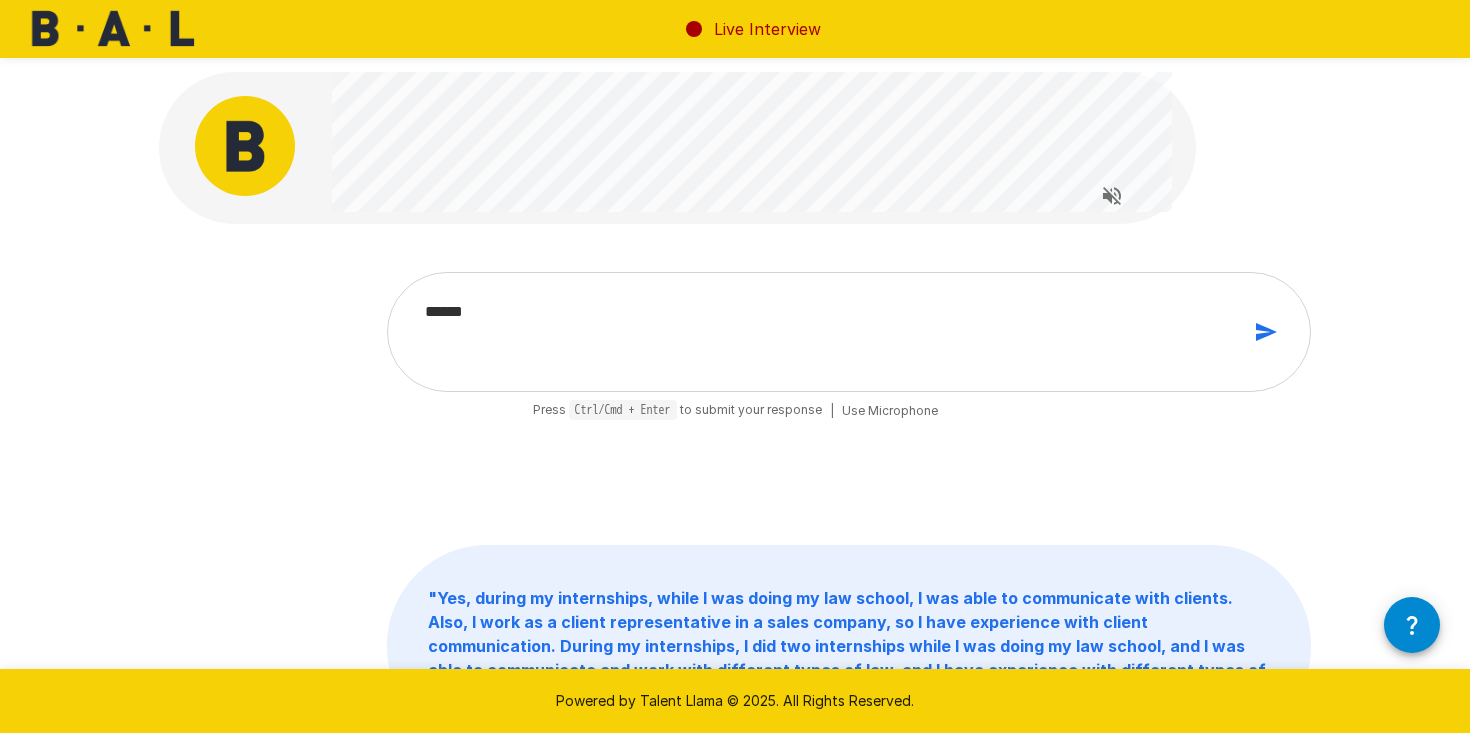 type on "*******" 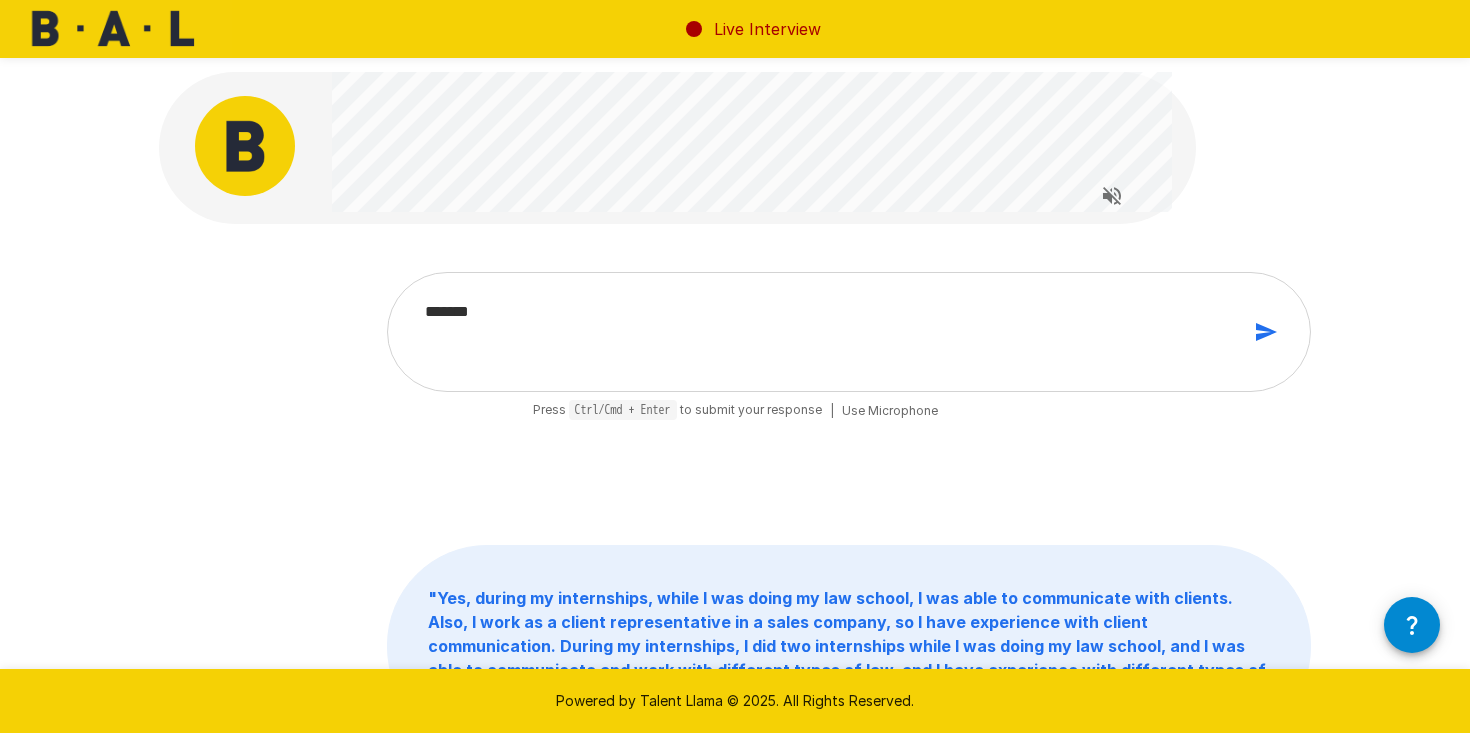 type on "*" 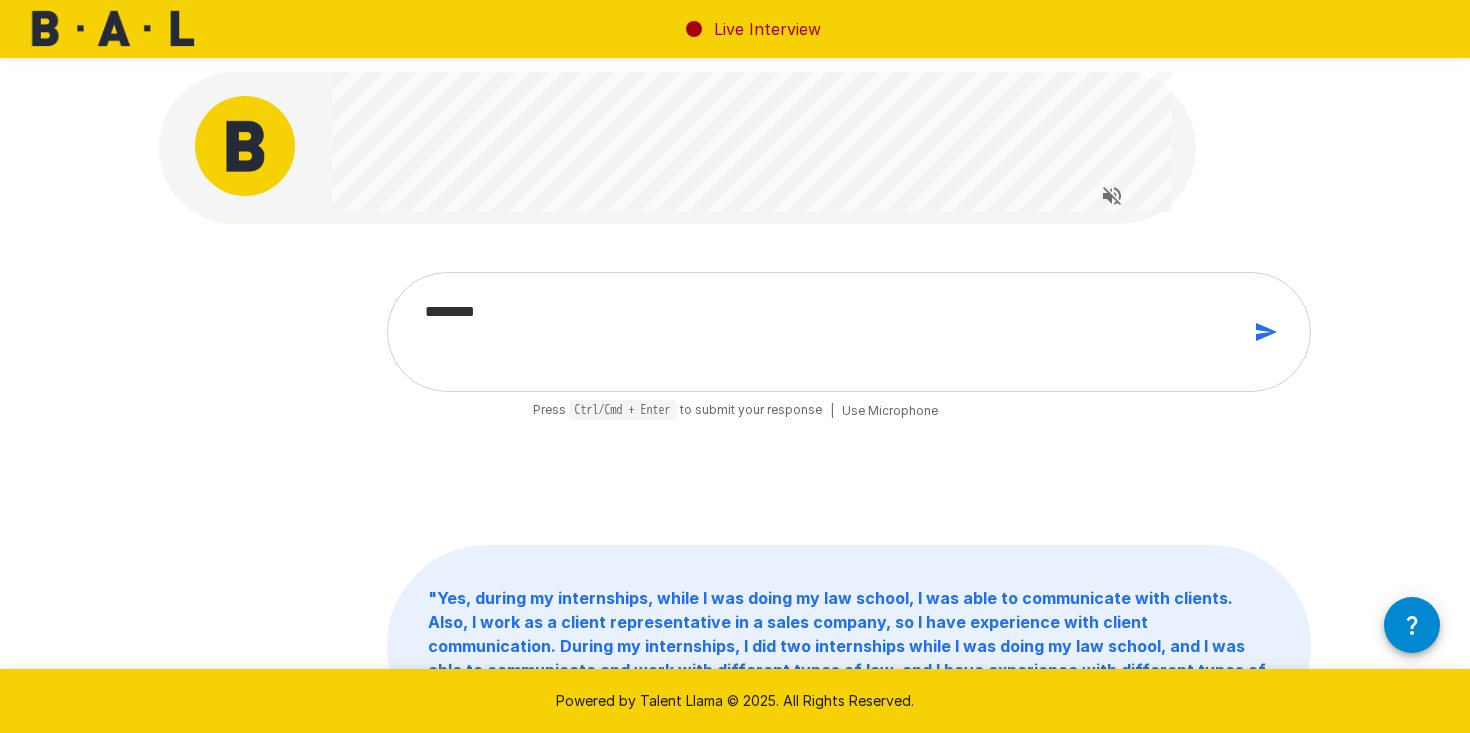 type on "********" 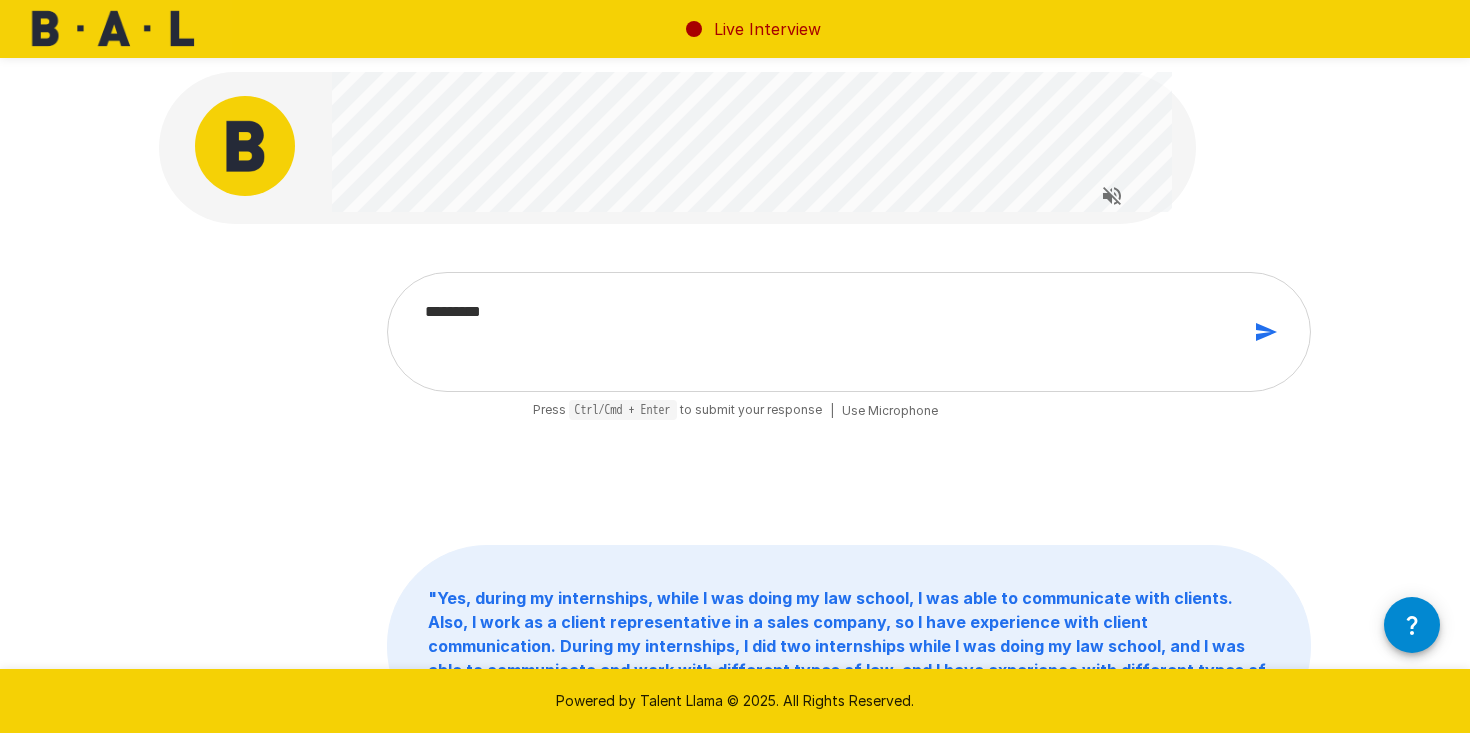 type on "**********" 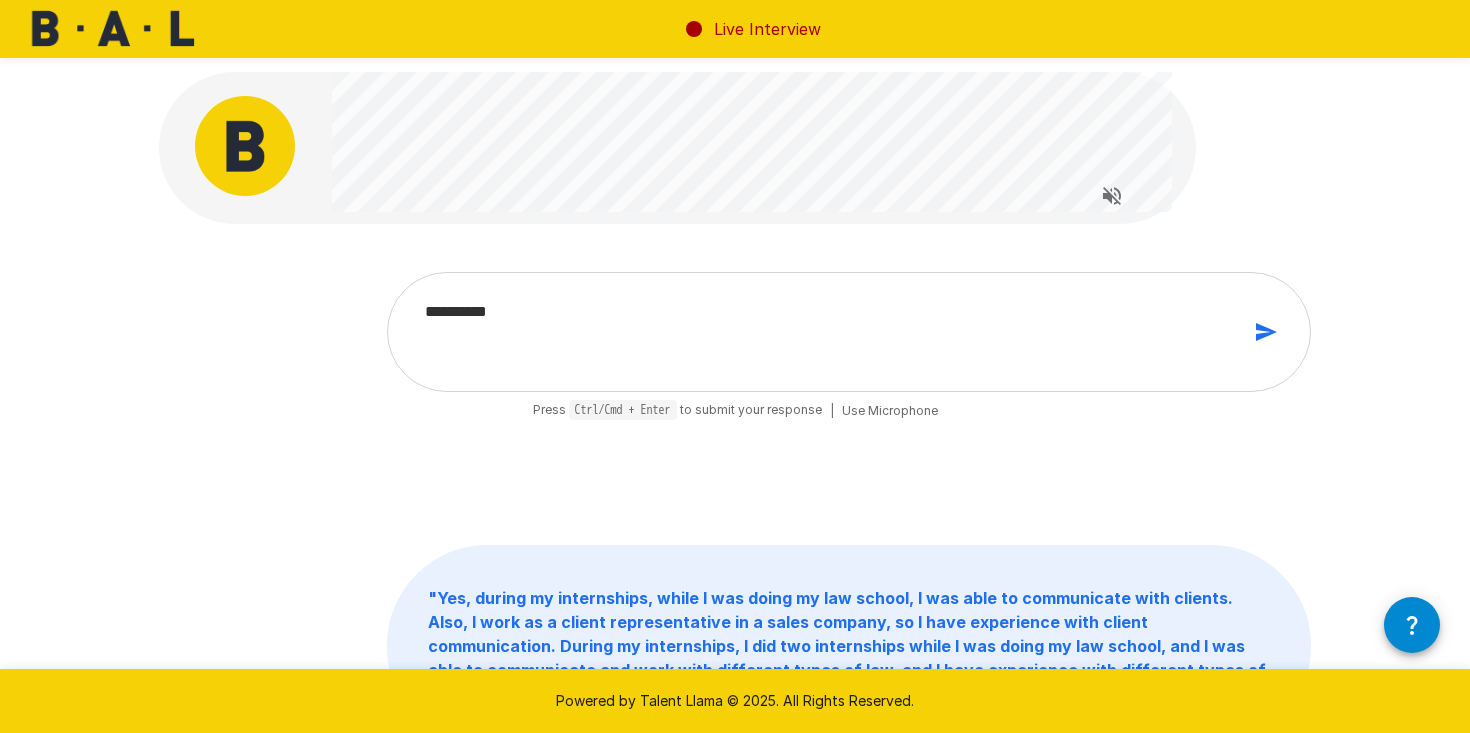 type on "**********" 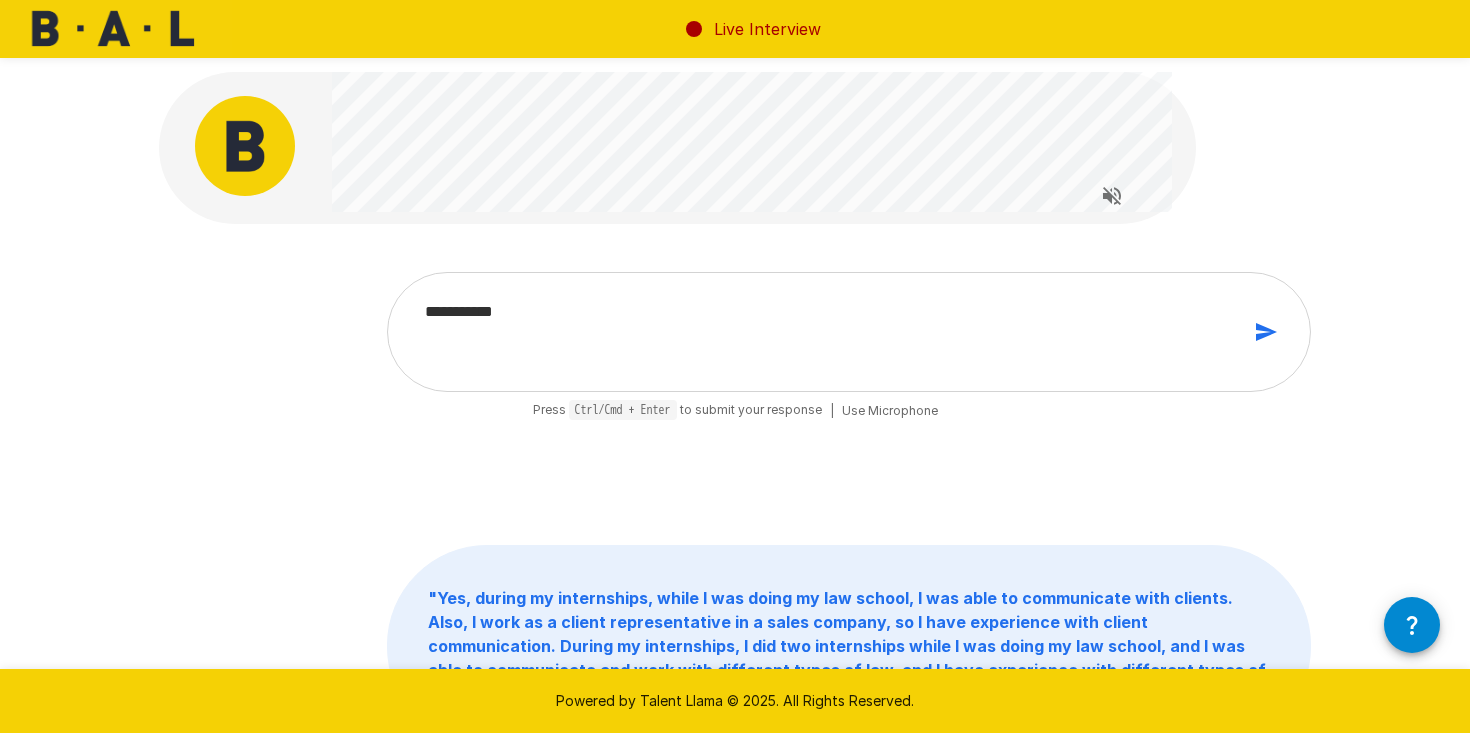type on "**********" 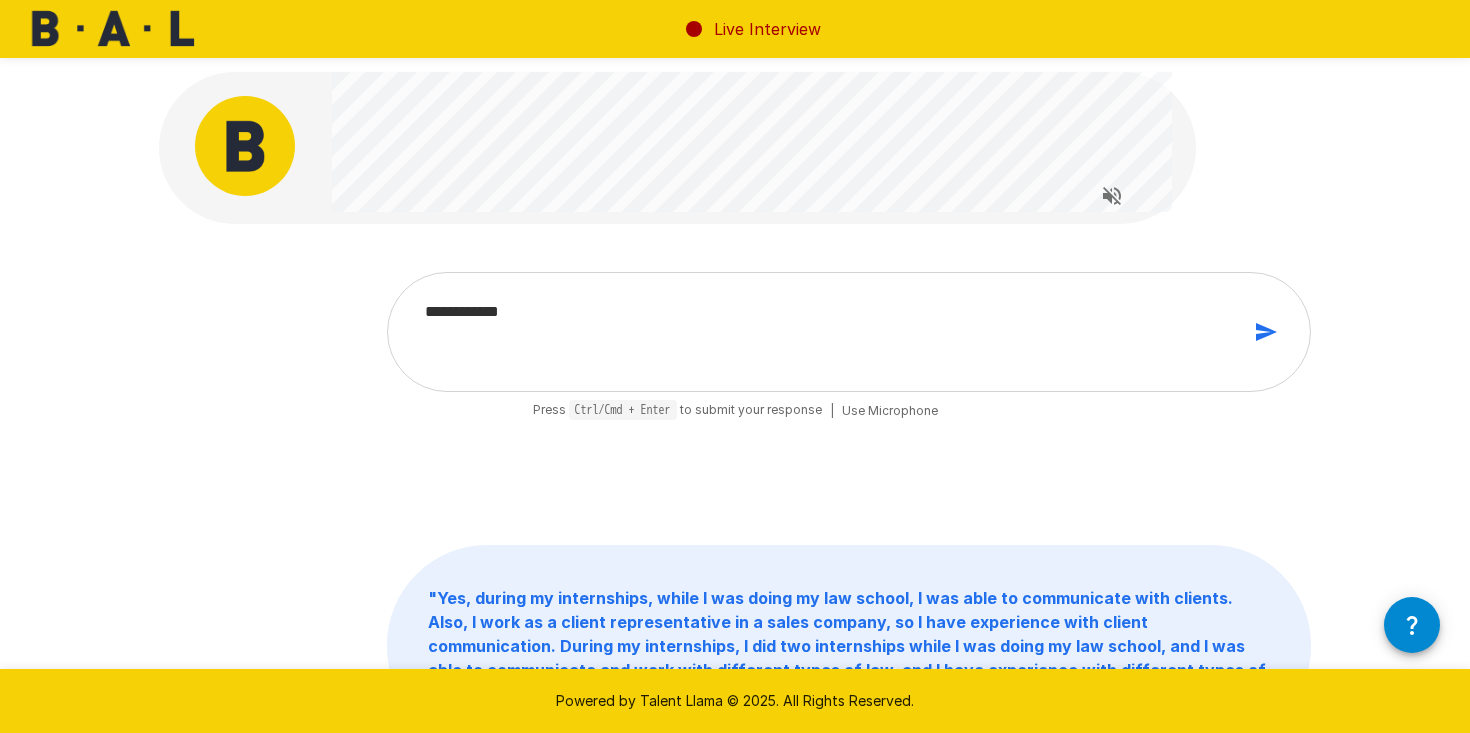 type on "**********" 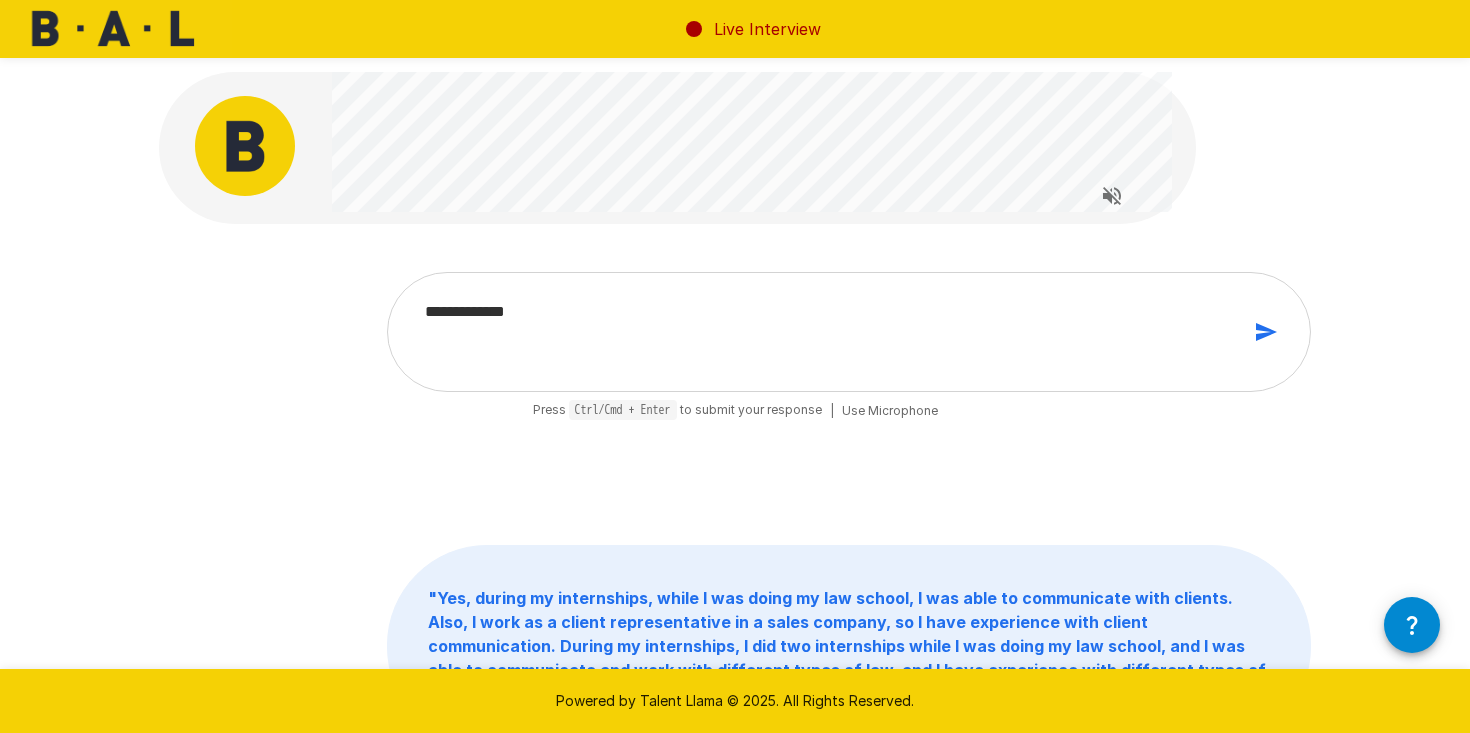 type on "**********" 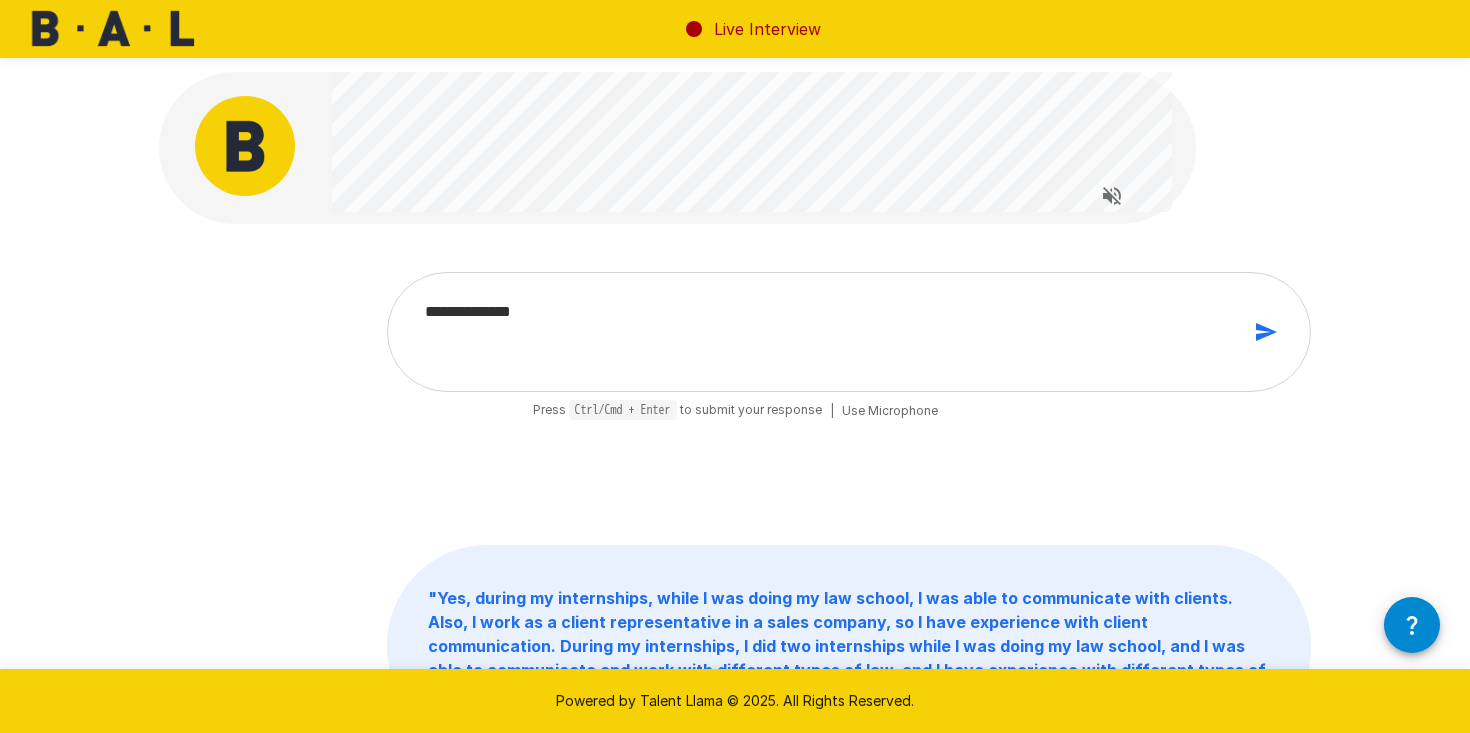 type on "**********" 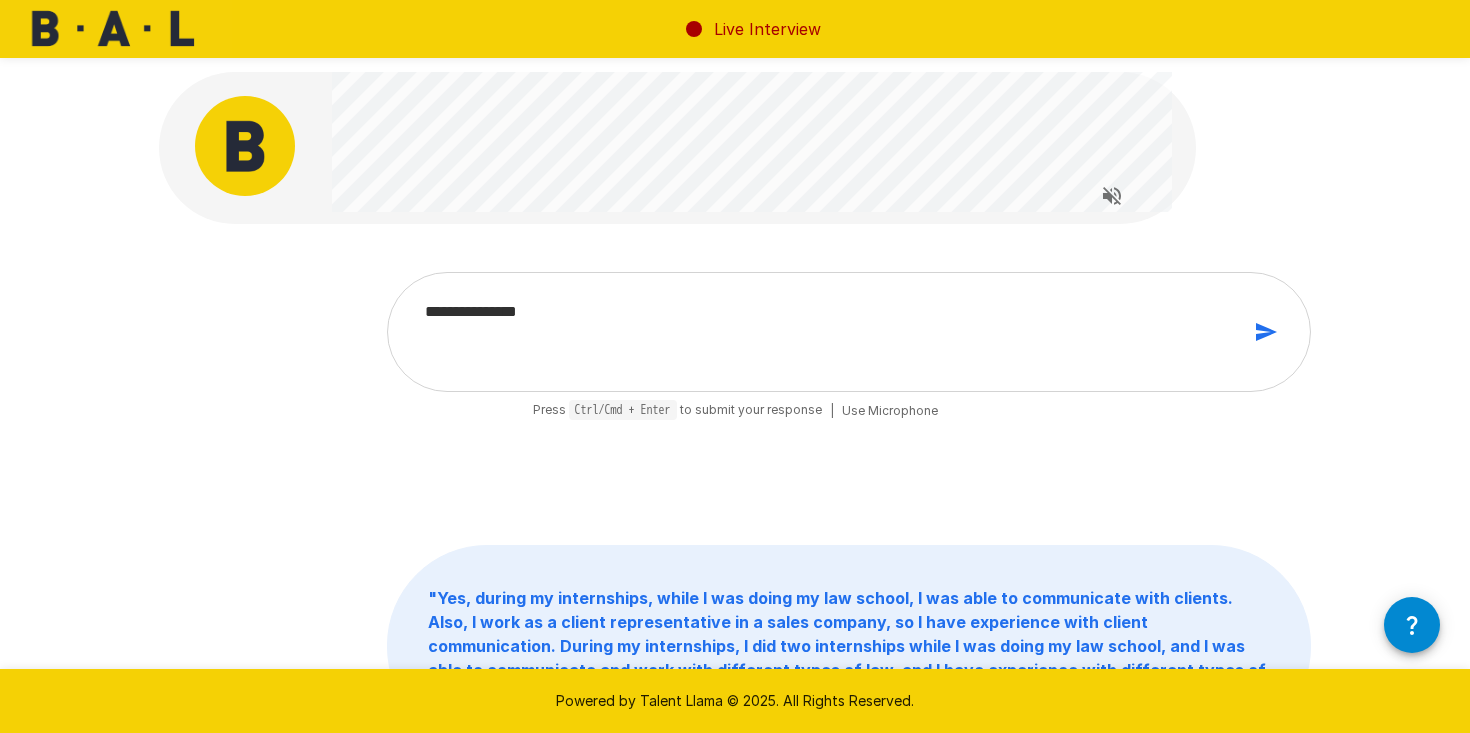 type on "**********" 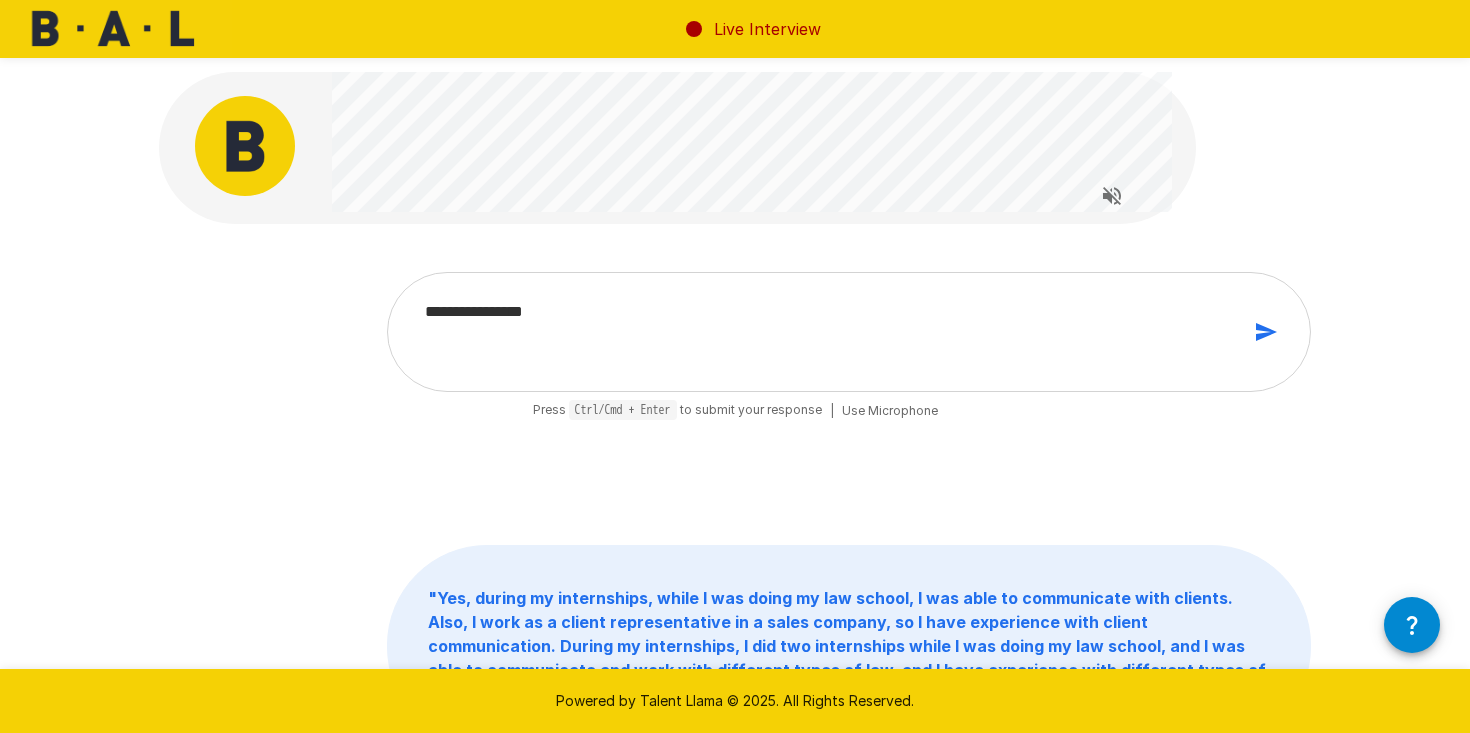 type on "*" 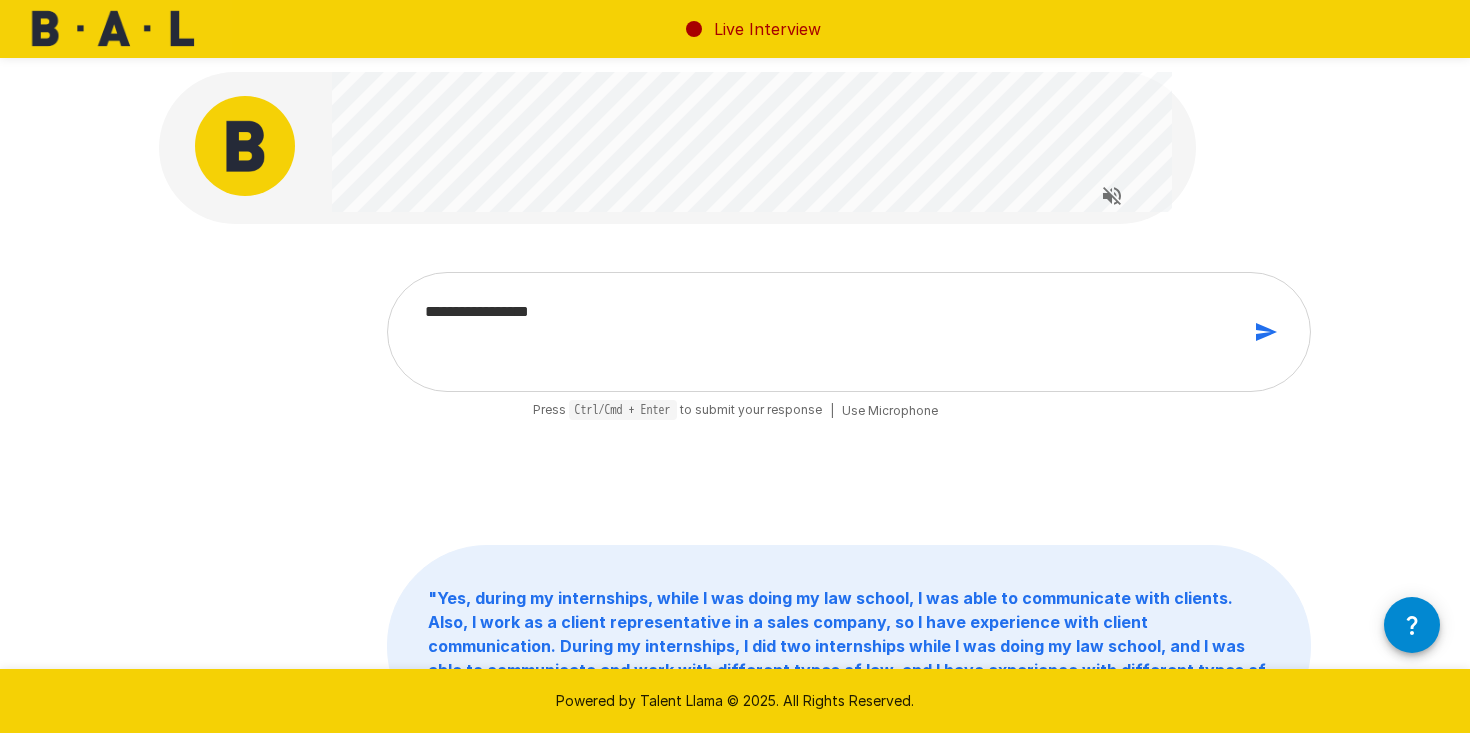 type on "**********" 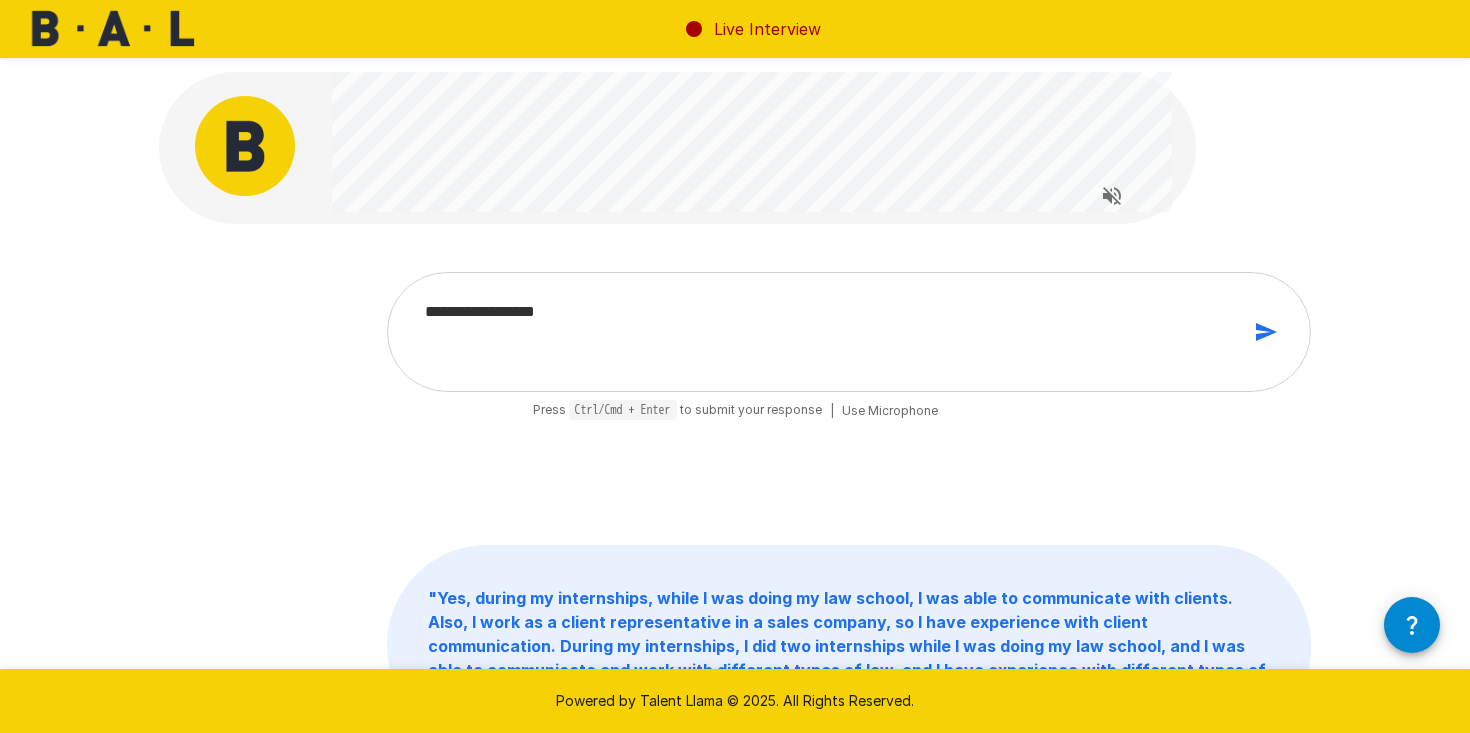 type on "**********" 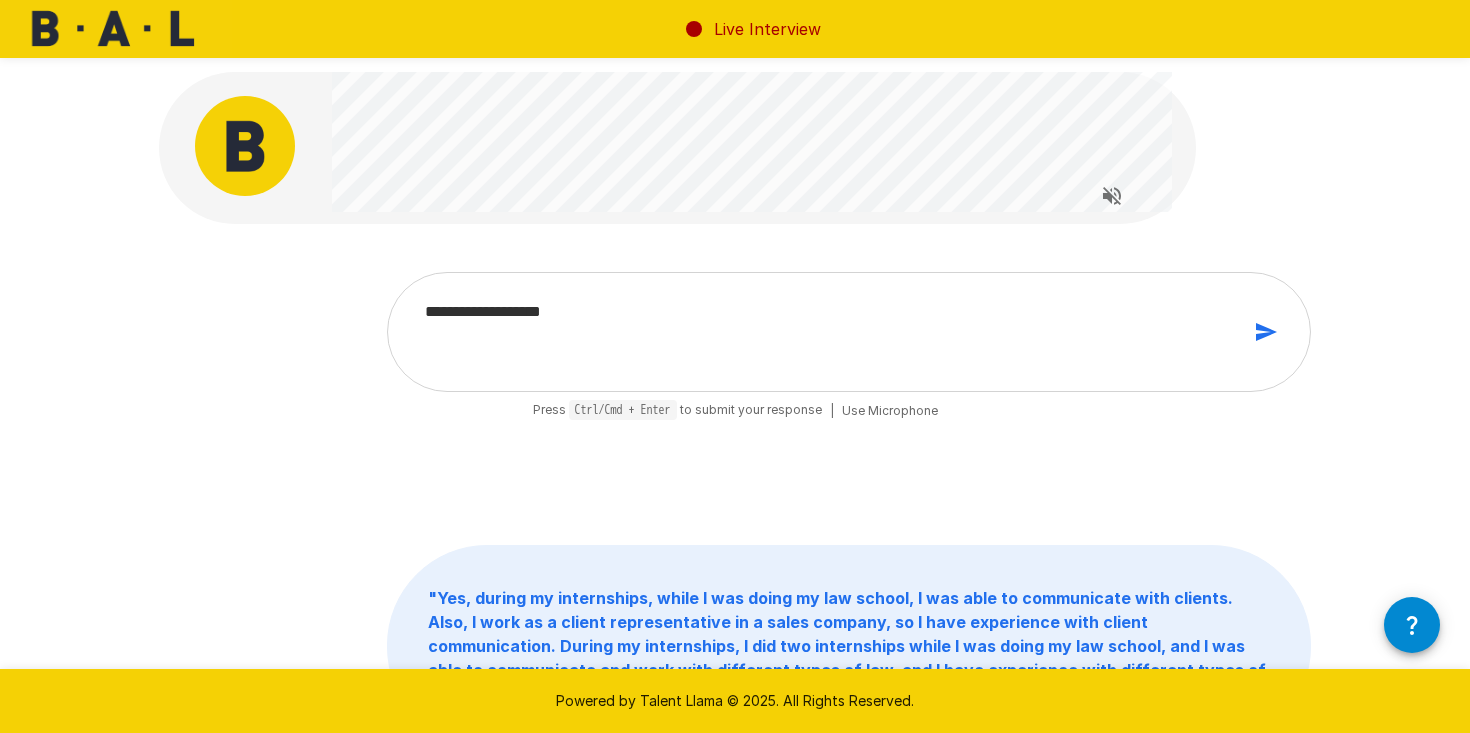 type on "**********" 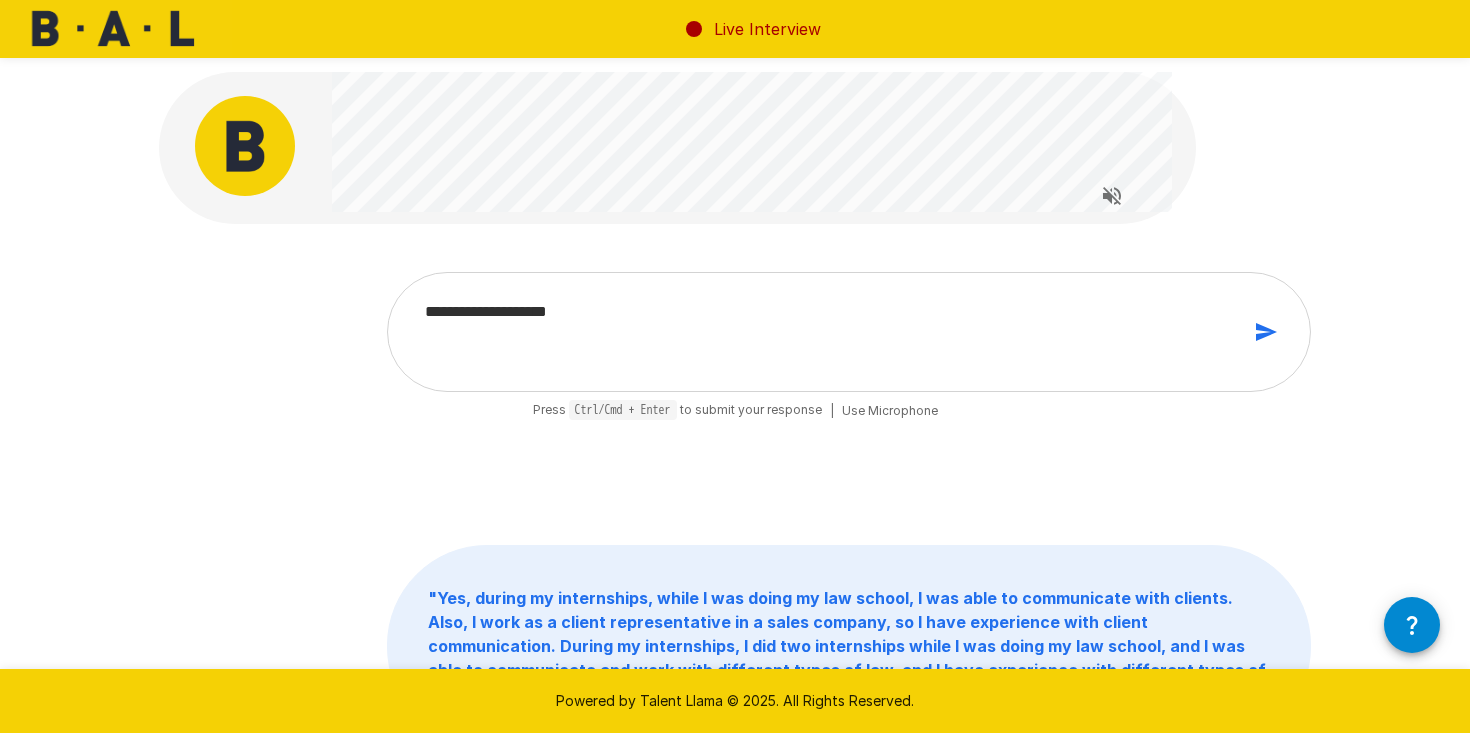 type on "**********" 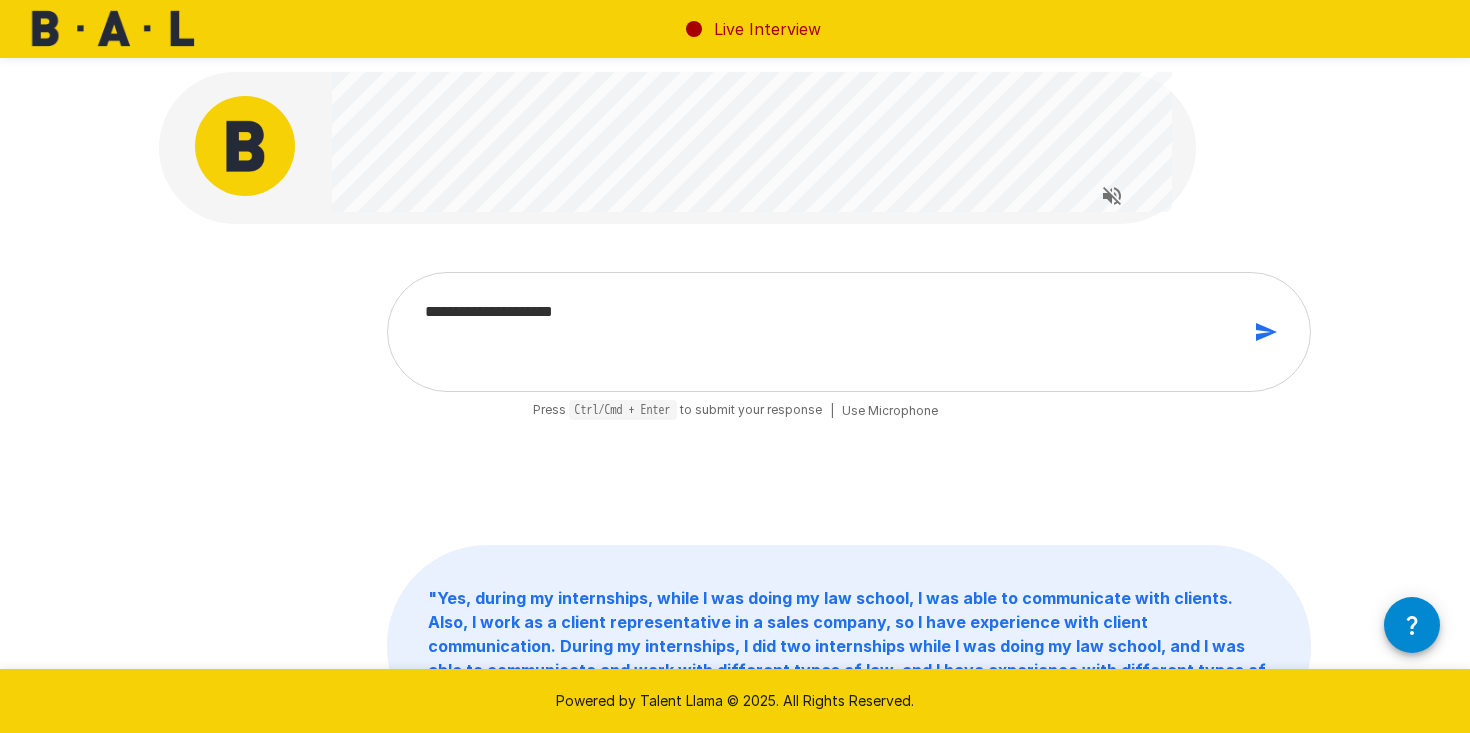 type on "**********" 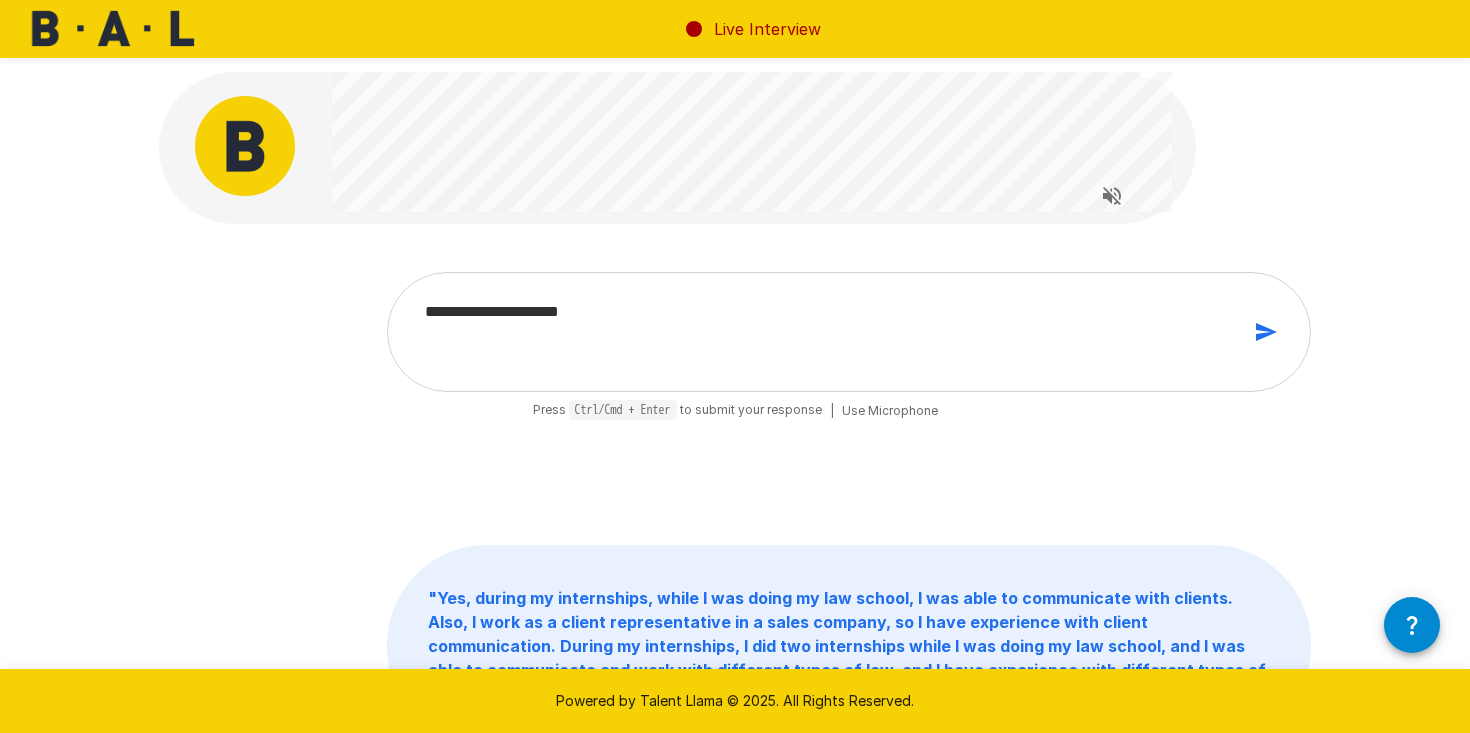 type on "**********" 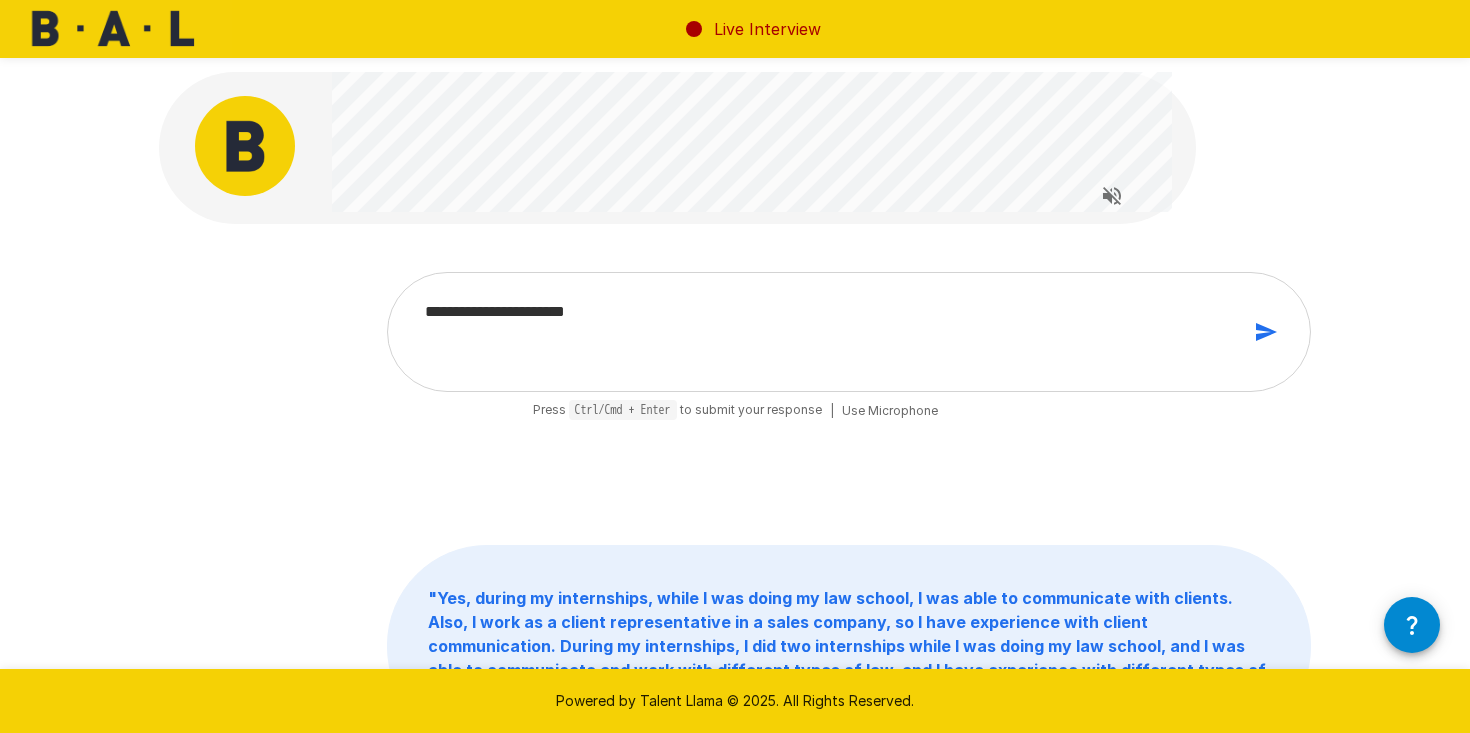 type on "**********" 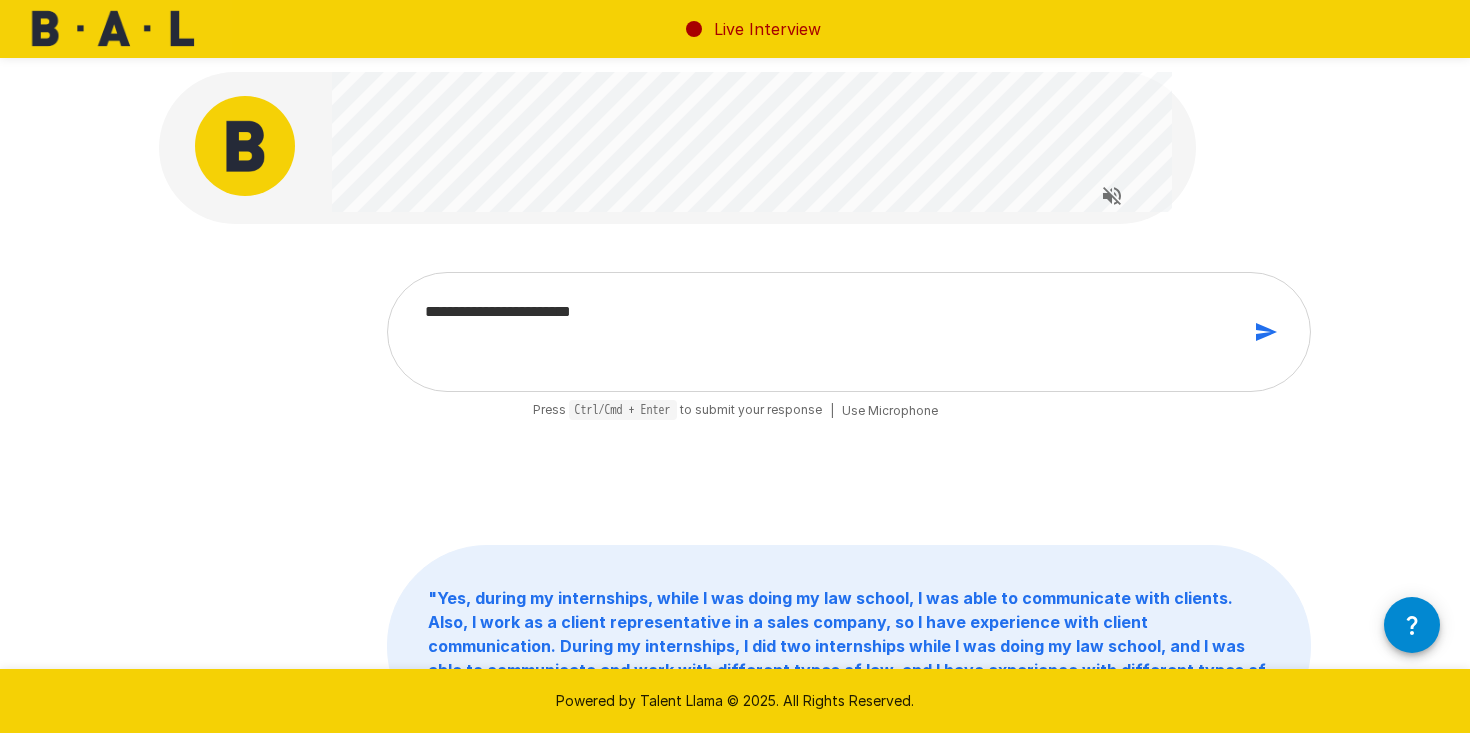 type on "**********" 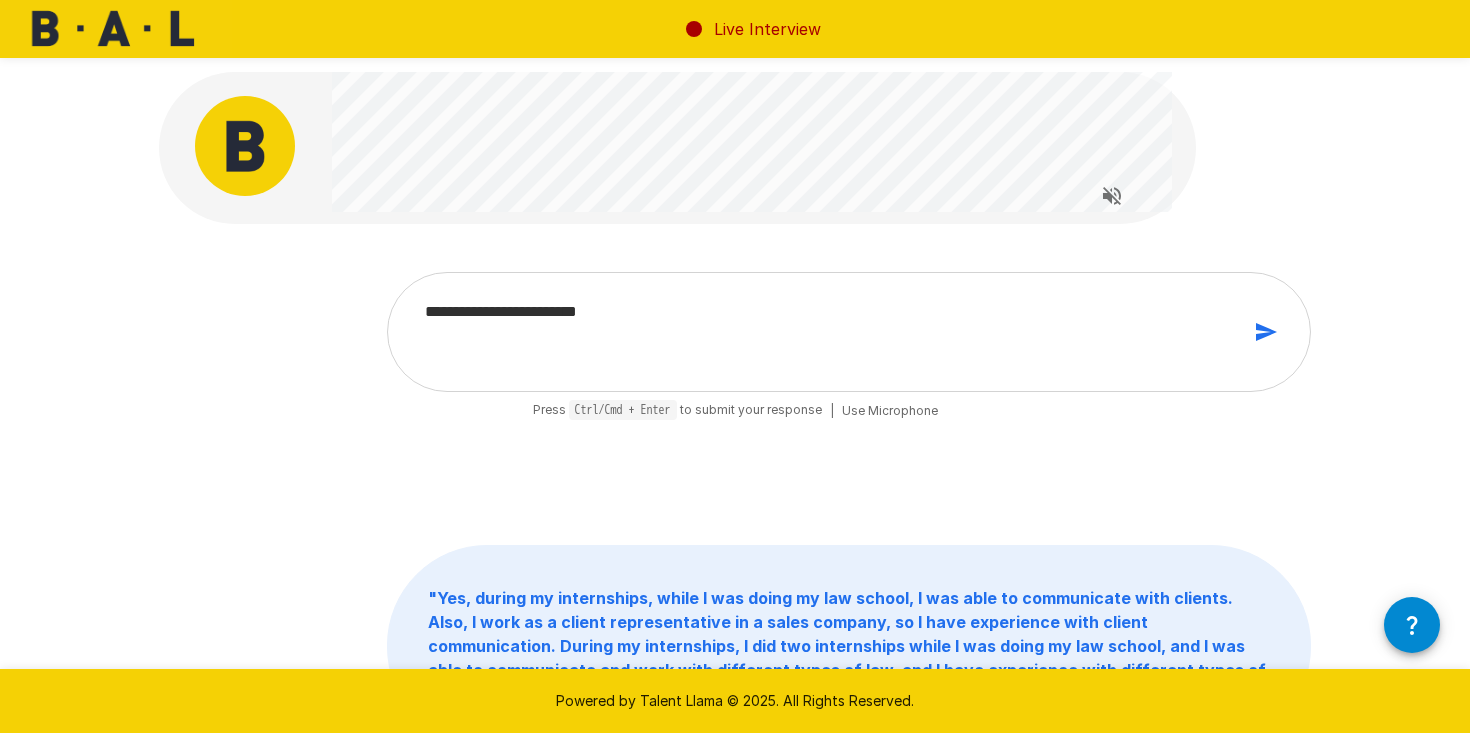 type on "**********" 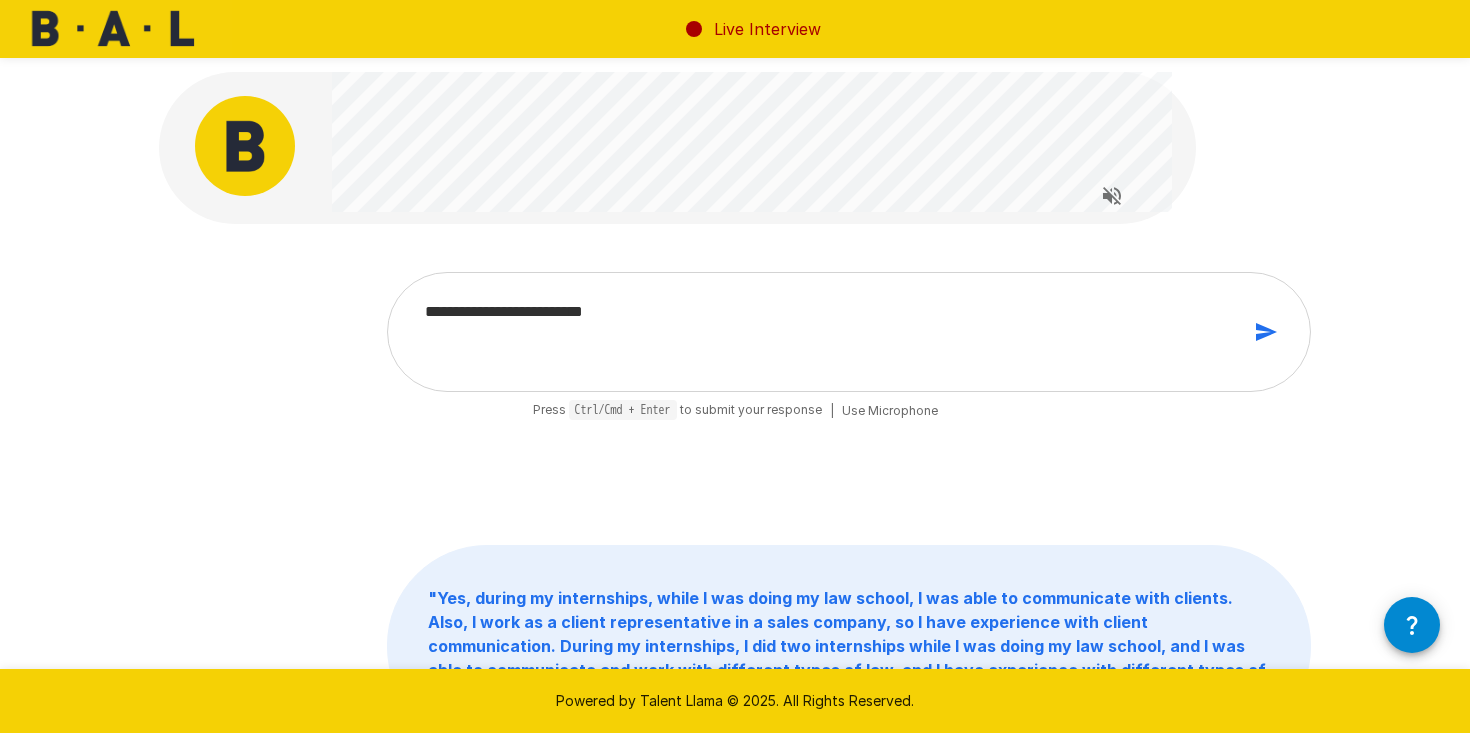 type on "*" 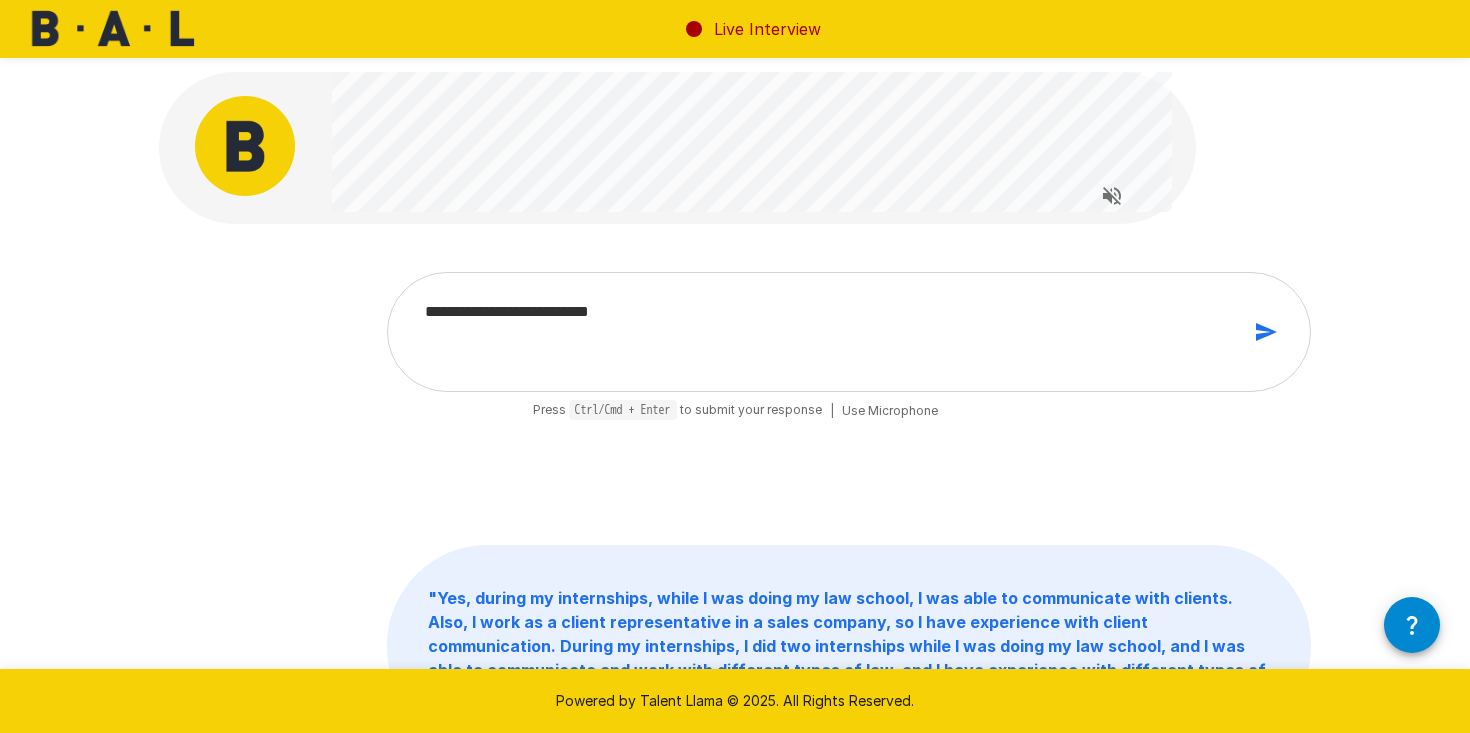 type on "**********" 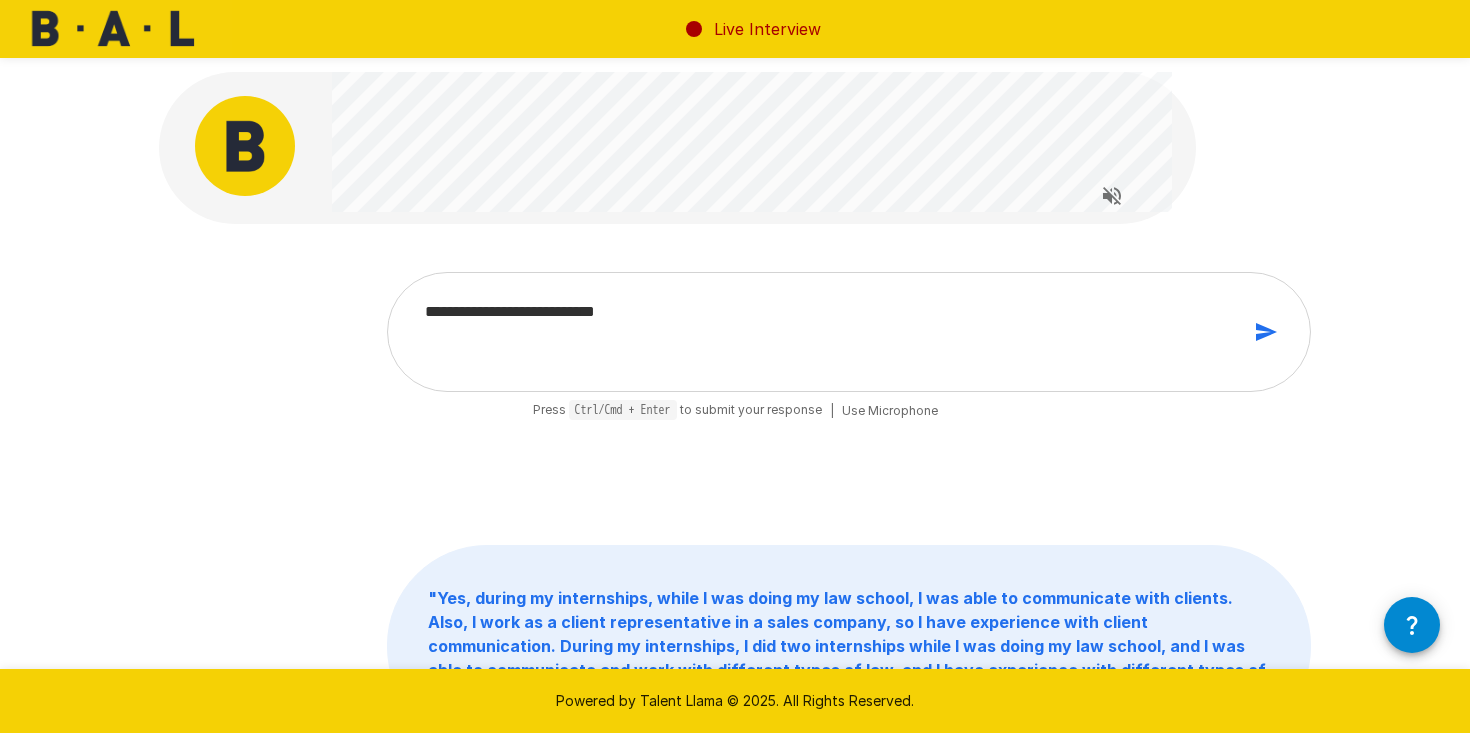 type on "**********" 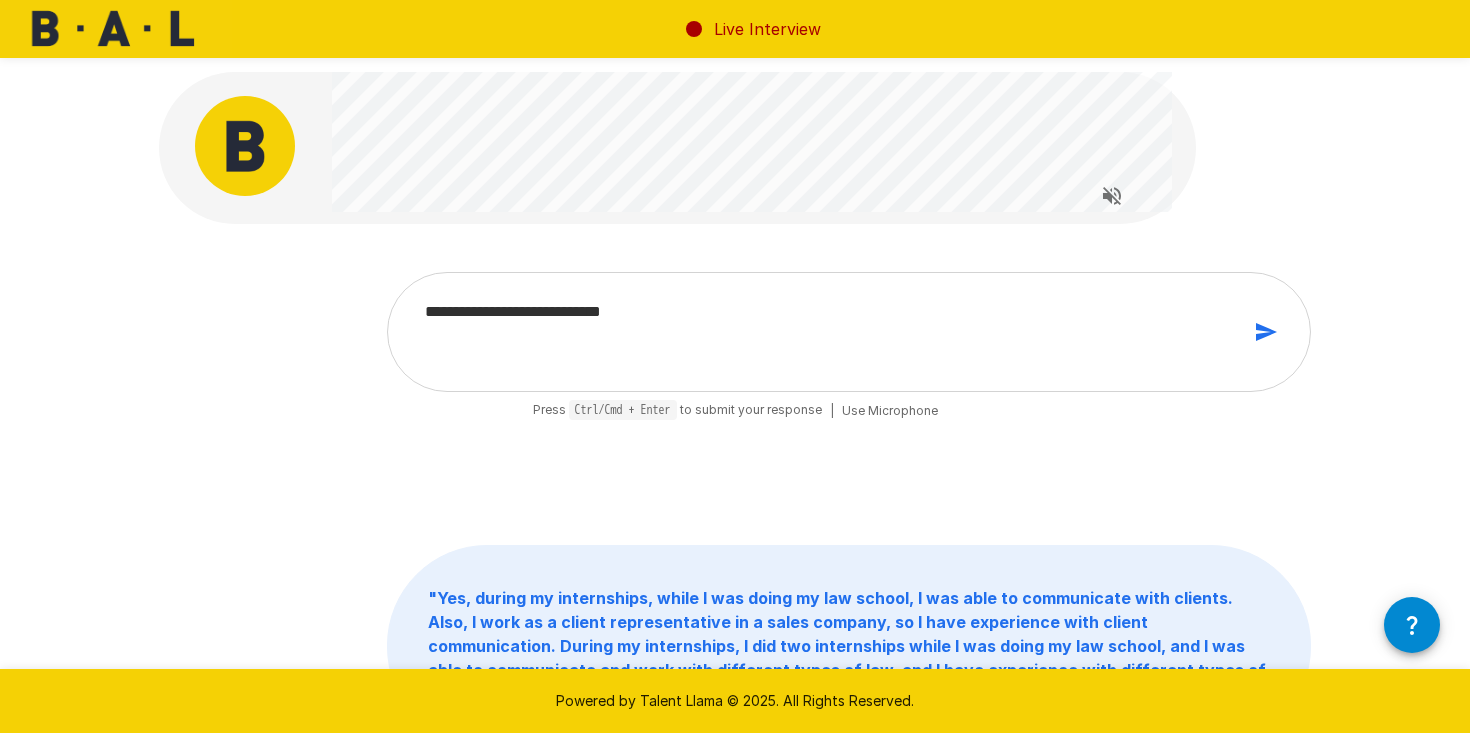 type on "**********" 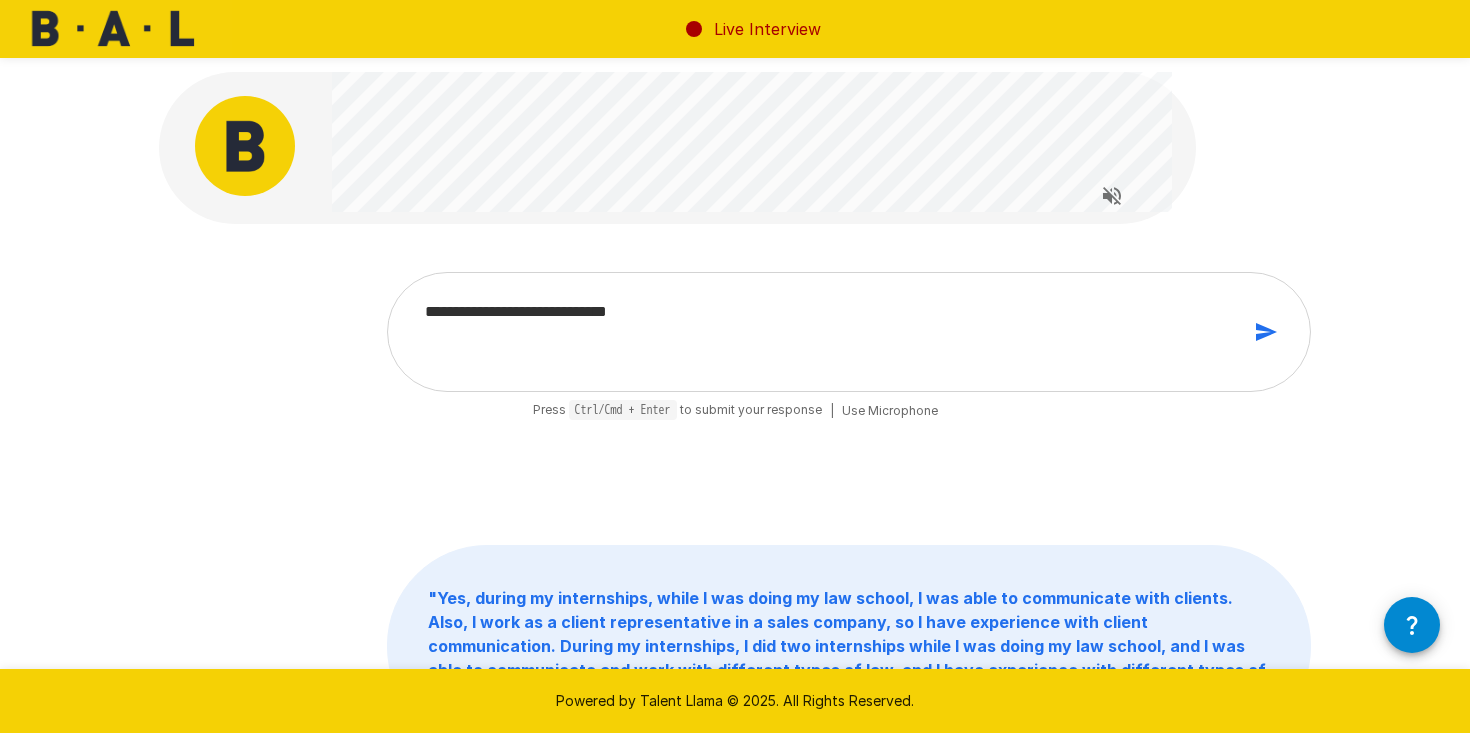 type on "**********" 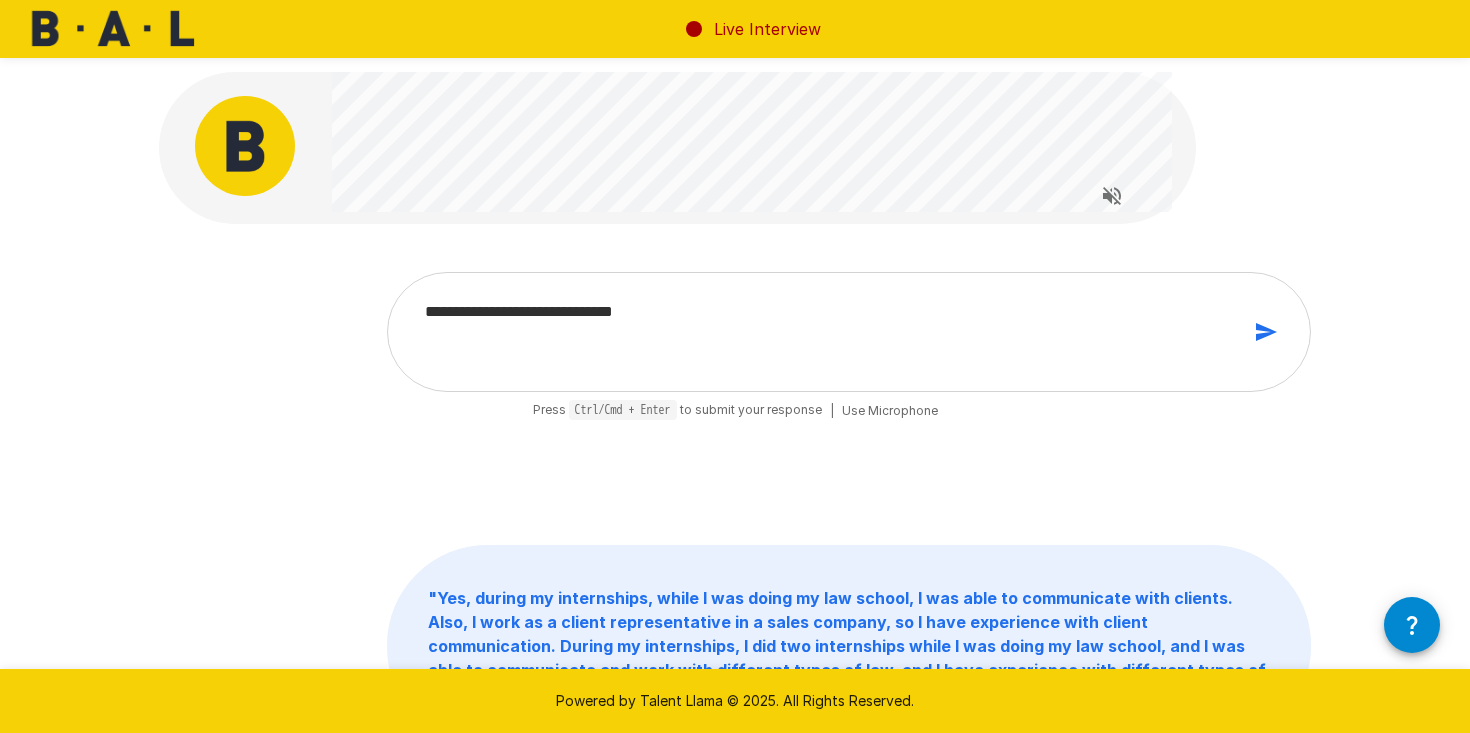 type on "**********" 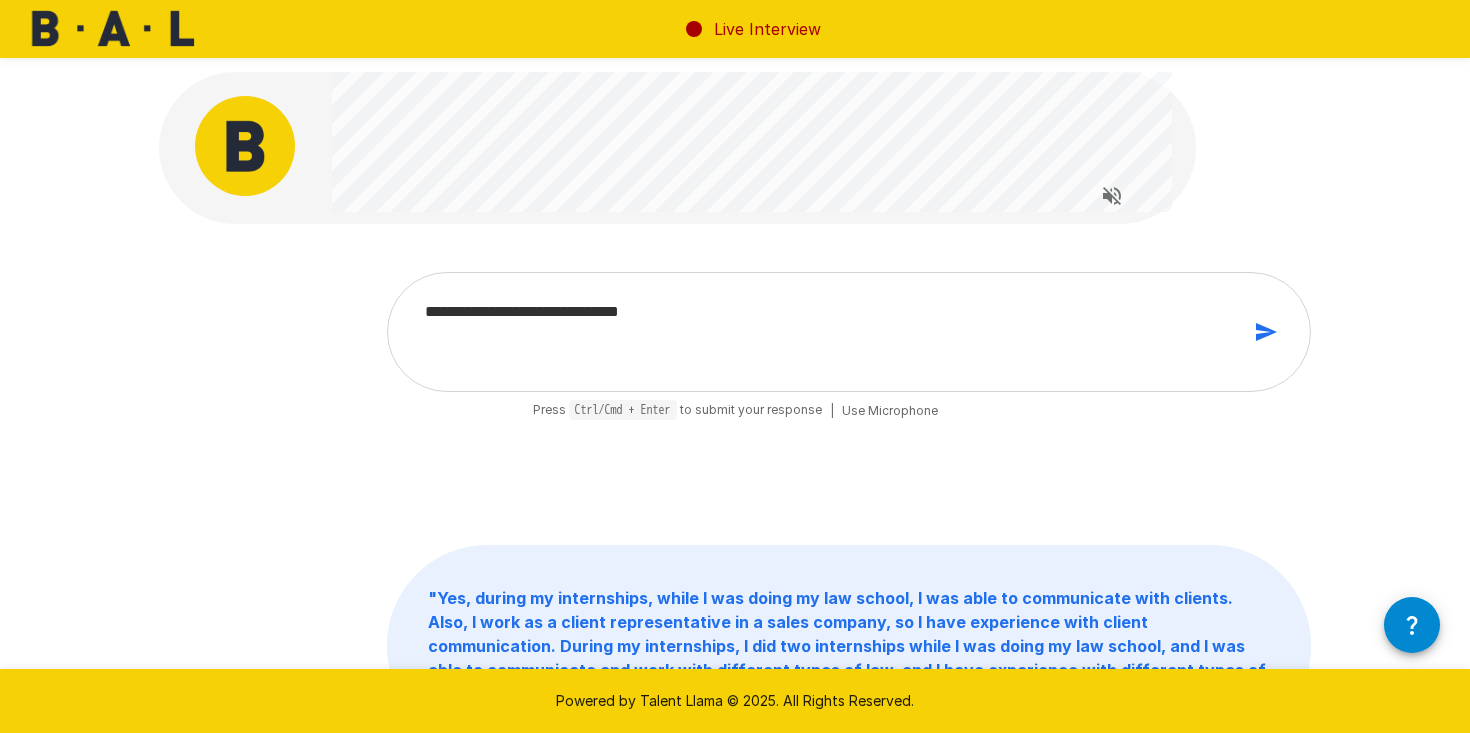 type on "**********" 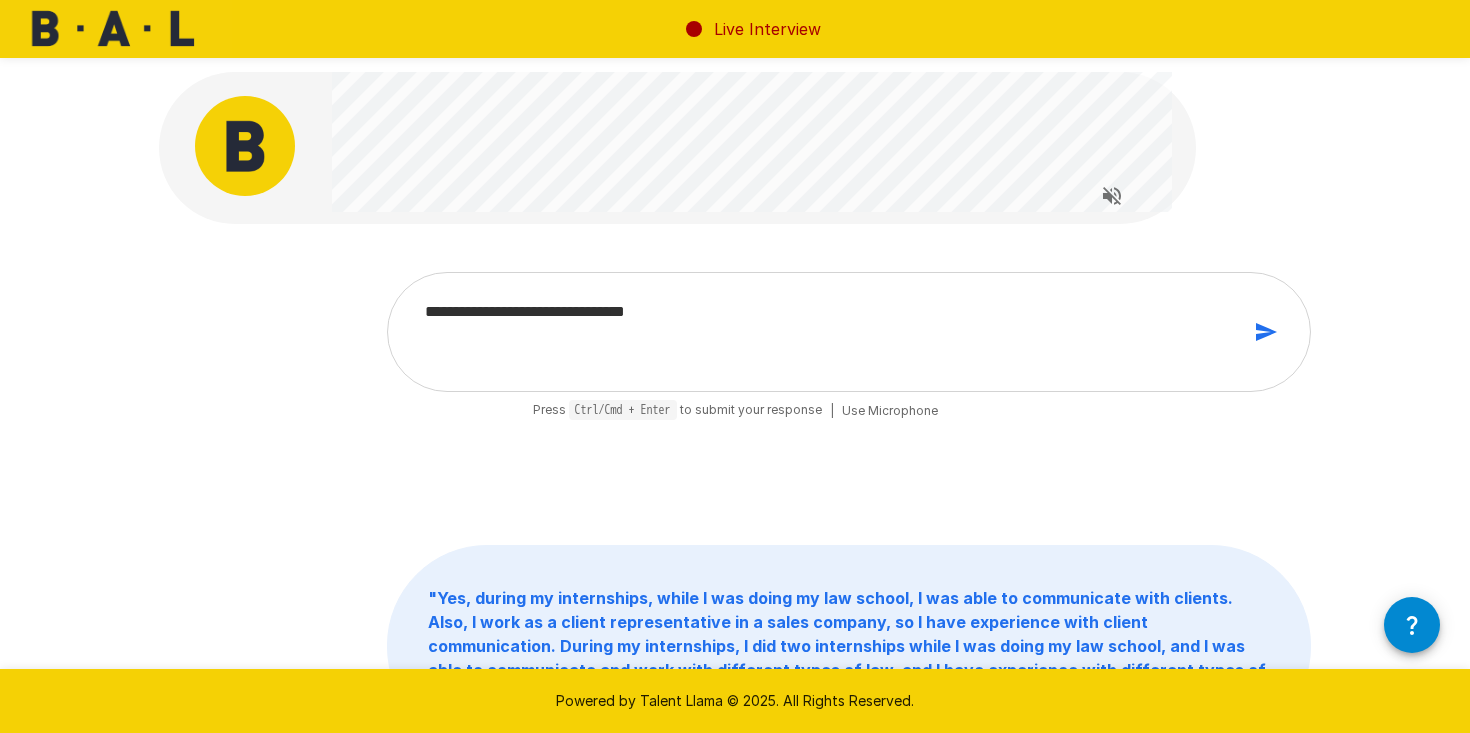 type on "**********" 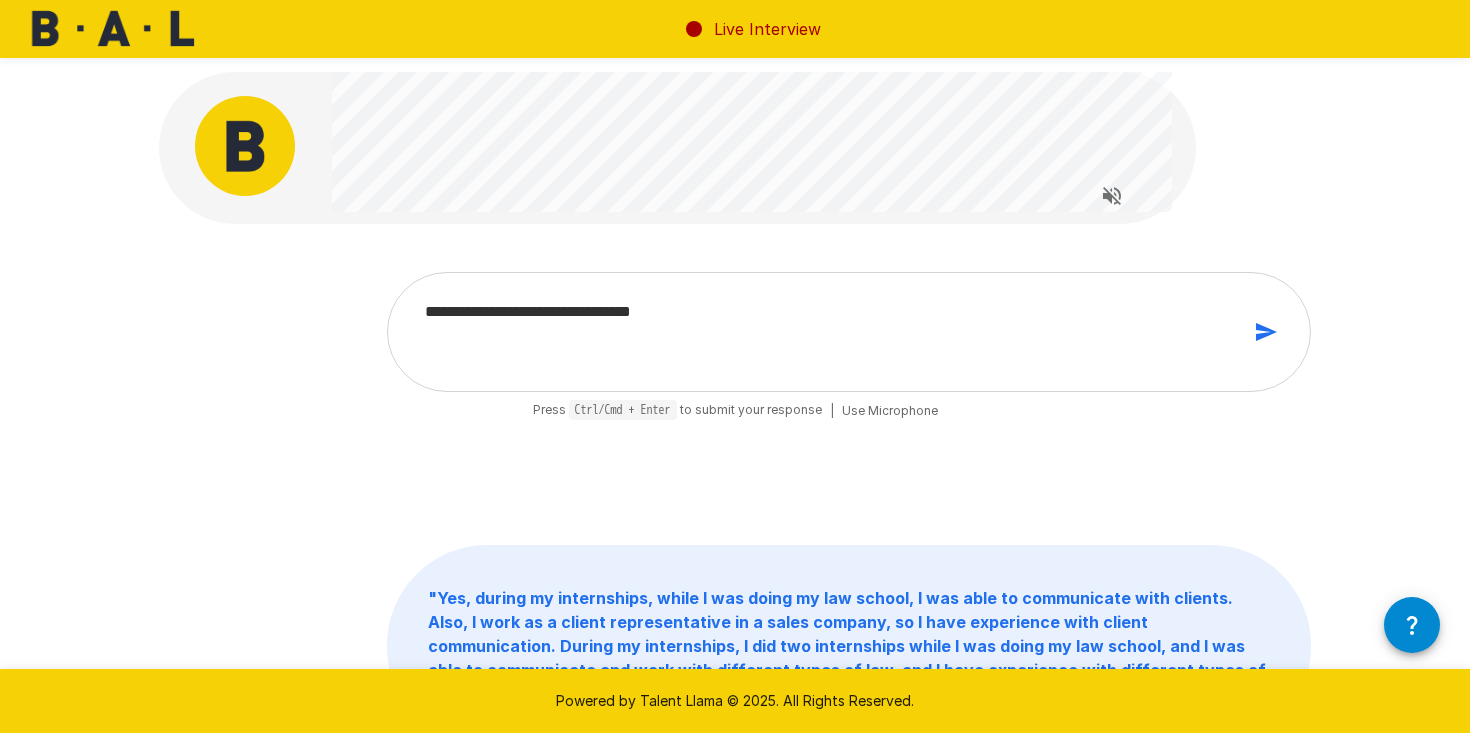 type on "**********" 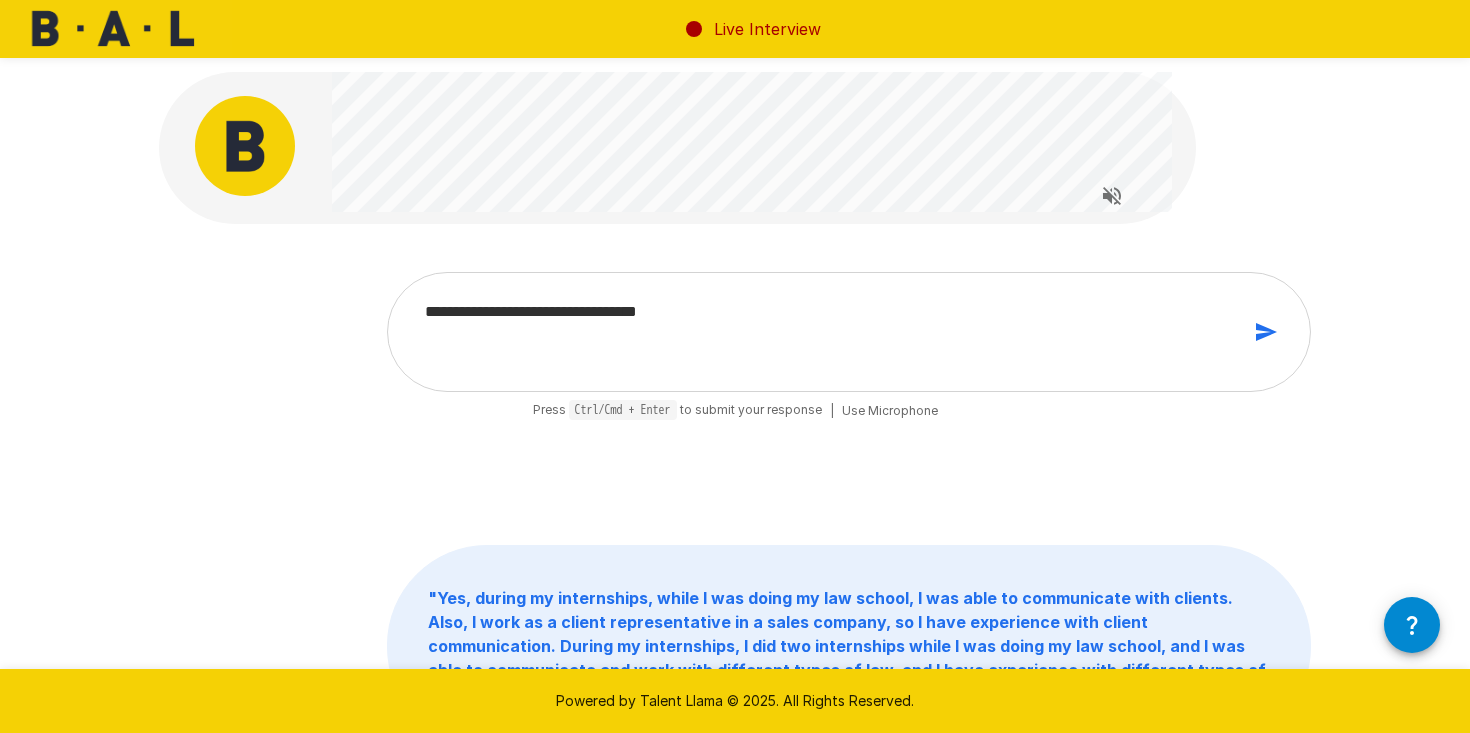 type on "**********" 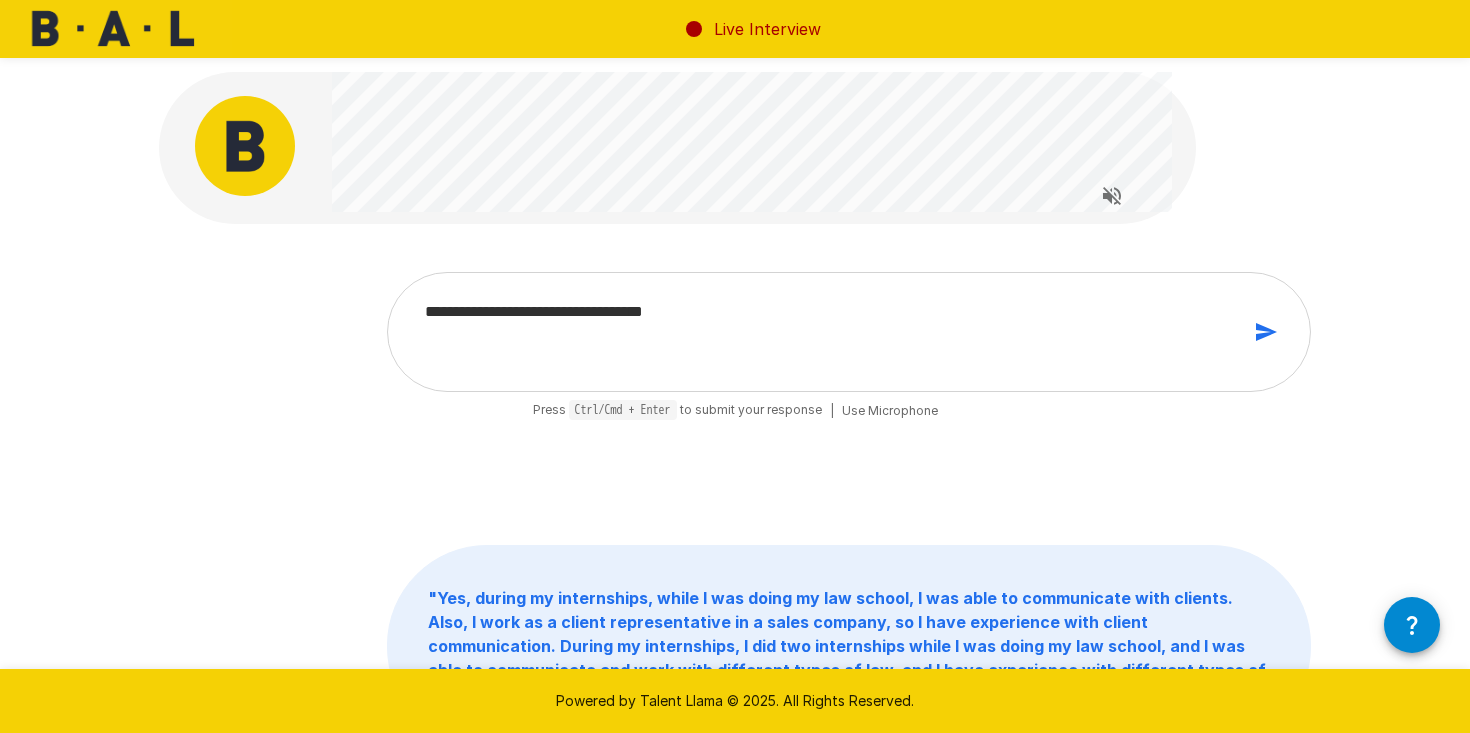 type on "**********" 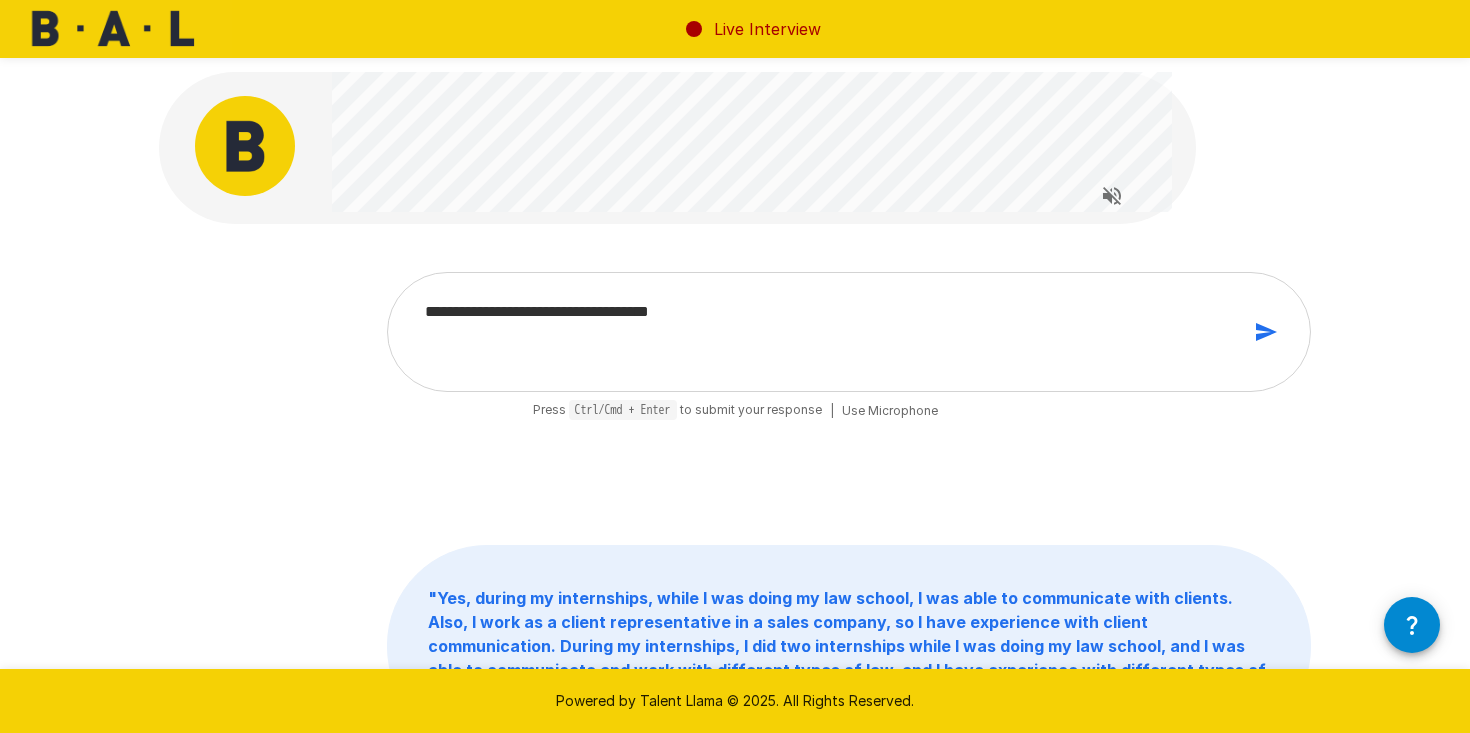 type on "**********" 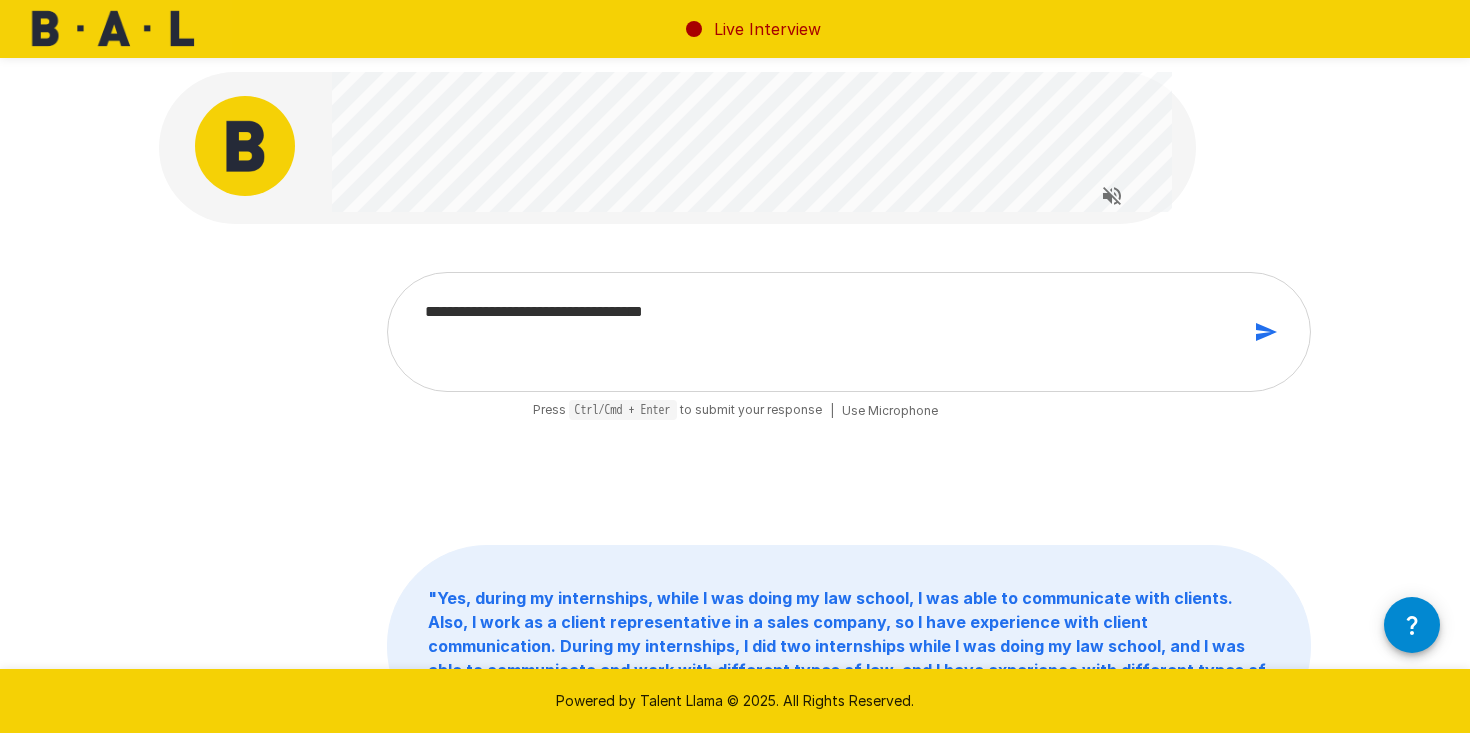 type on "**********" 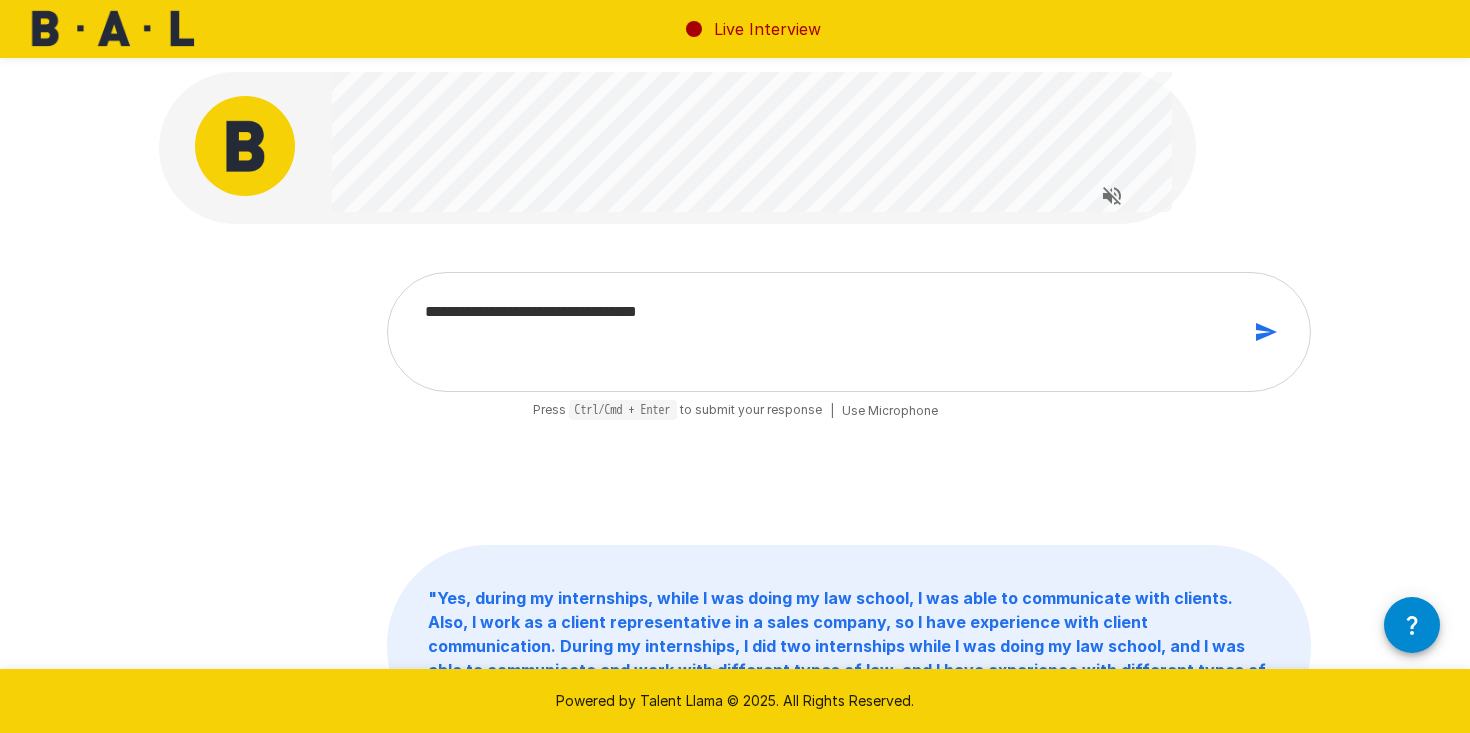 type on "**********" 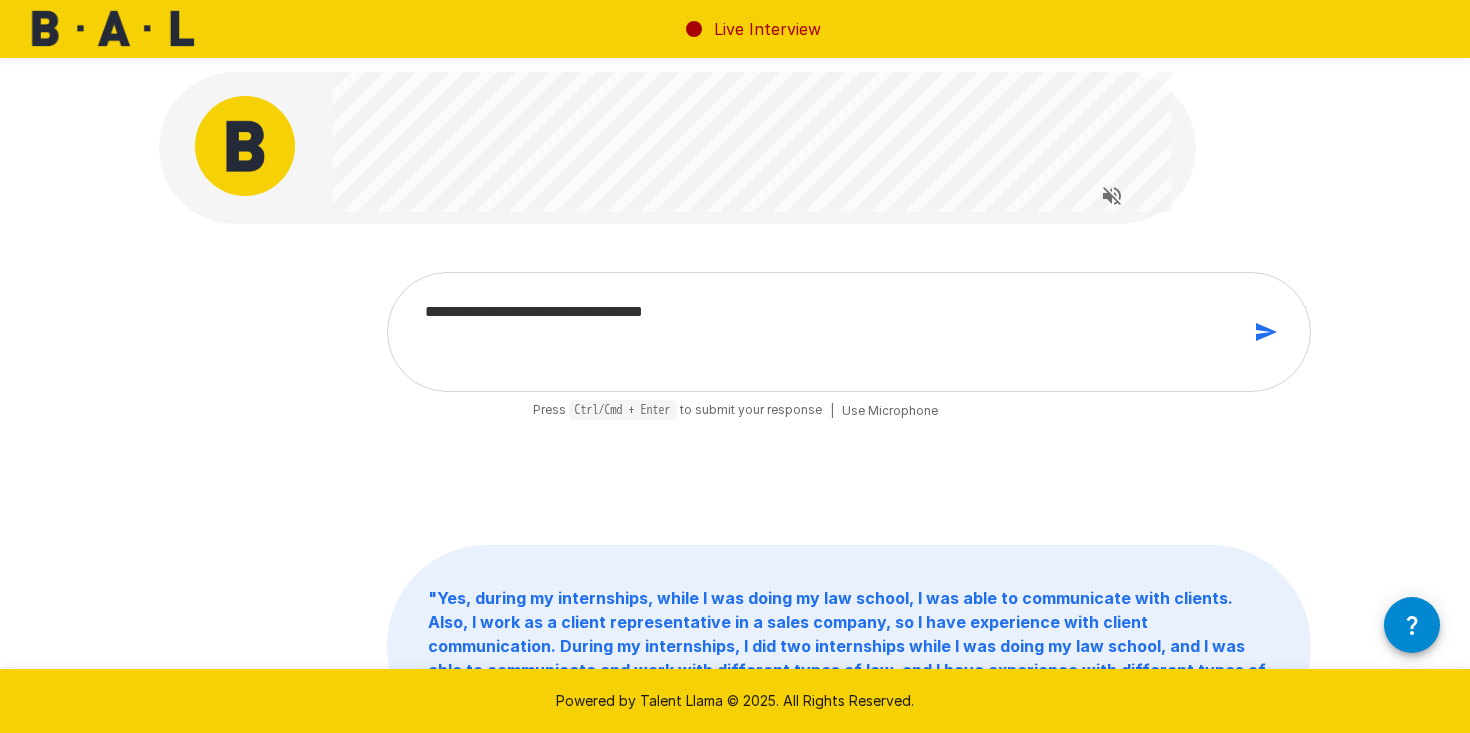 type on "*" 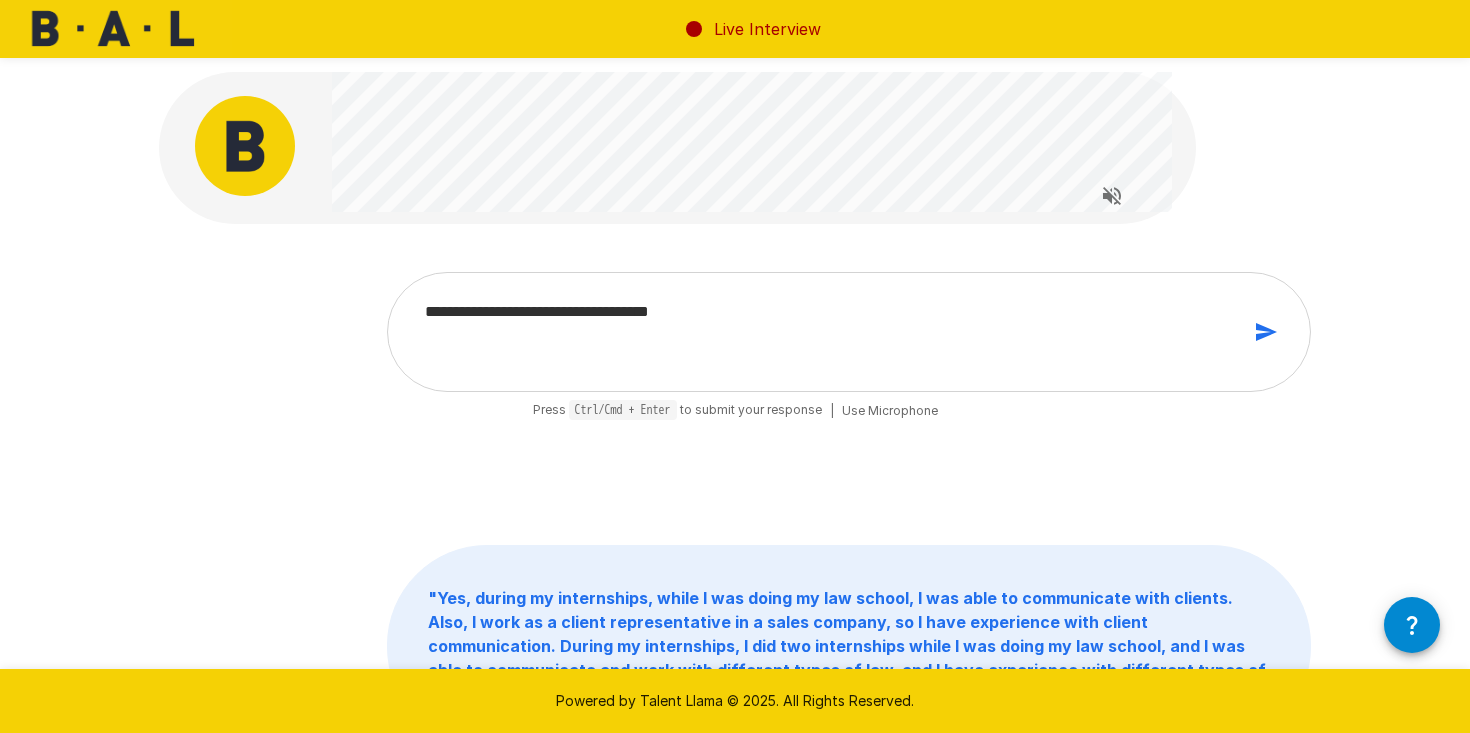 type on "**********" 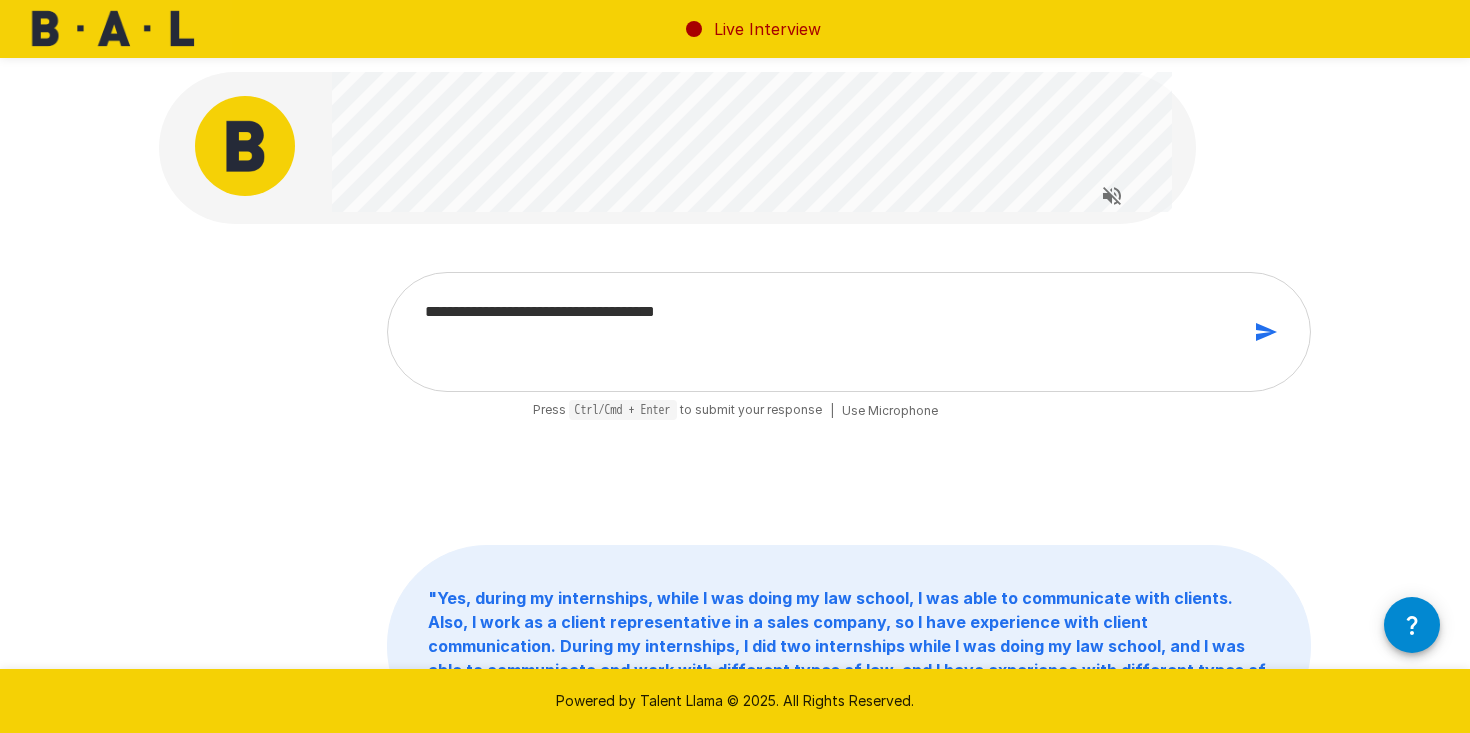 type on "**********" 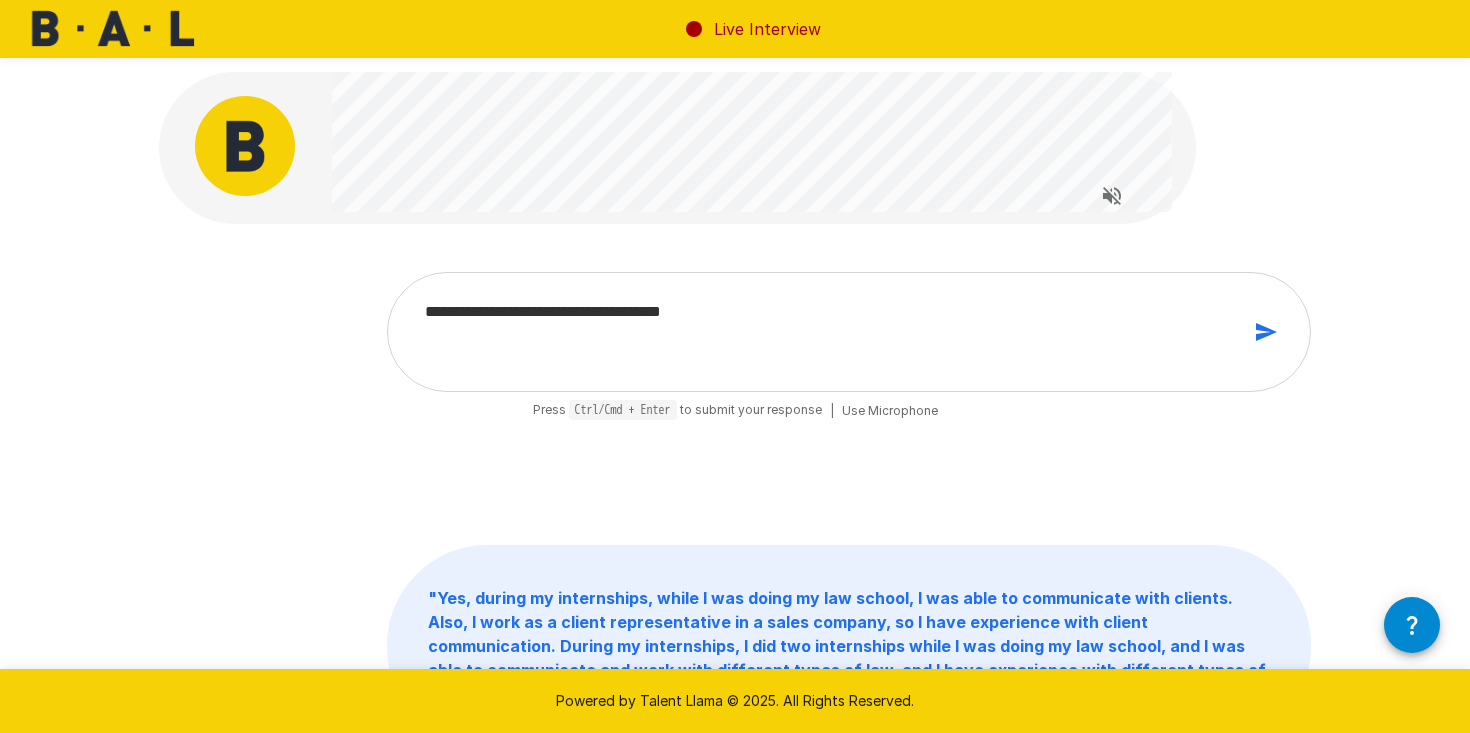 type on "**********" 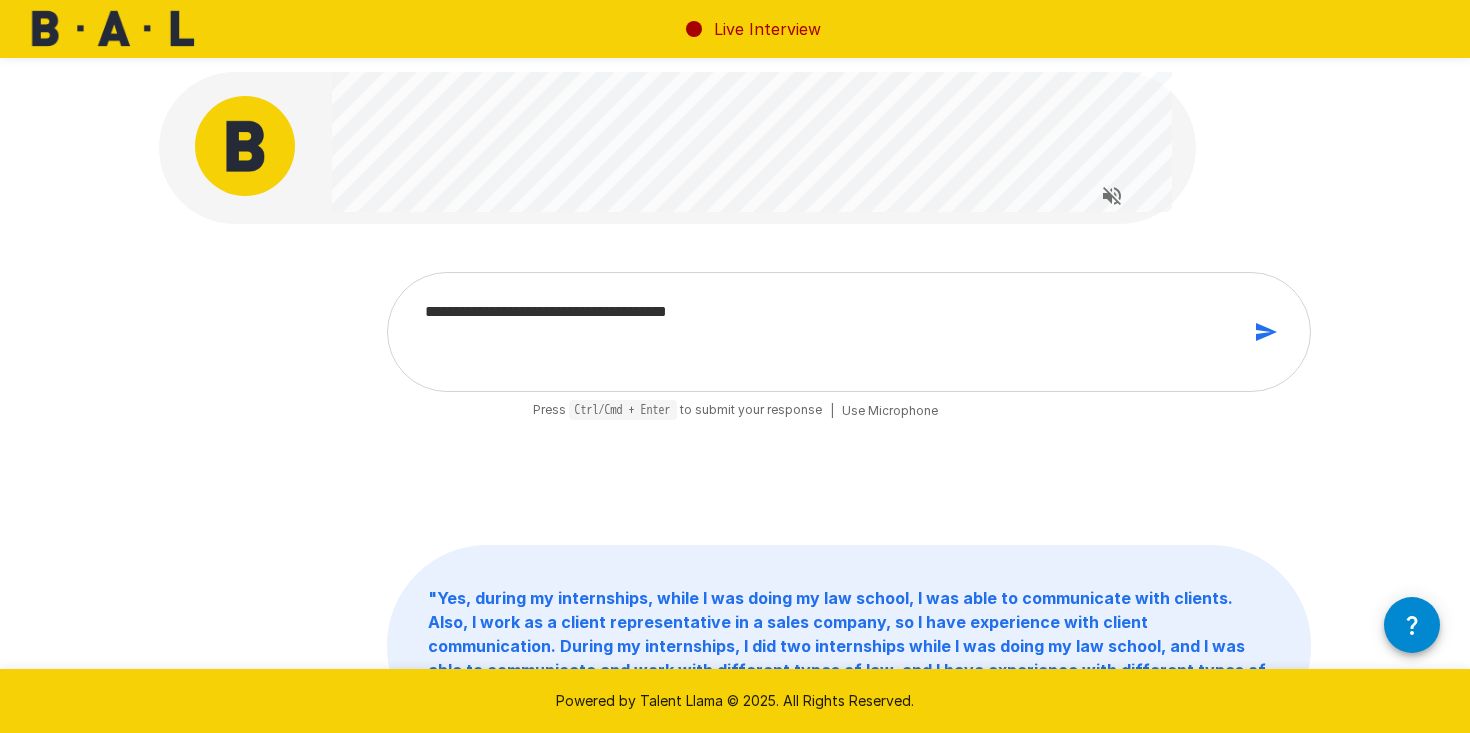 type on "**********" 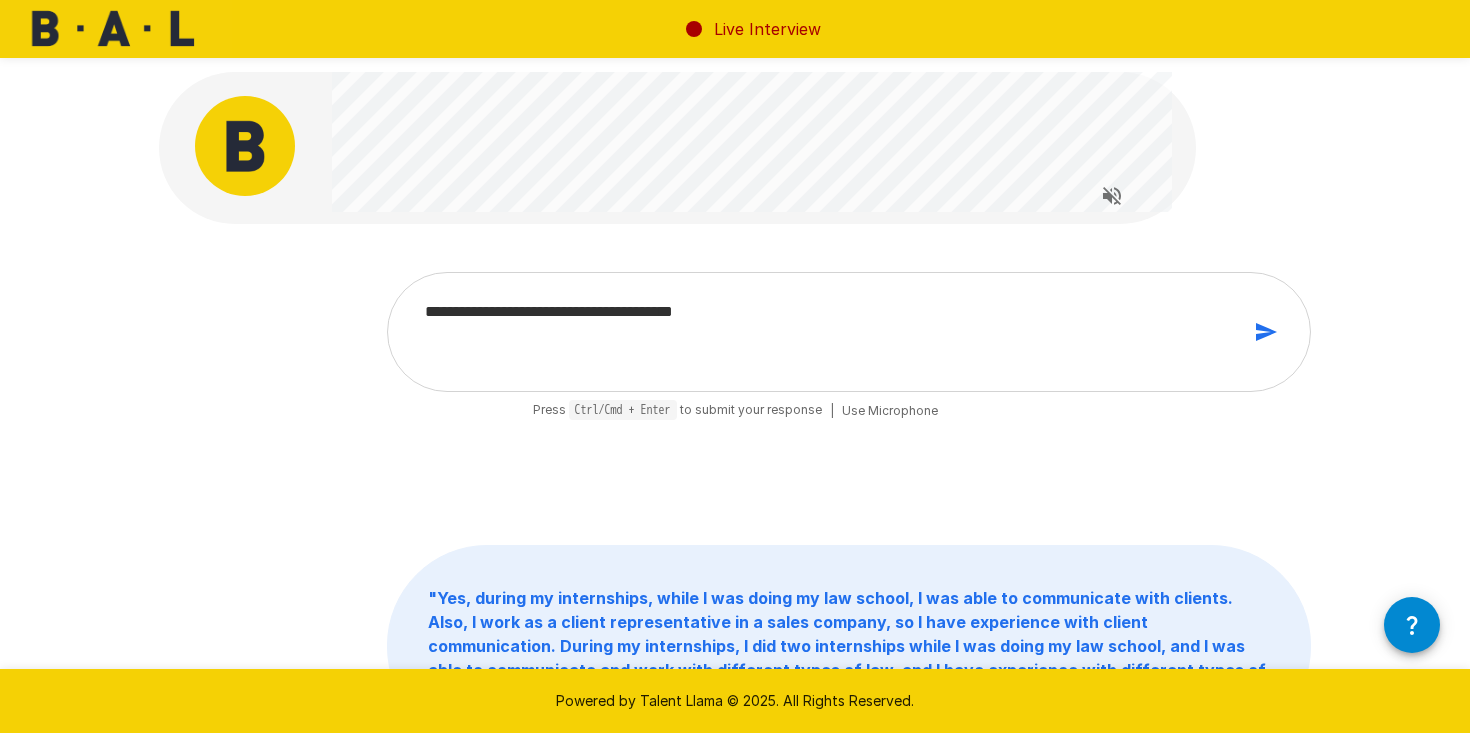 type on "**********" 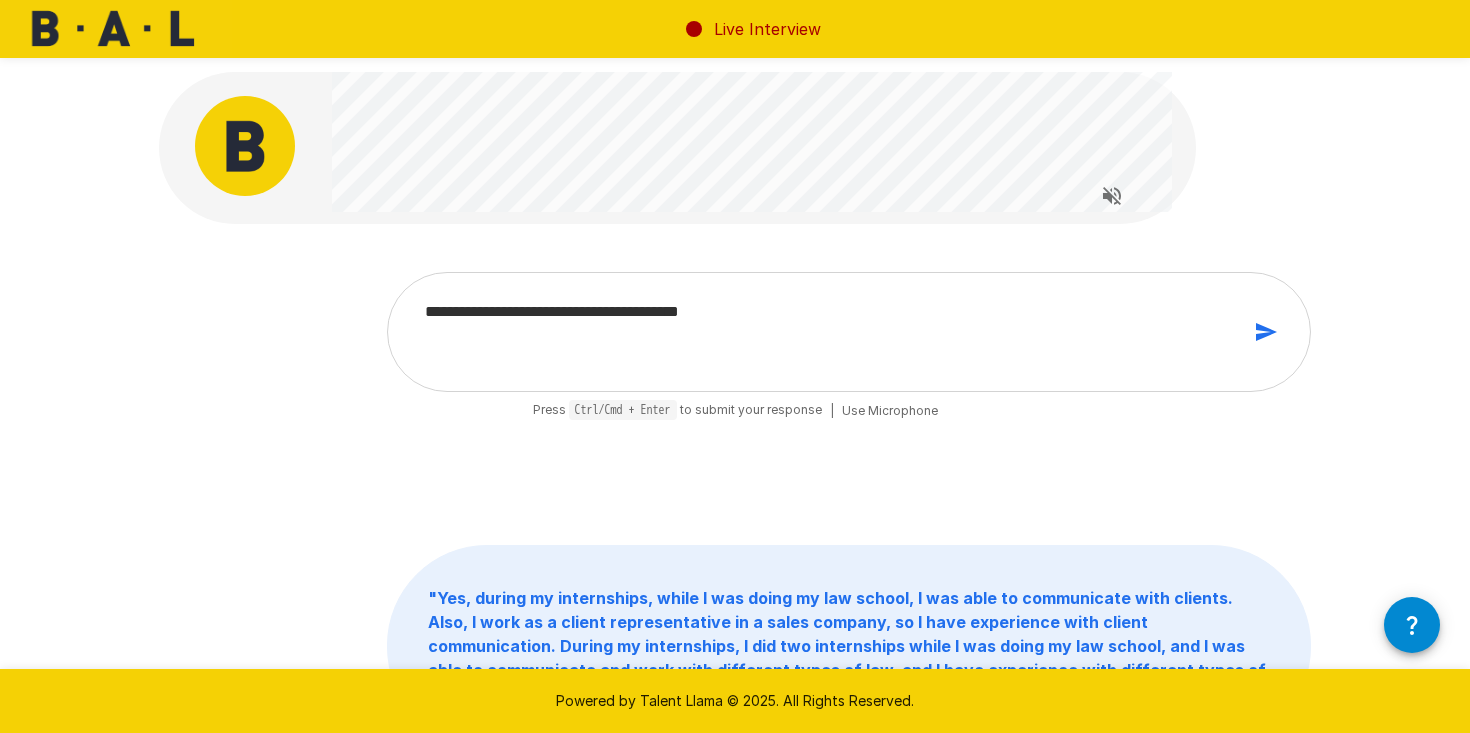 type on "**********" 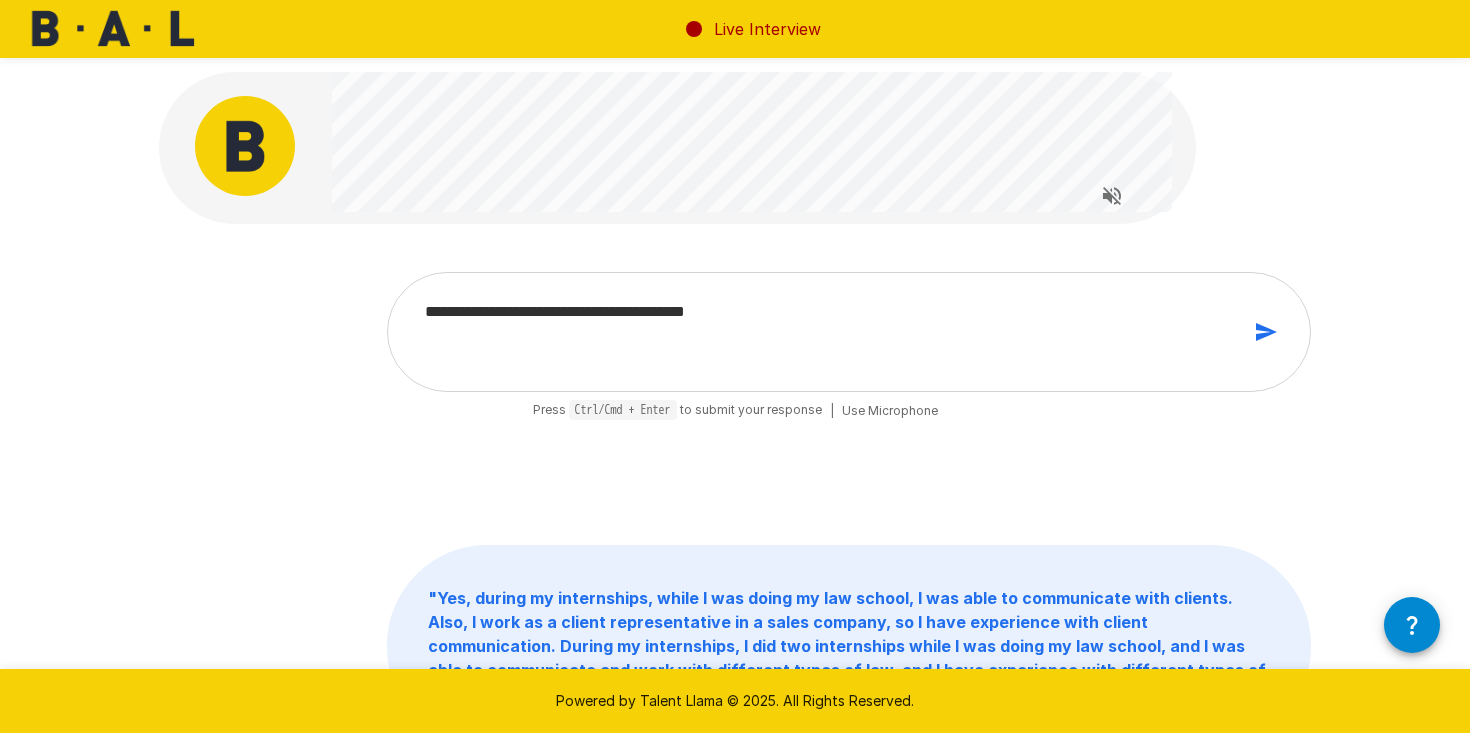 type on "**********" 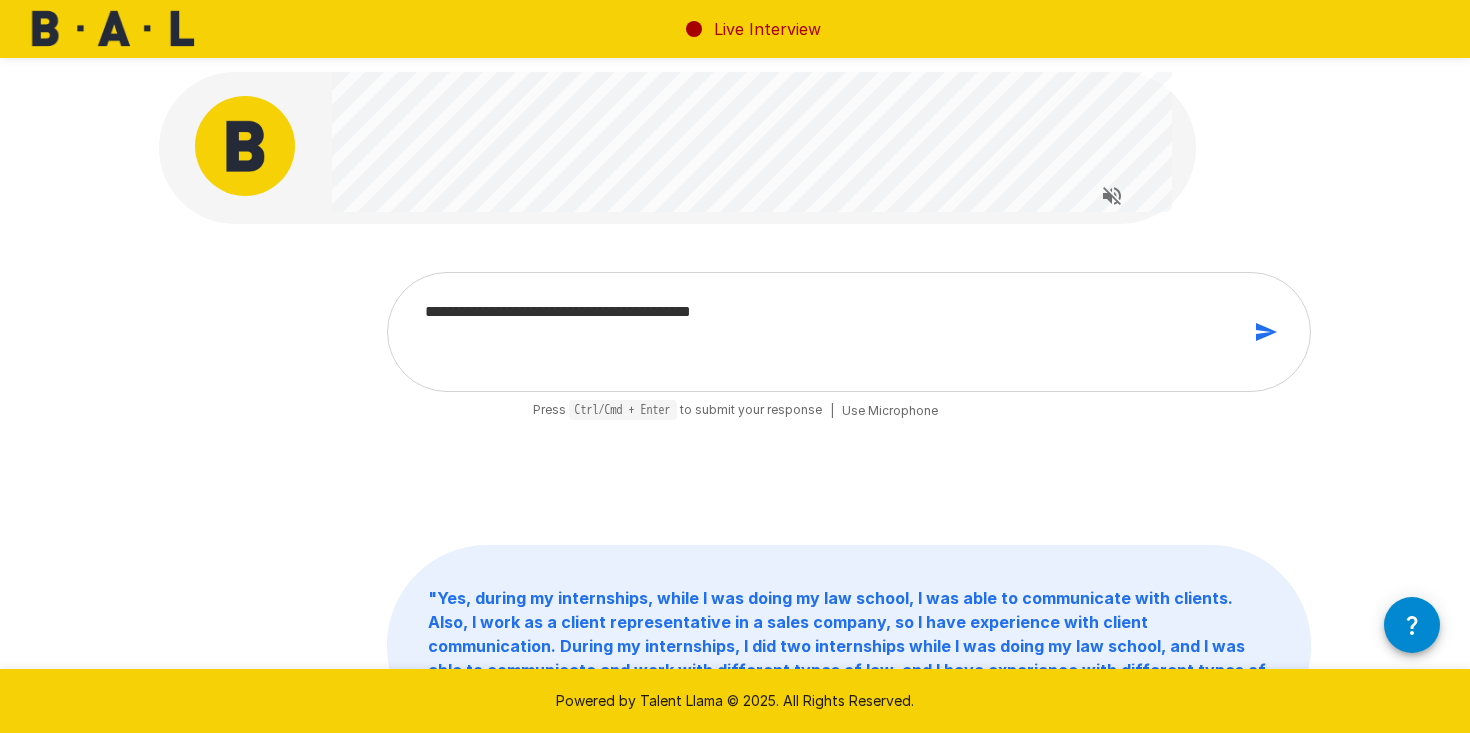 type on "*" 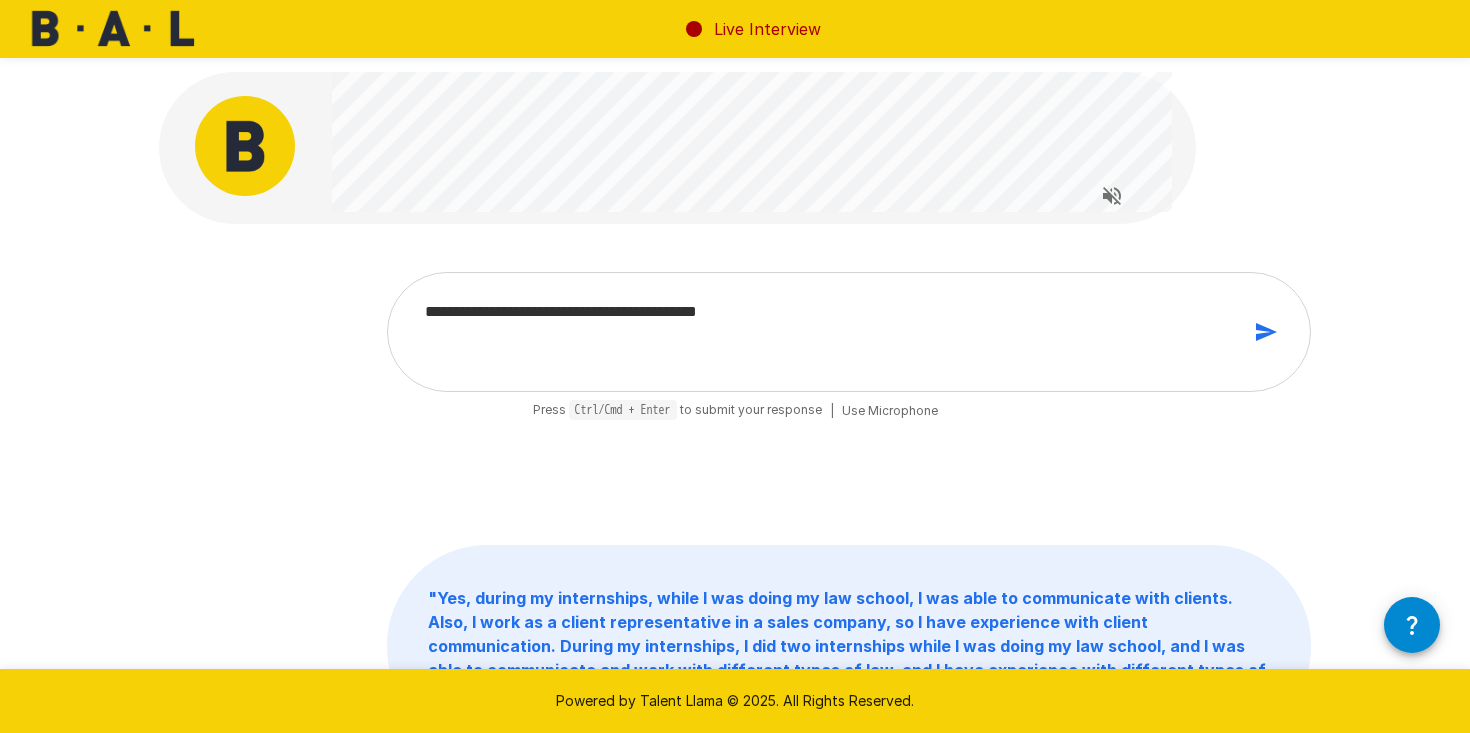 type on "**********" 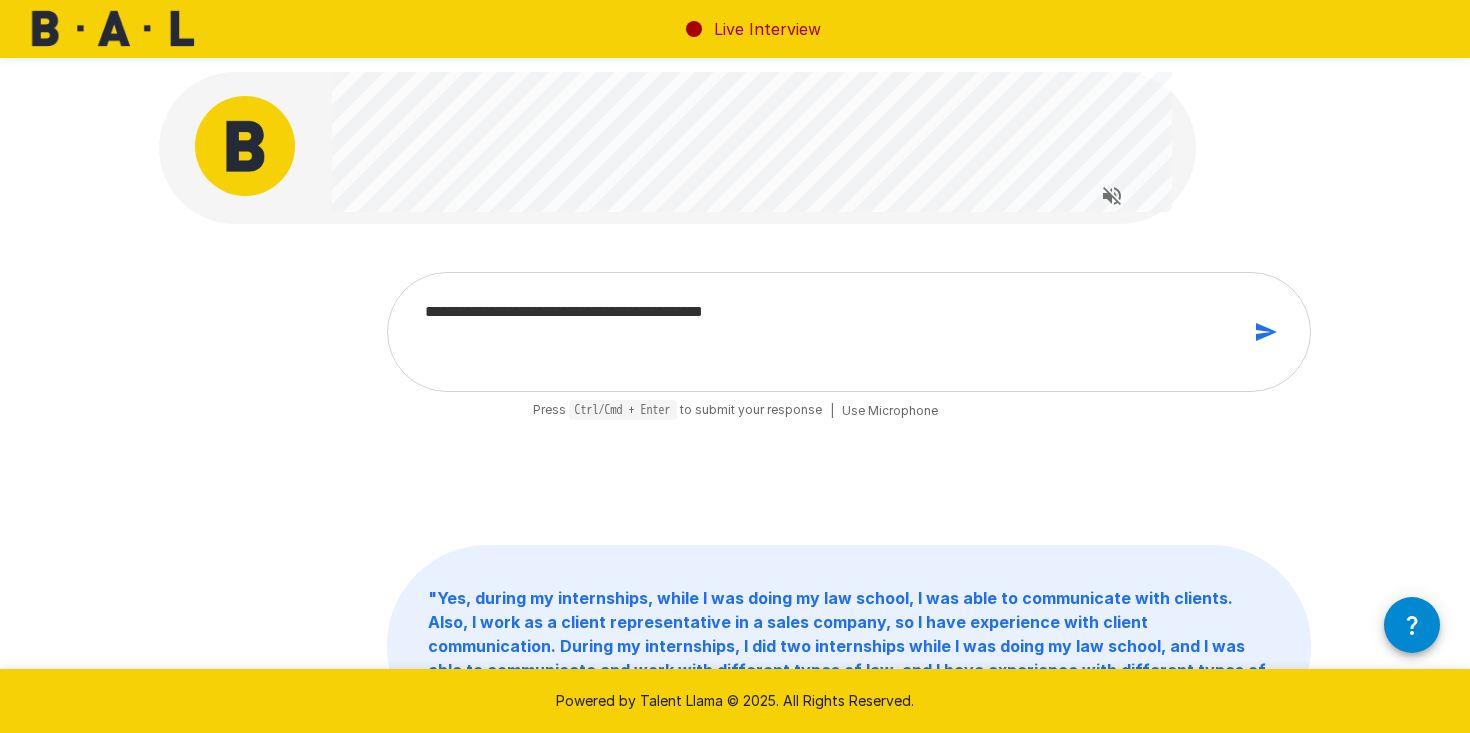 type on "**********" 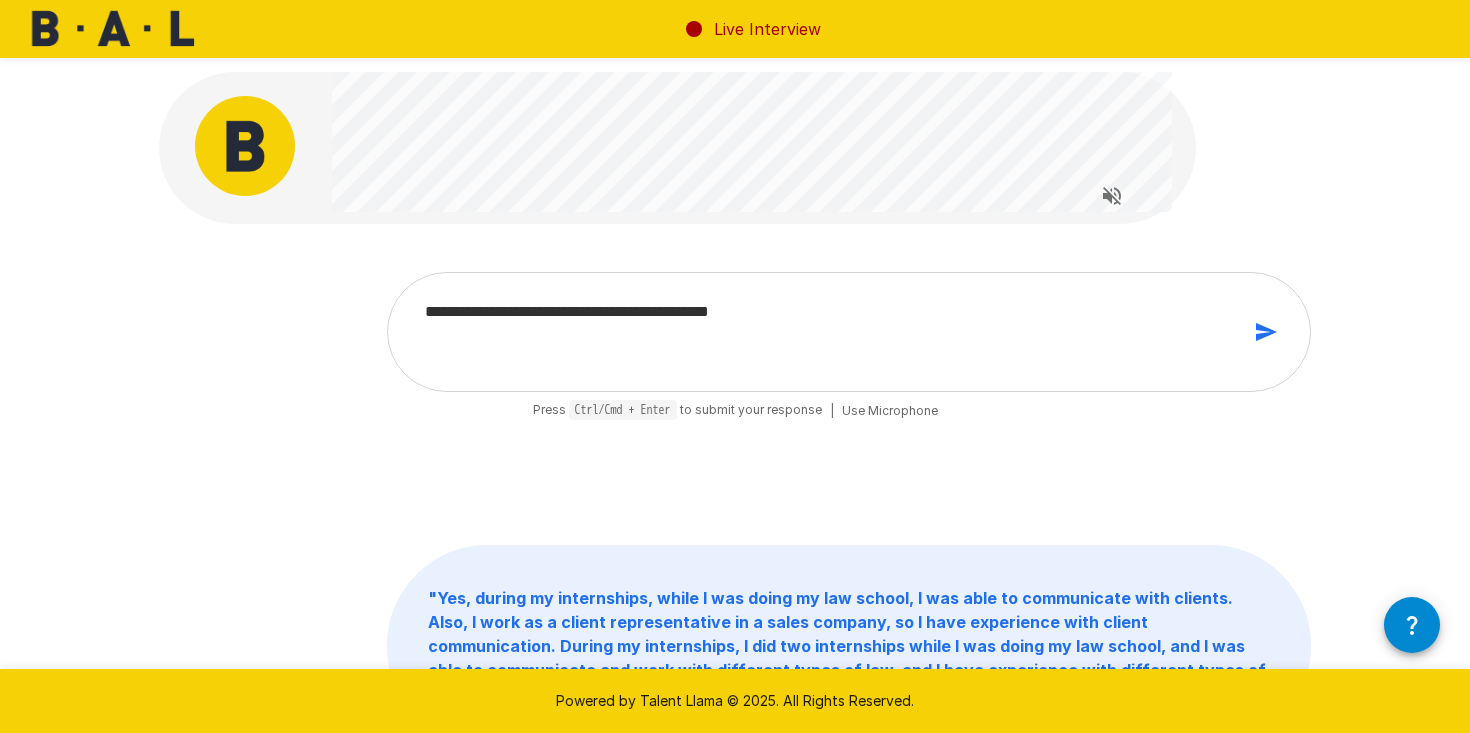 type on "**********" 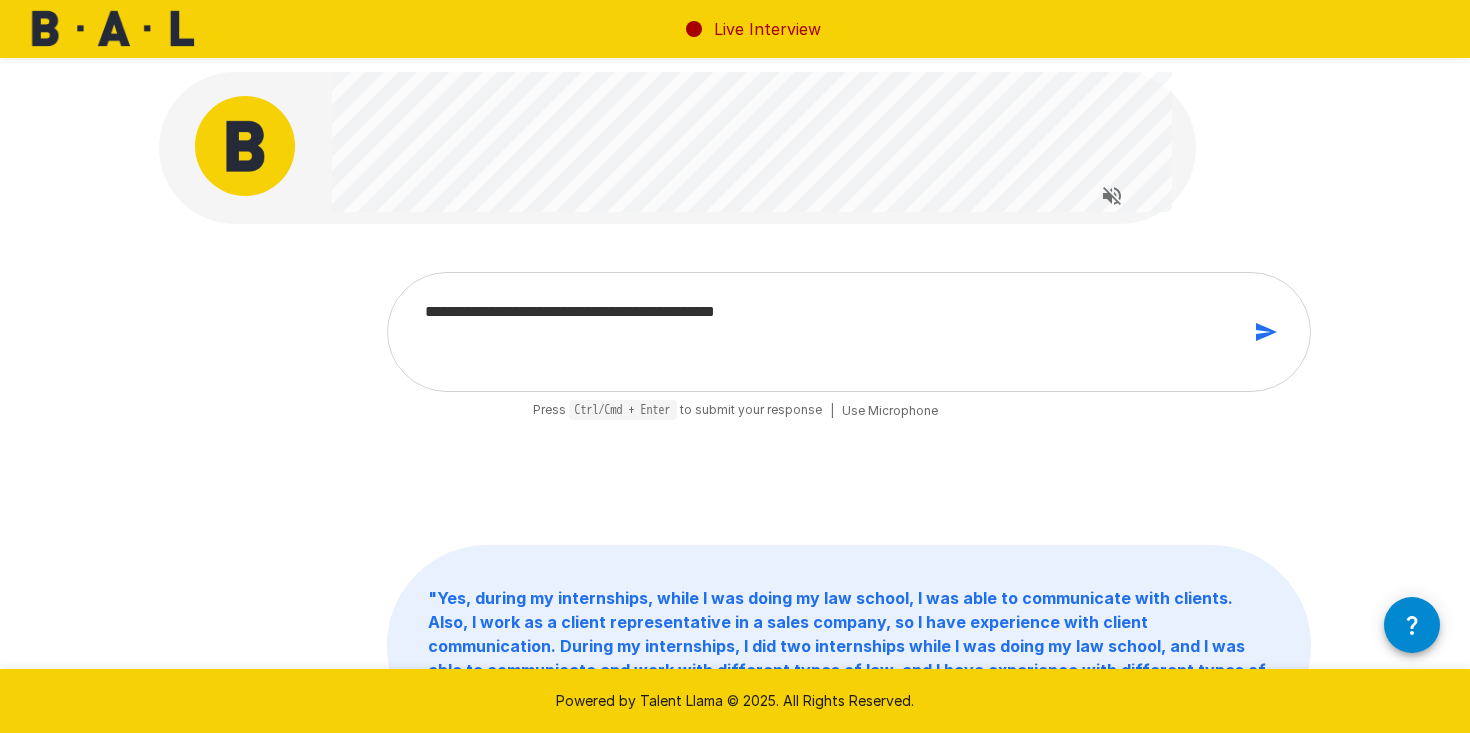 type 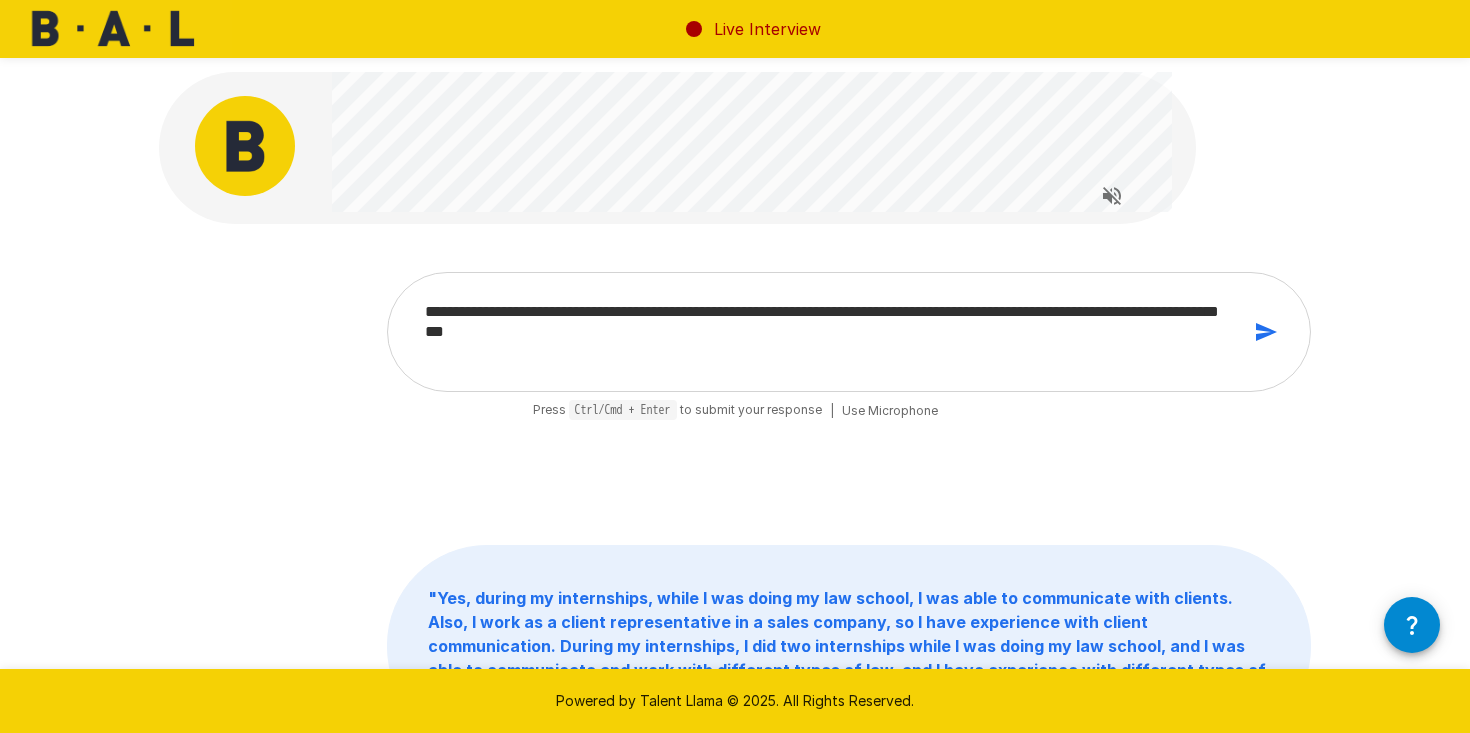 click on "**********" at bounding box center [825, 332] 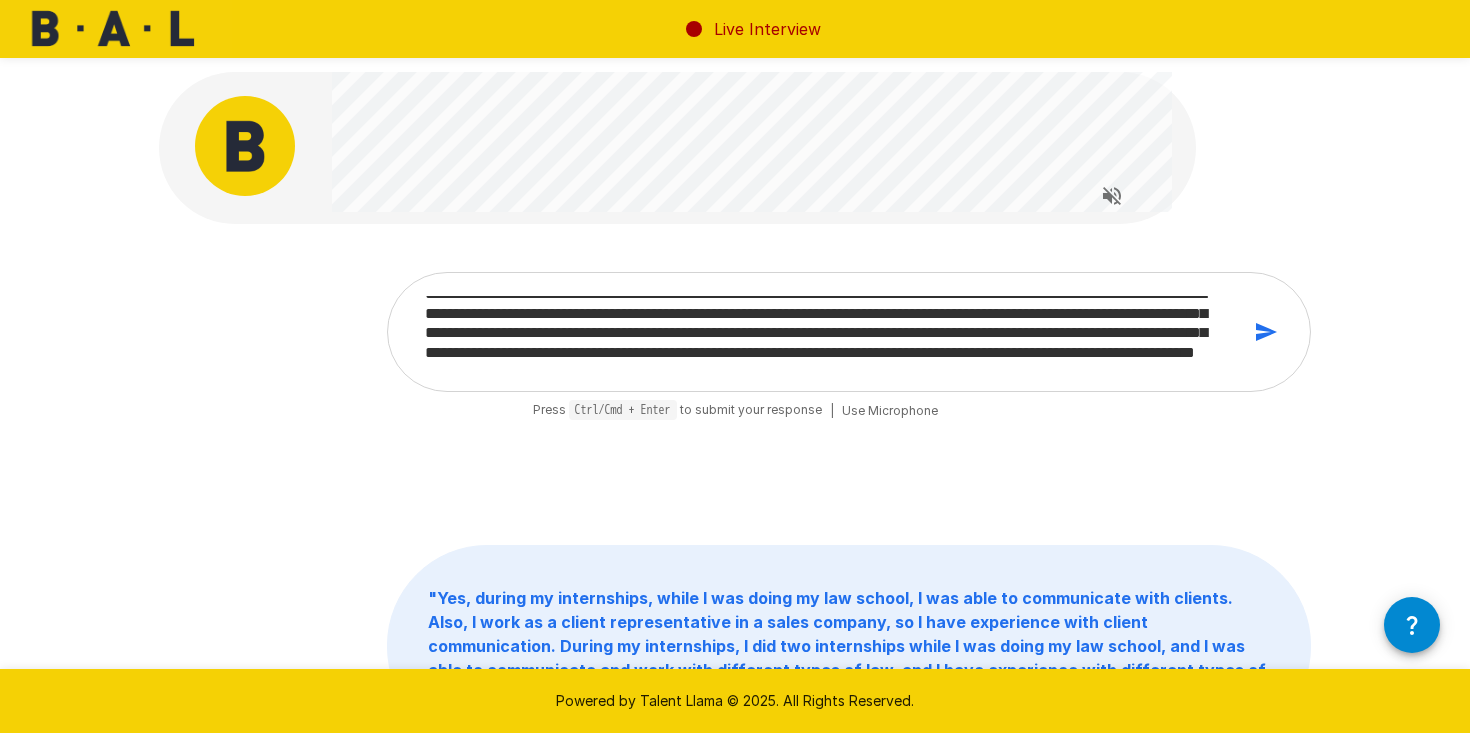 scroll, scrollTop: 51, scrollLeft: 0, axis: vertical 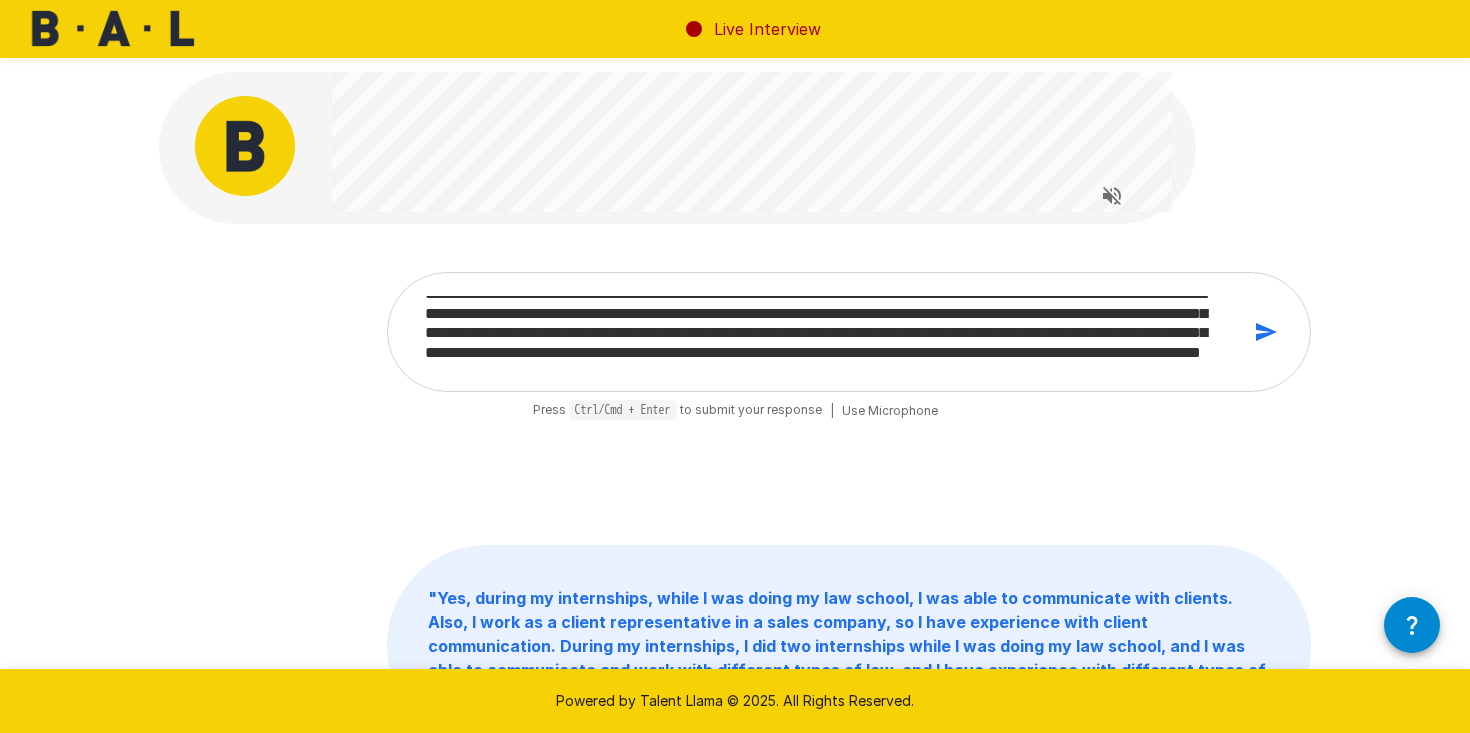 drag, startPoint x: 1093, startPoint y: 357, endPoint x: 1063, endPoint y: 344, distance: 32.695564 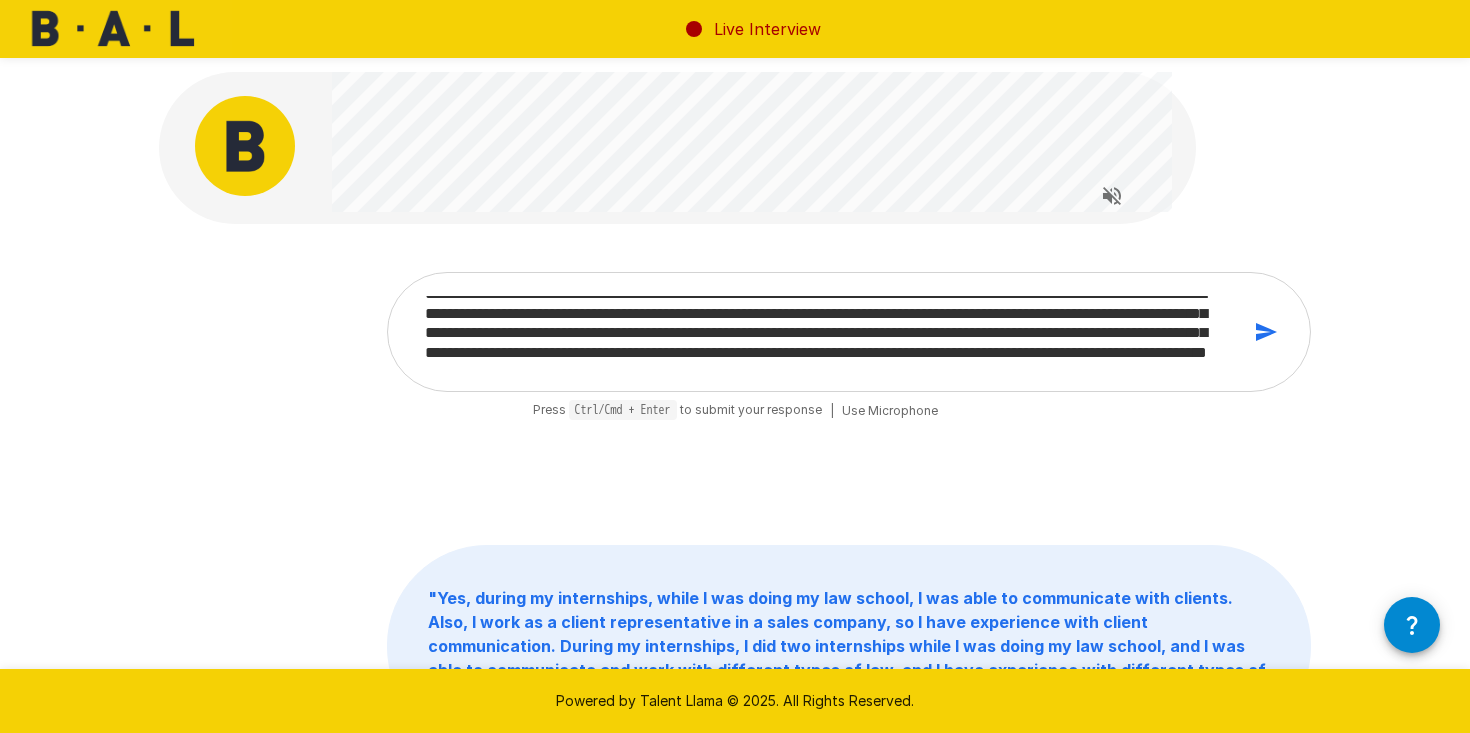 scroll, scrollTop: 34, scrollLeft: 0, axis: vertical 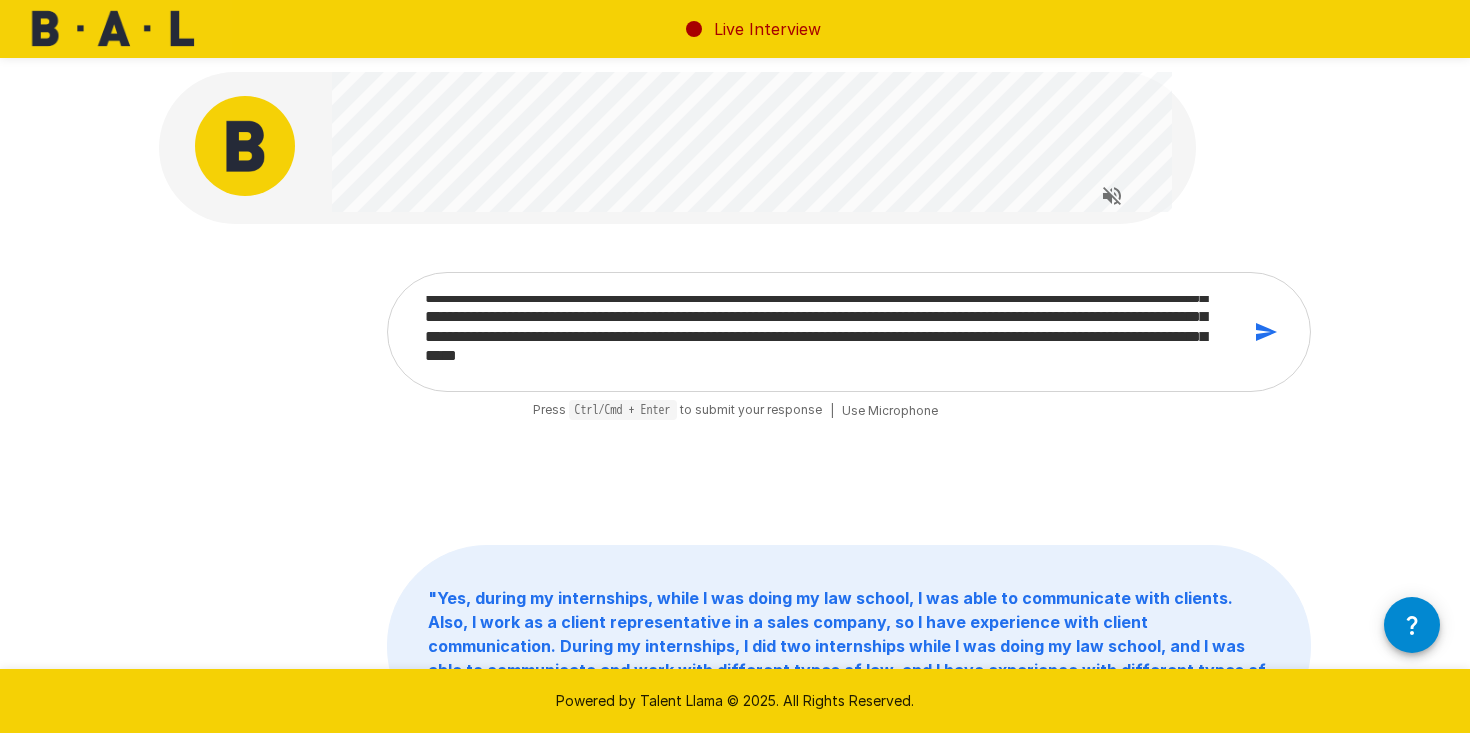 click on "**********" at bounding box center [825, 332] 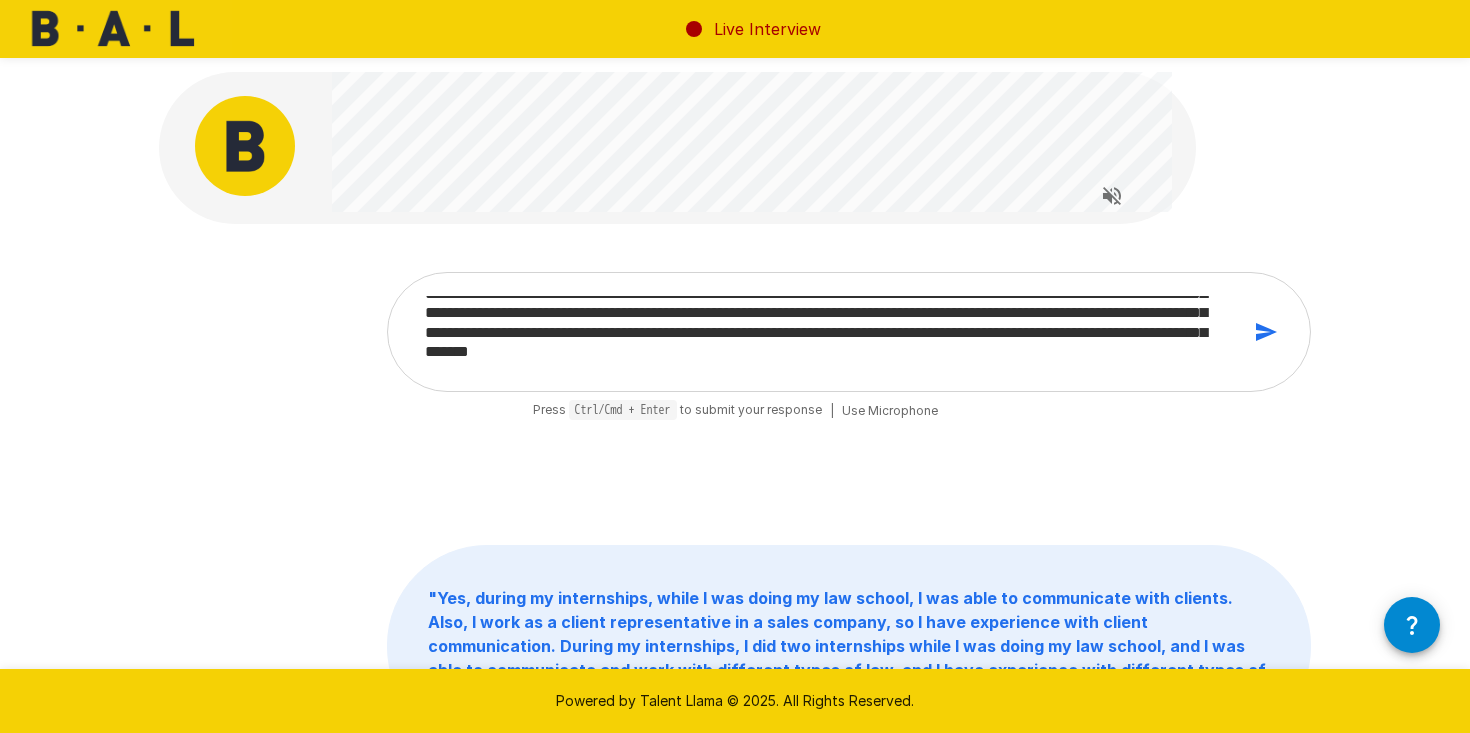 scroll, scrollTop: 57, scrollLeft: 0, axis: vertical 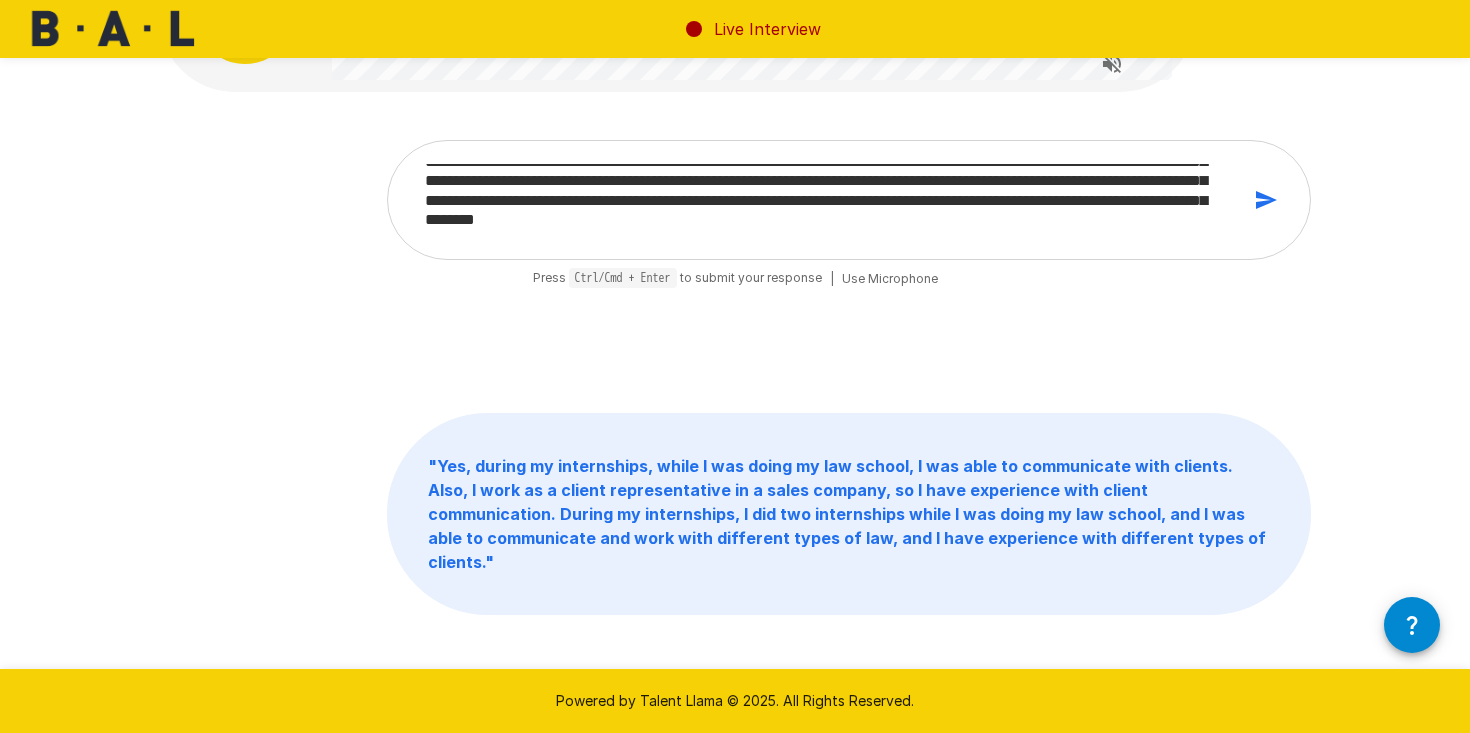 click 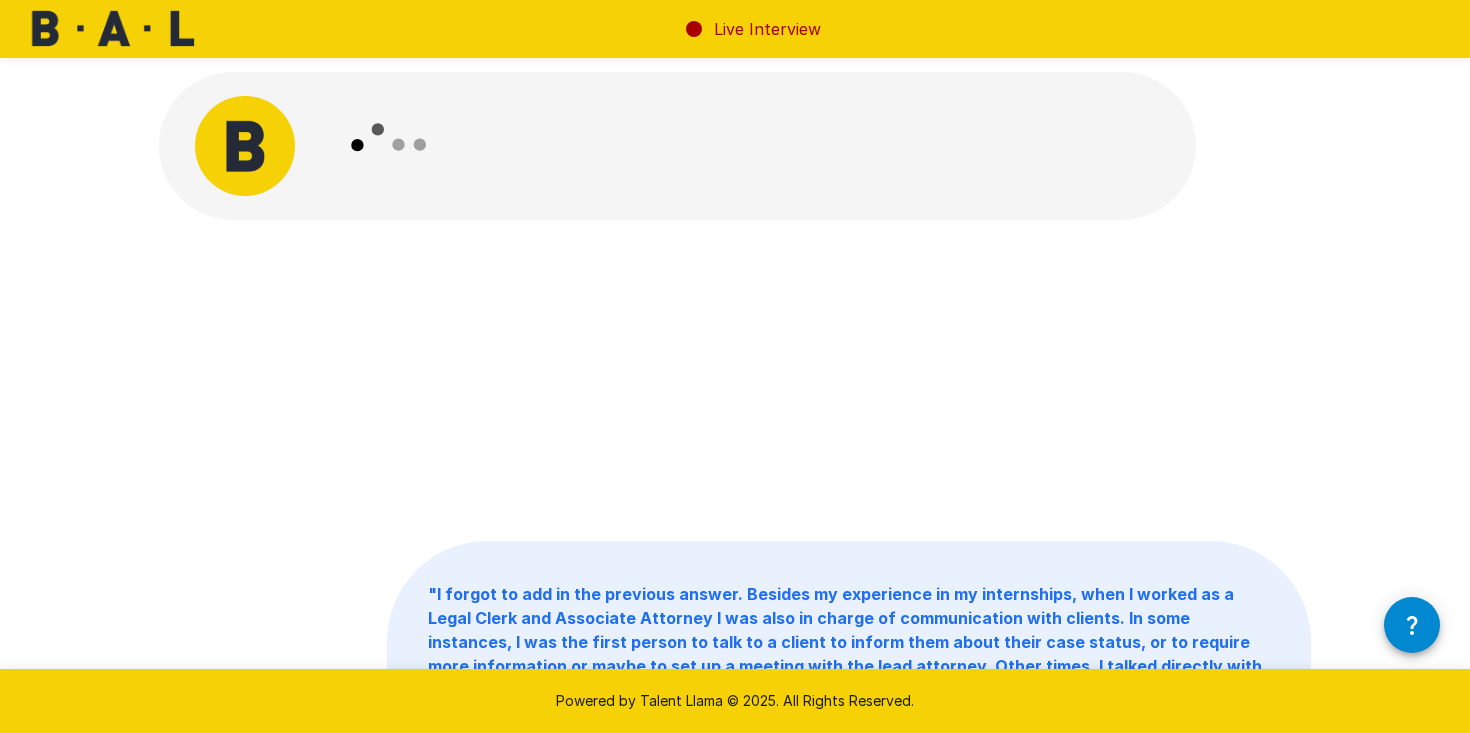 scroll, scrollTop: 10, scrollLeft: 0, axis: vertical 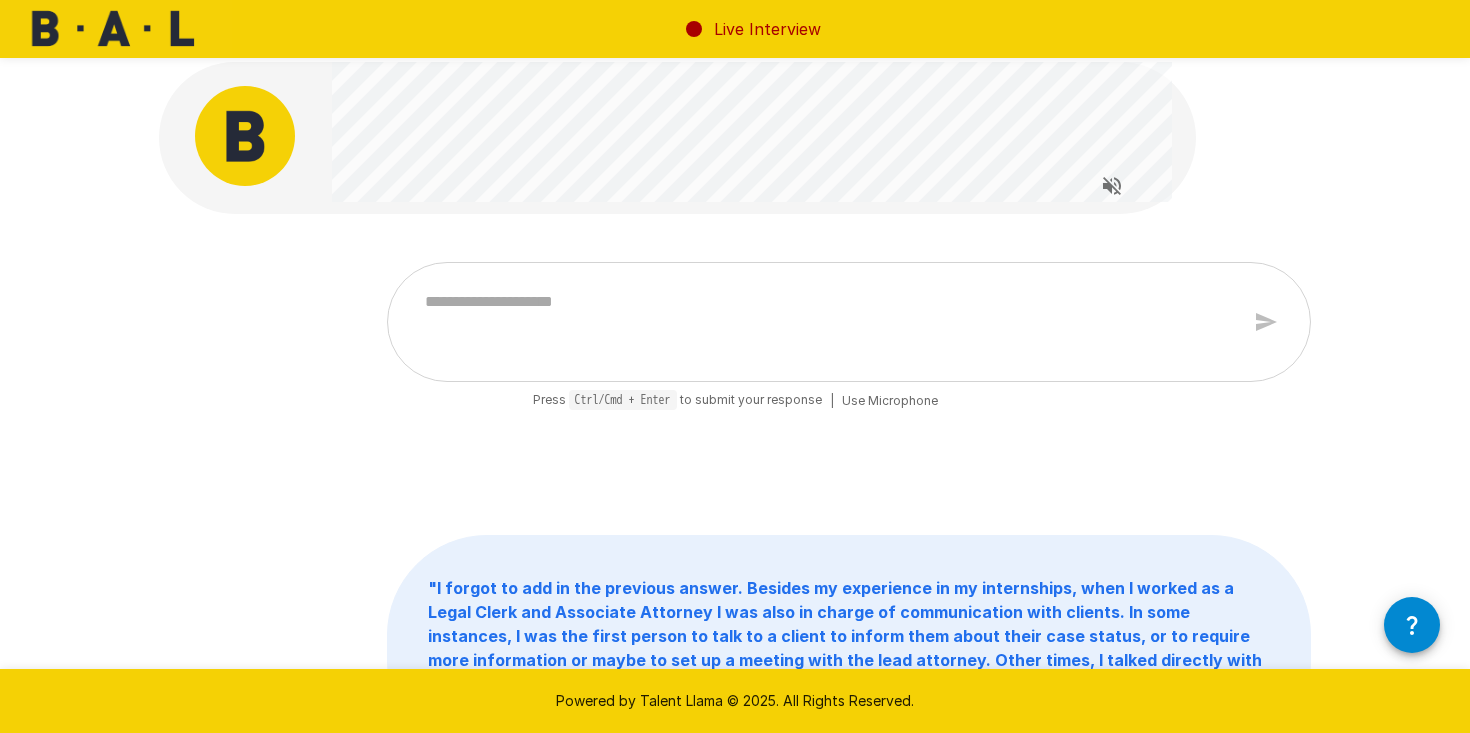 click at bounding box center [825, 322] 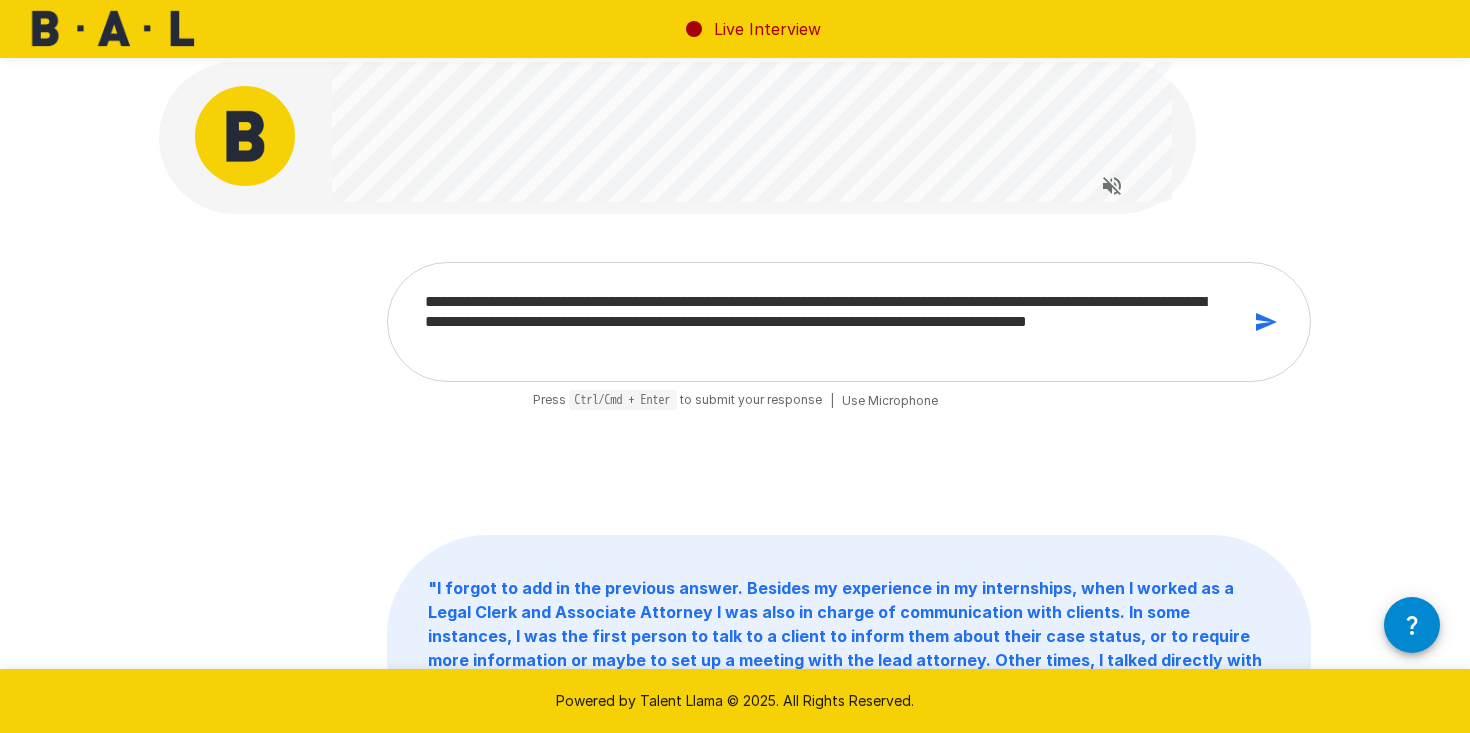 click on "**********" at bounding box center (825, 322) 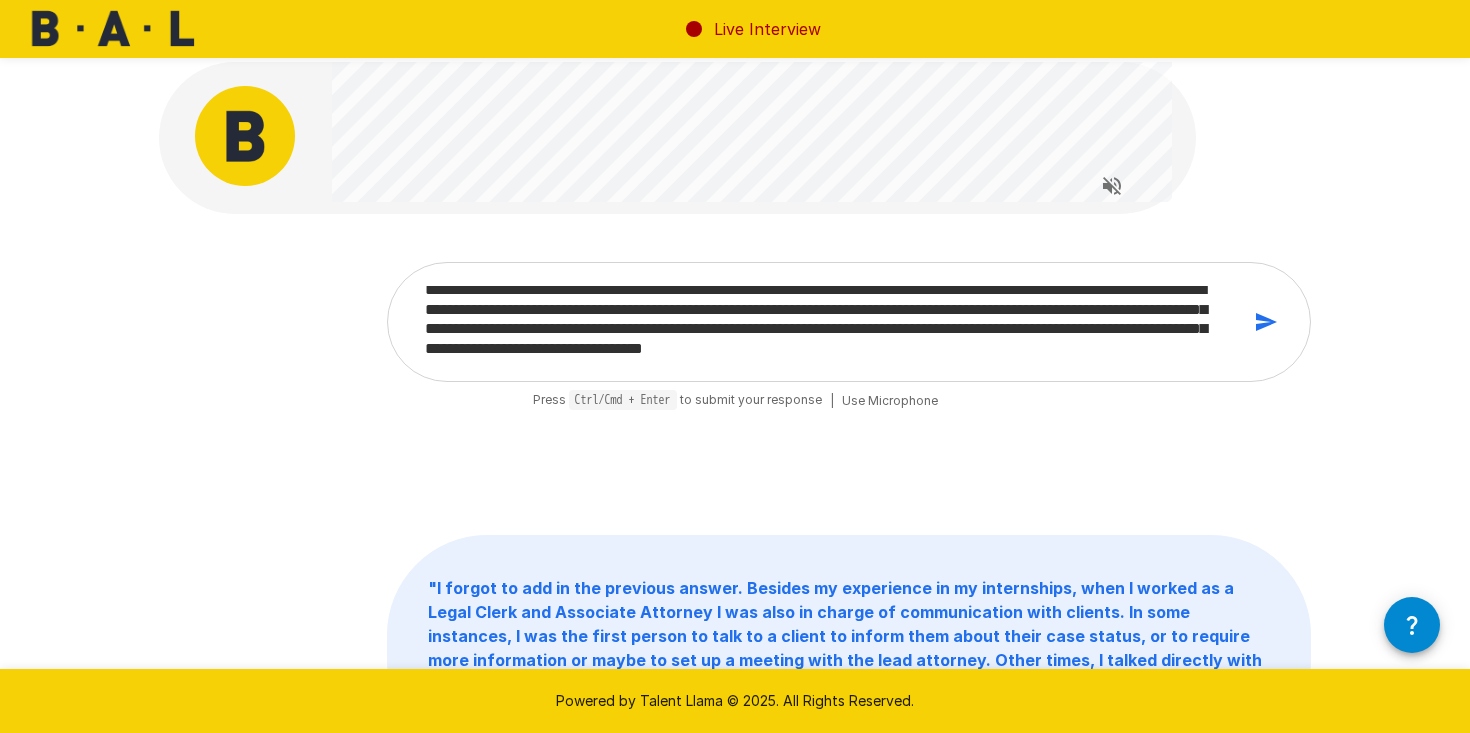 scroll, scrollTop: 32, scrollLeft: 0, axis: vertical 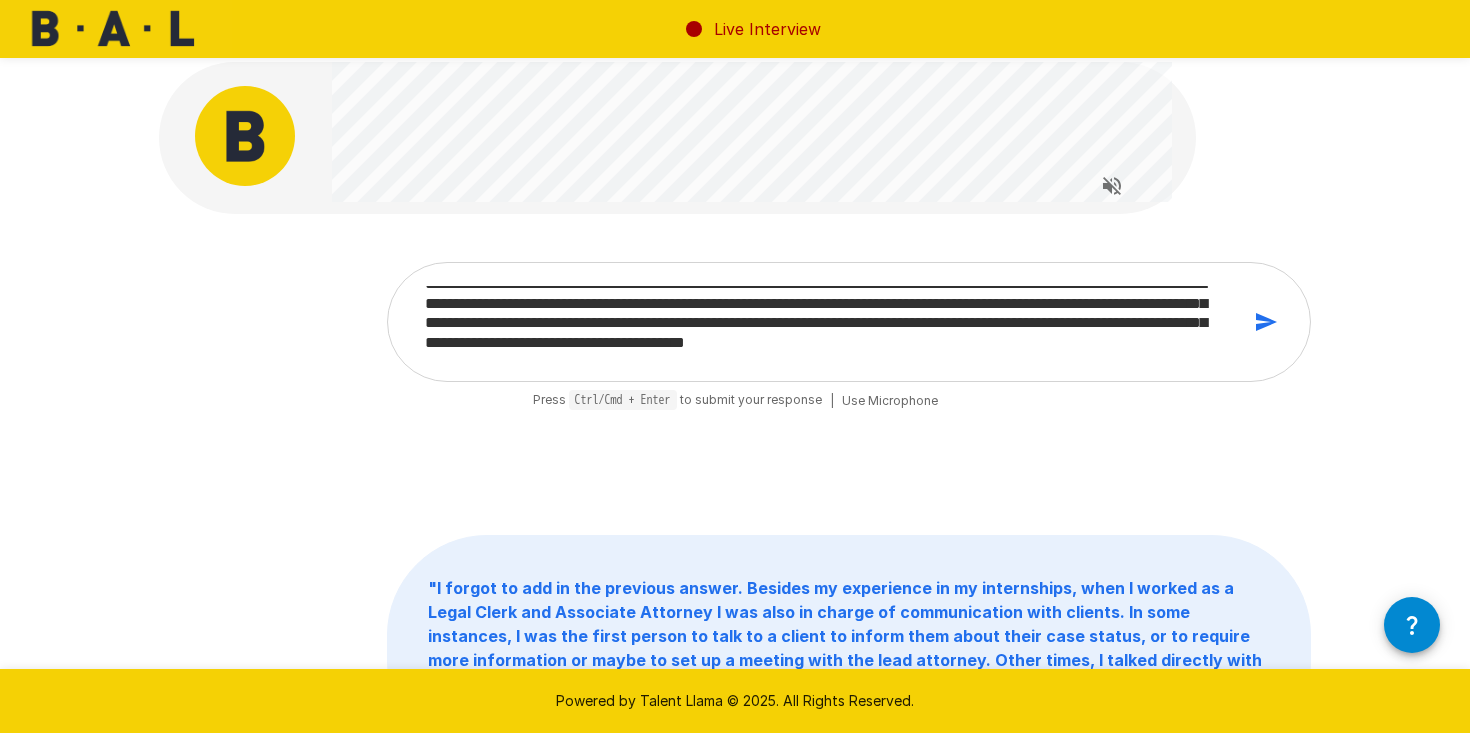click on "**********" at bounding box center (825, 322) 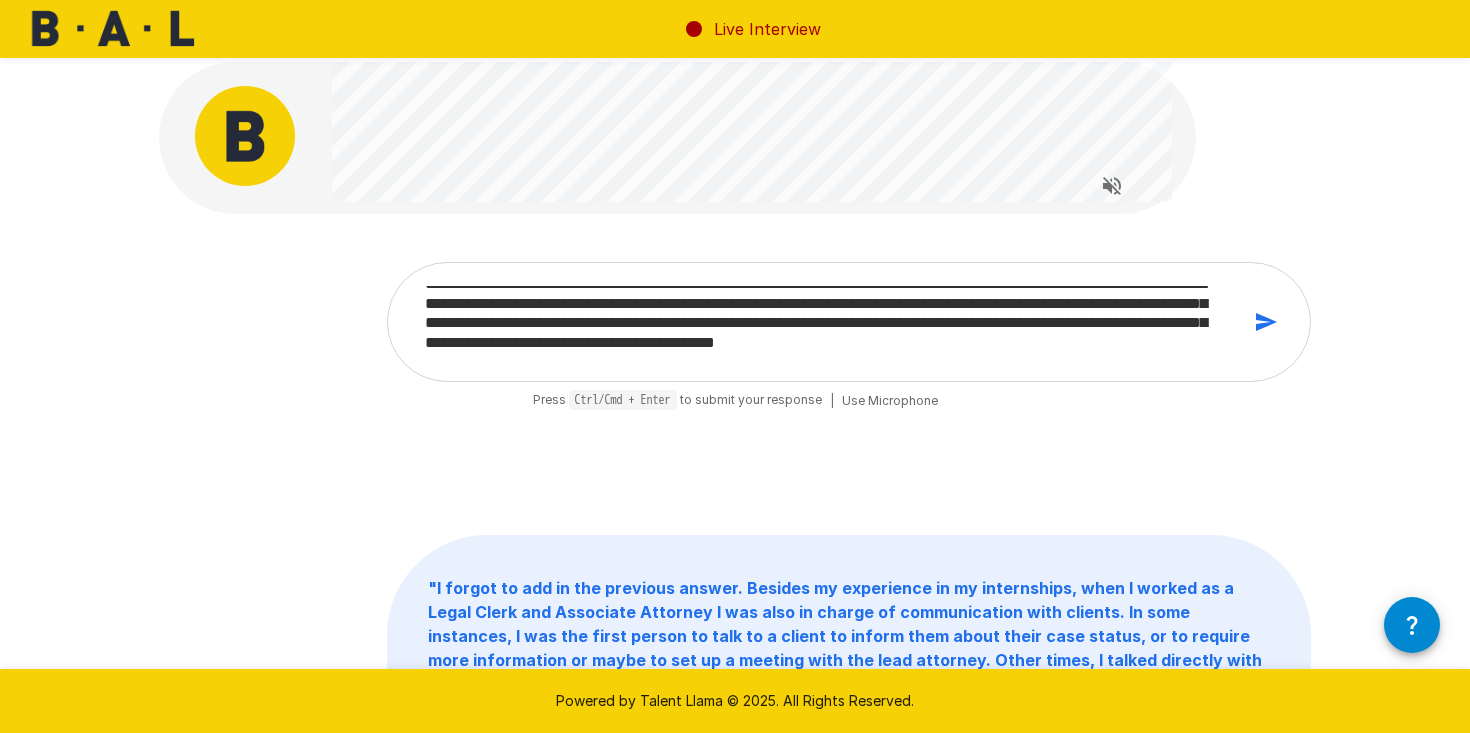 click on "**********" at bounding box center [825, 322] 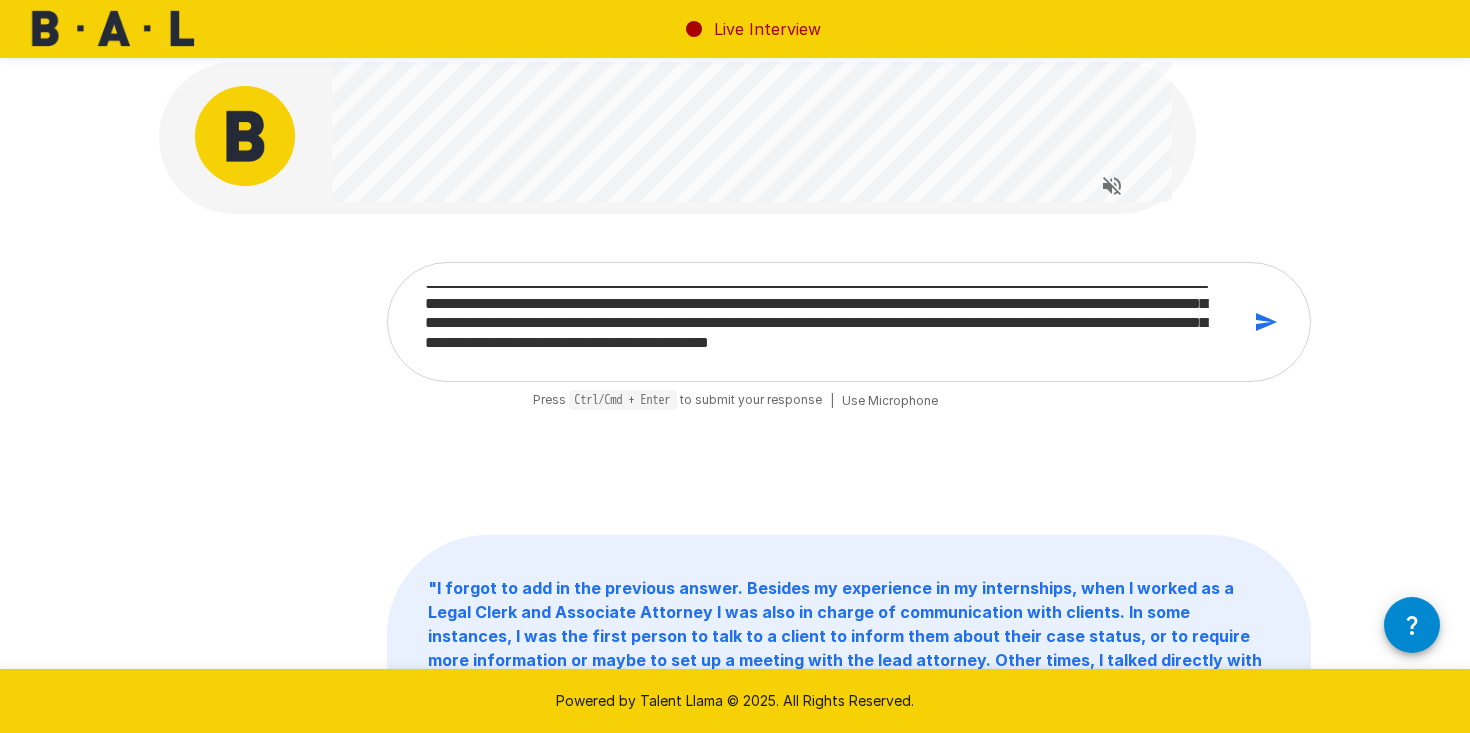 click on "**********" at bounding box center [849, 322] 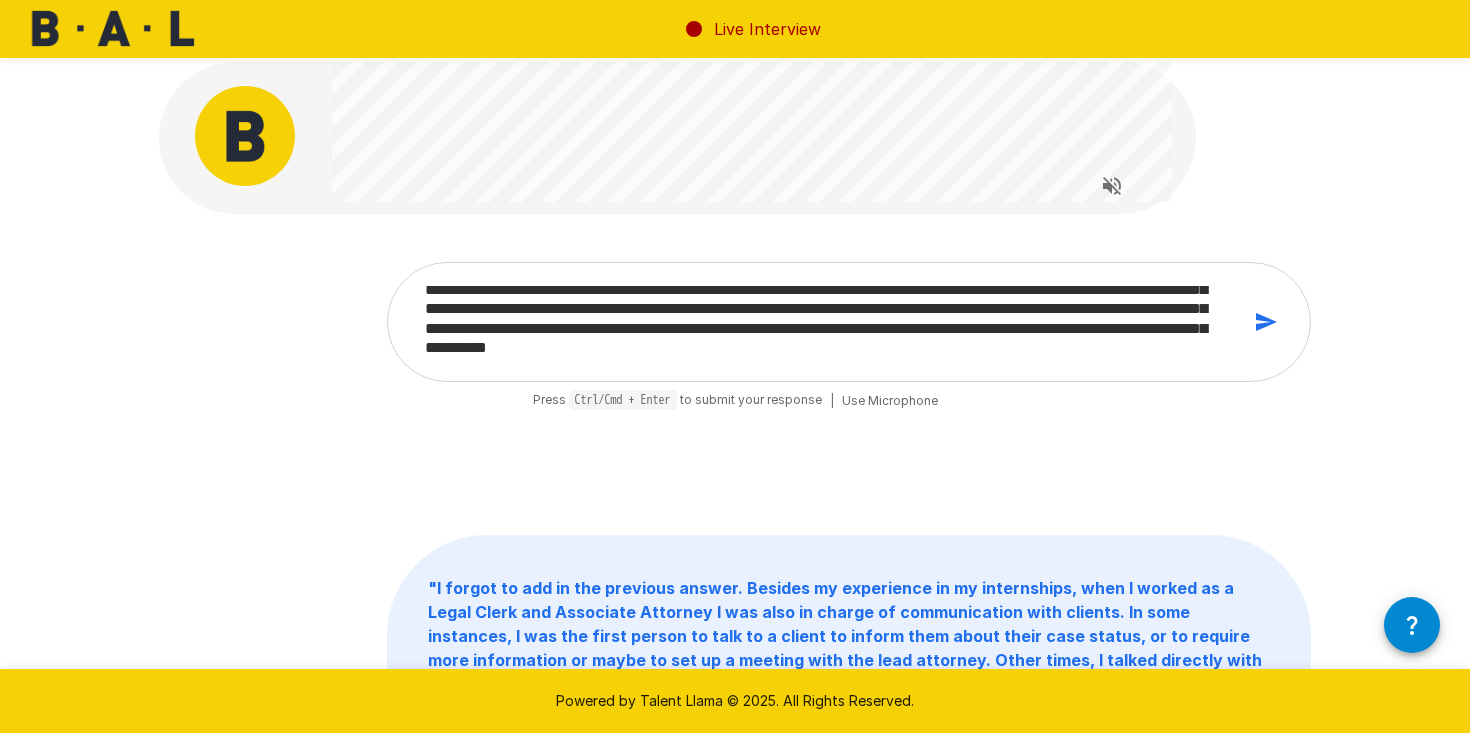 scroll, scrollTop: 51, scrollLeft: 0, axis: vertical 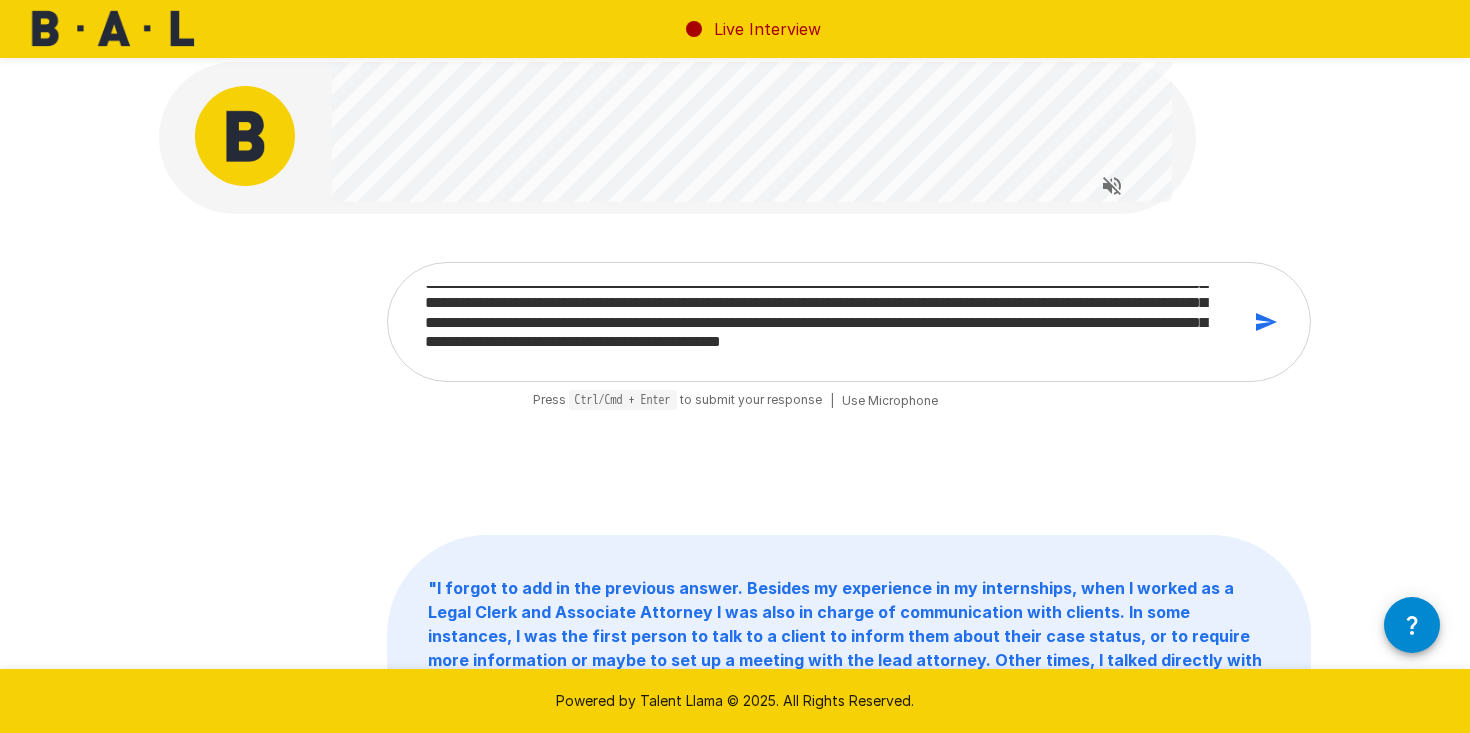 click on "**********" at bounding box center (825, 322) 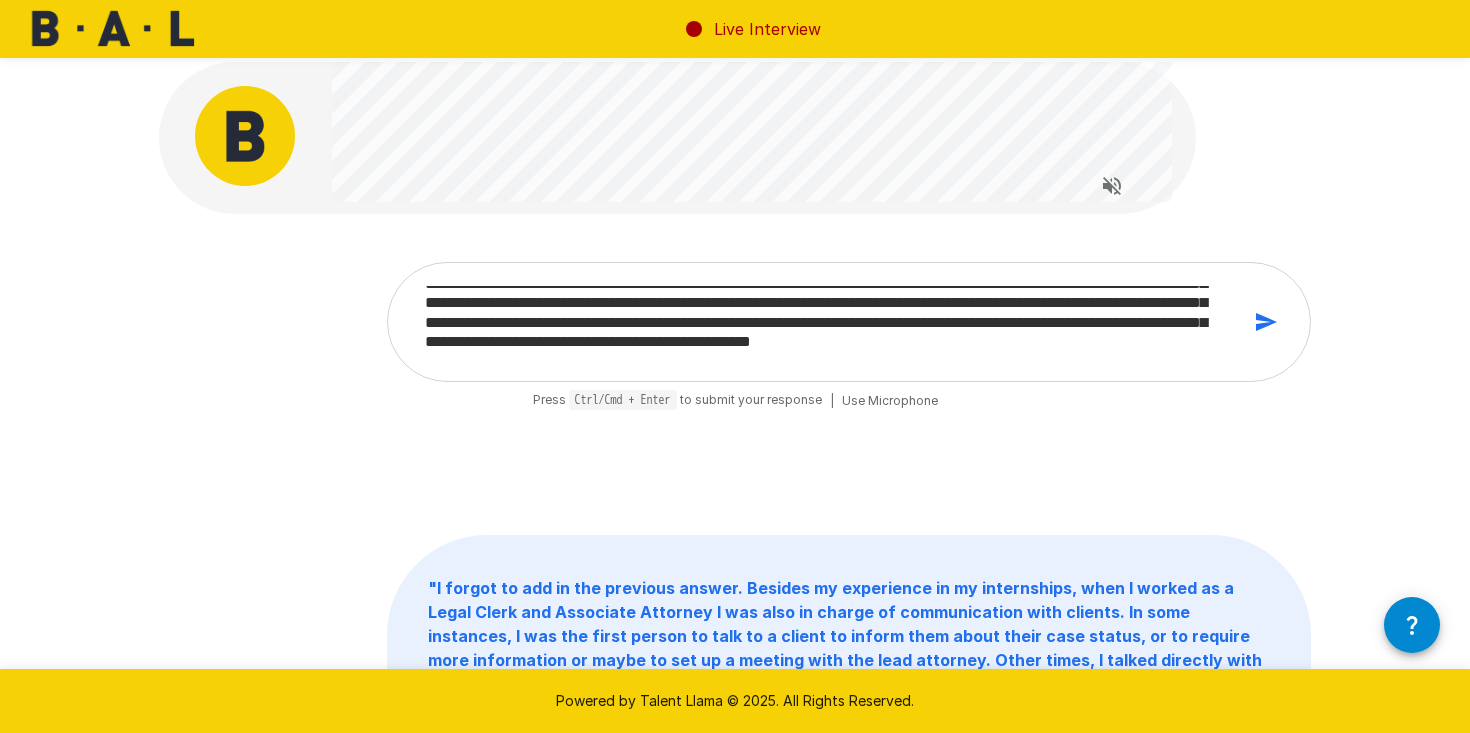 click on "**********" at bounding box center (825, 322) 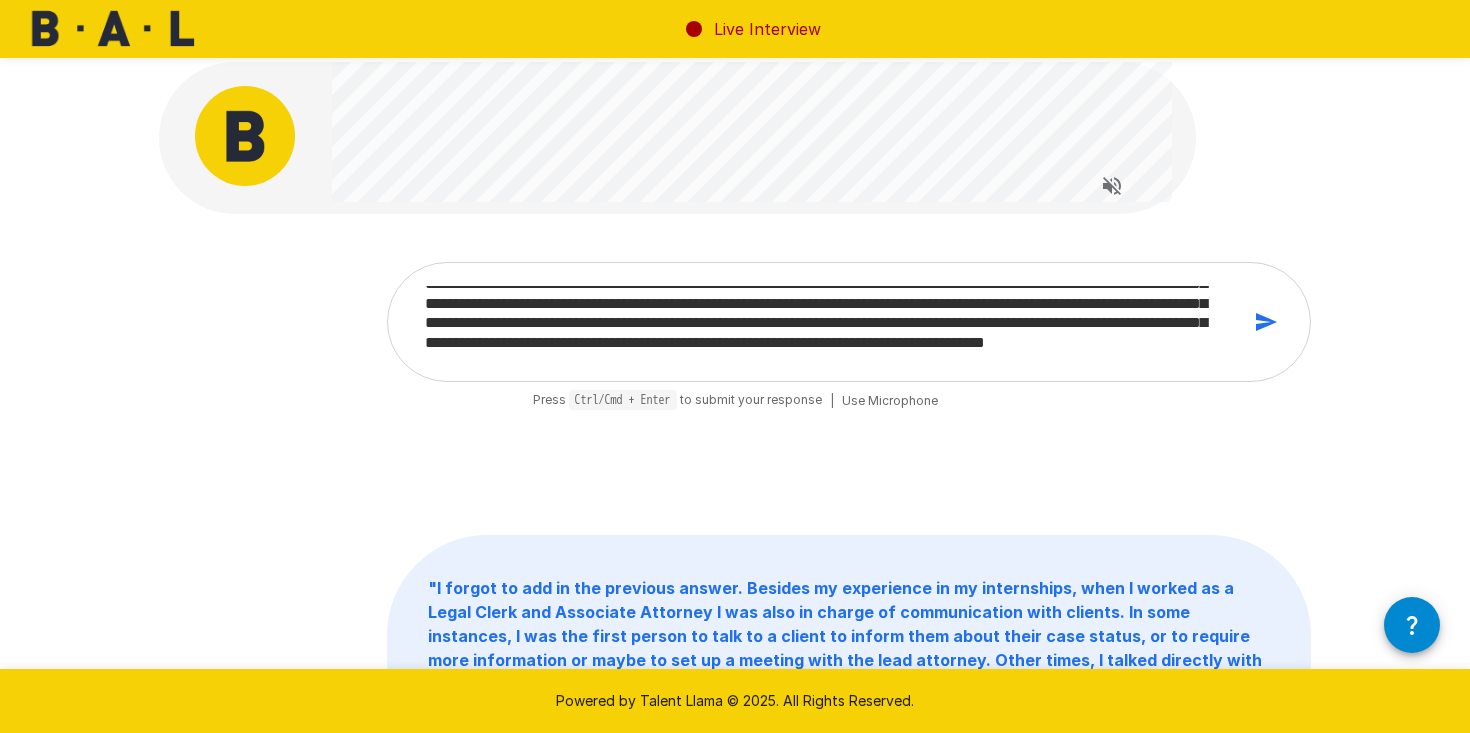 scroll, scrollTop: 60, scrollLeft: 0, axis: vertical 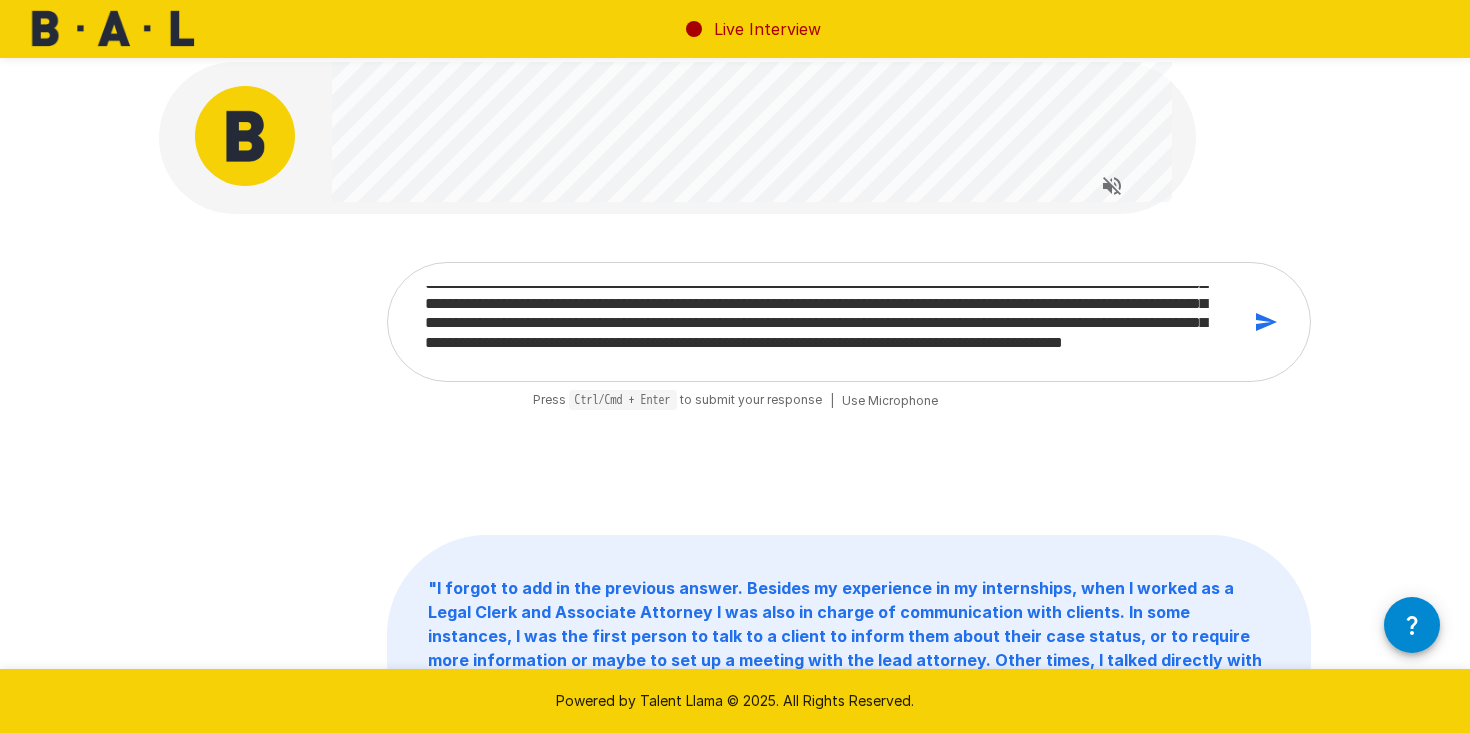click on "**********" at bounding box center [825, 322] 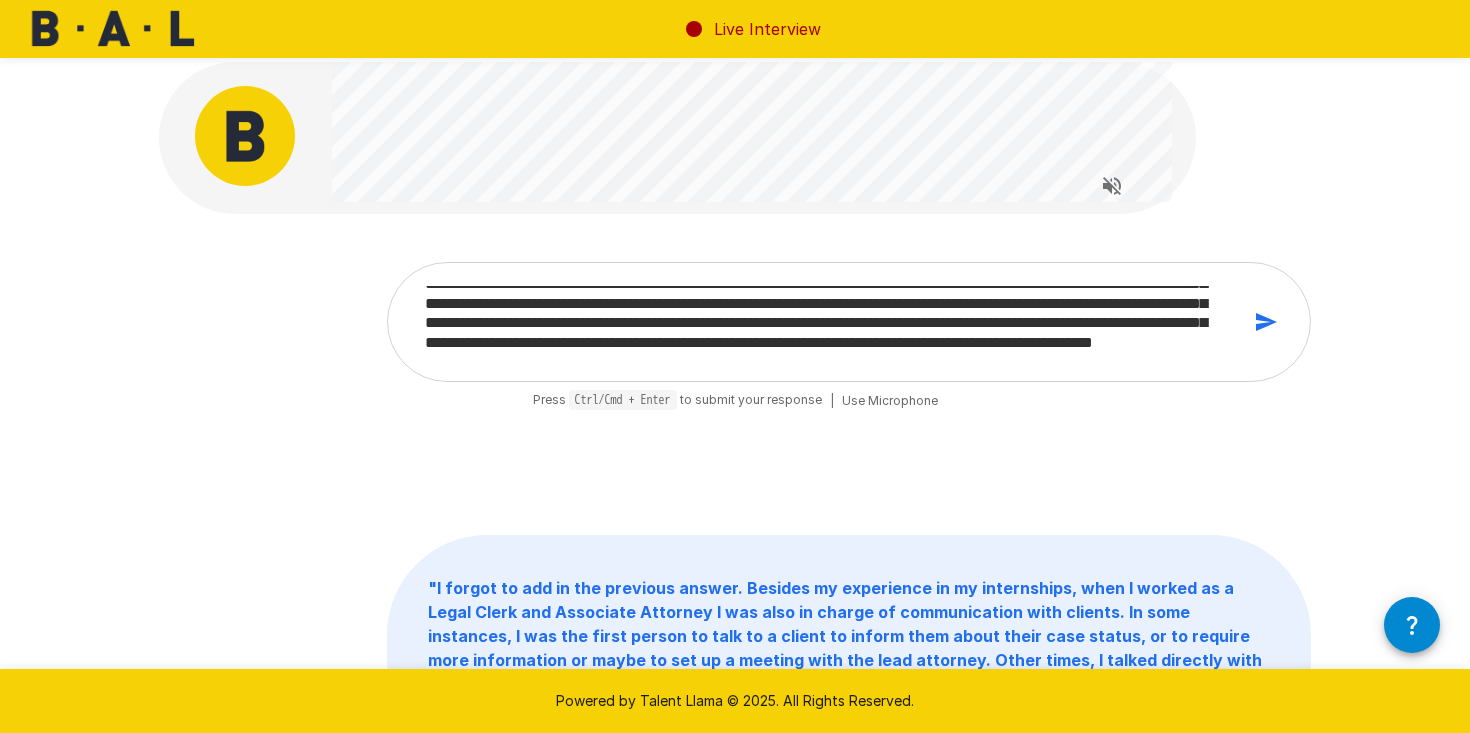 click on "**********" at bounding box center [825, 322] 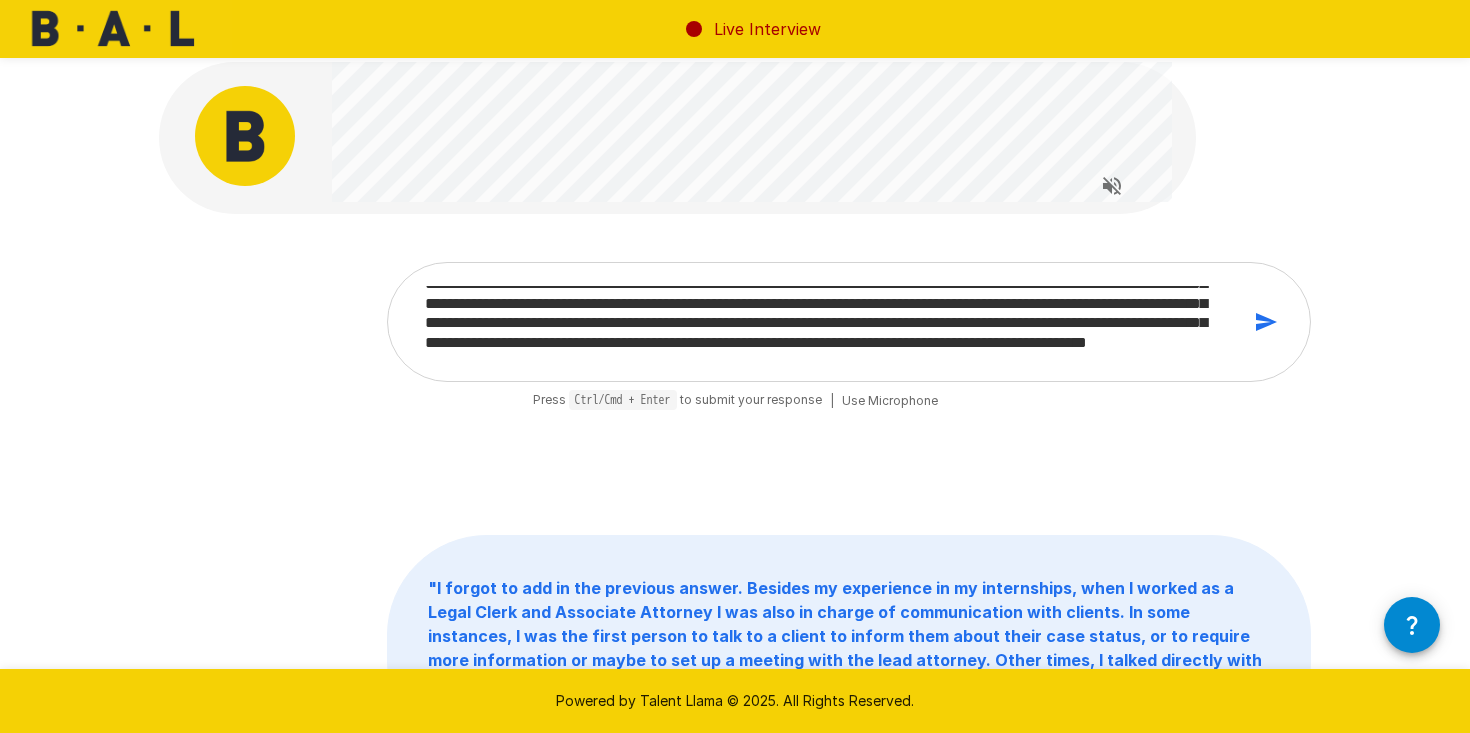 click on "**********" at bounding box center [849, 322] 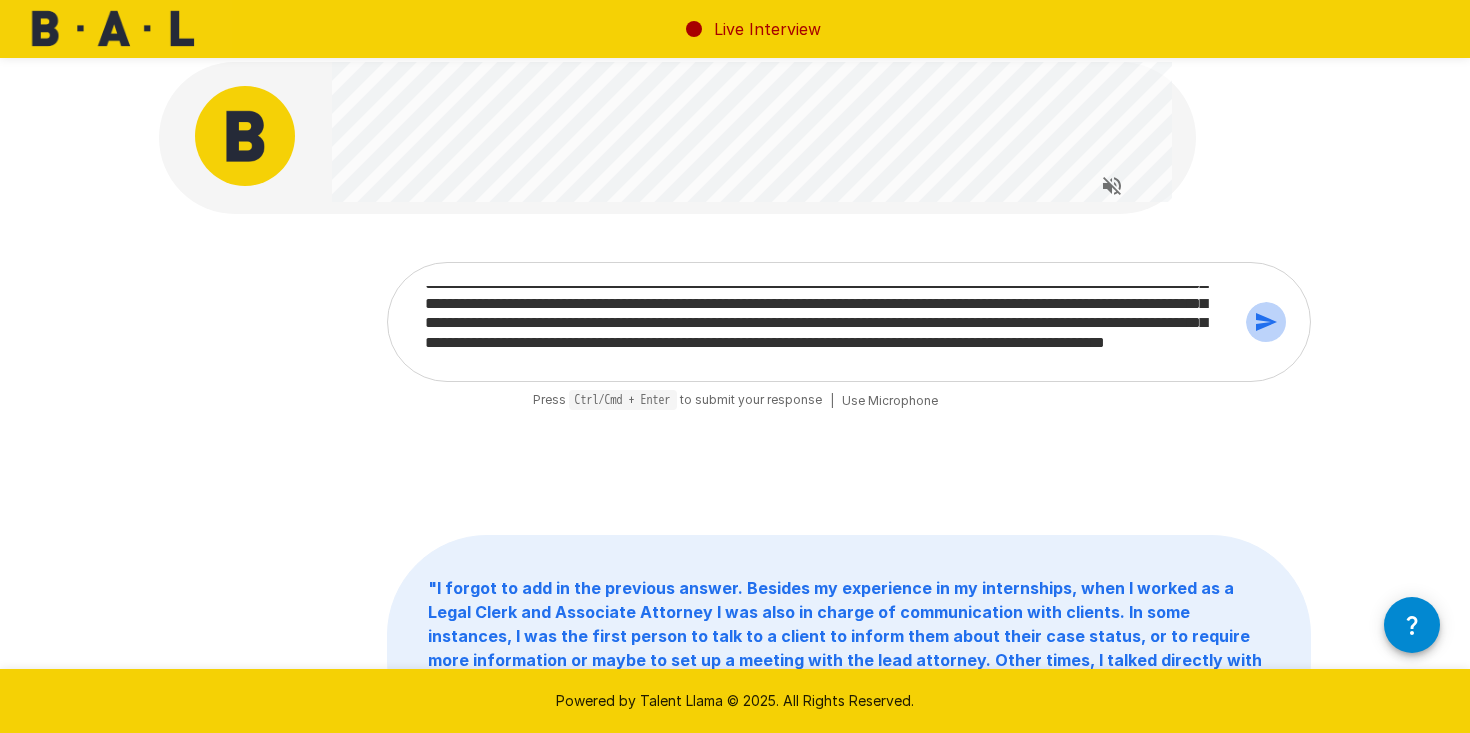 click 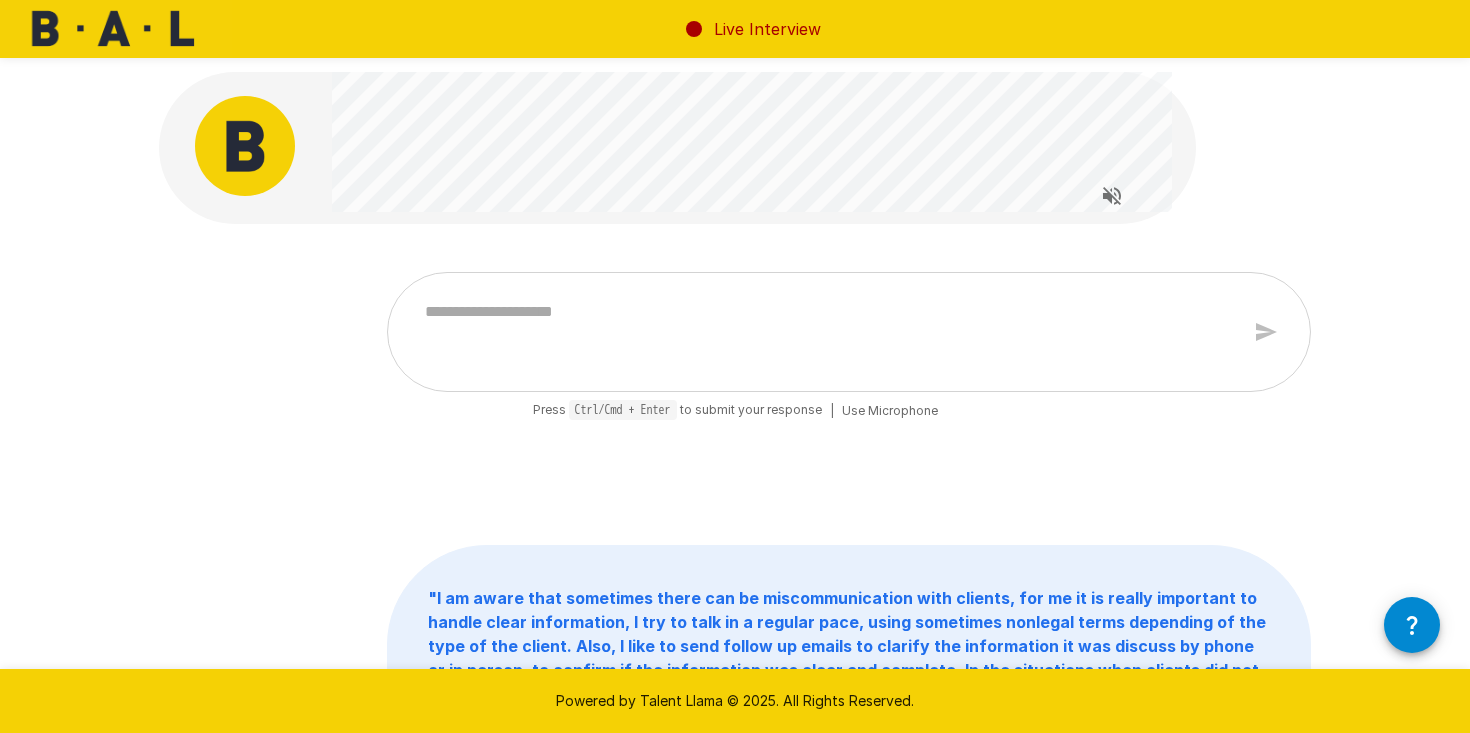 click at bounding box center (825, 332) 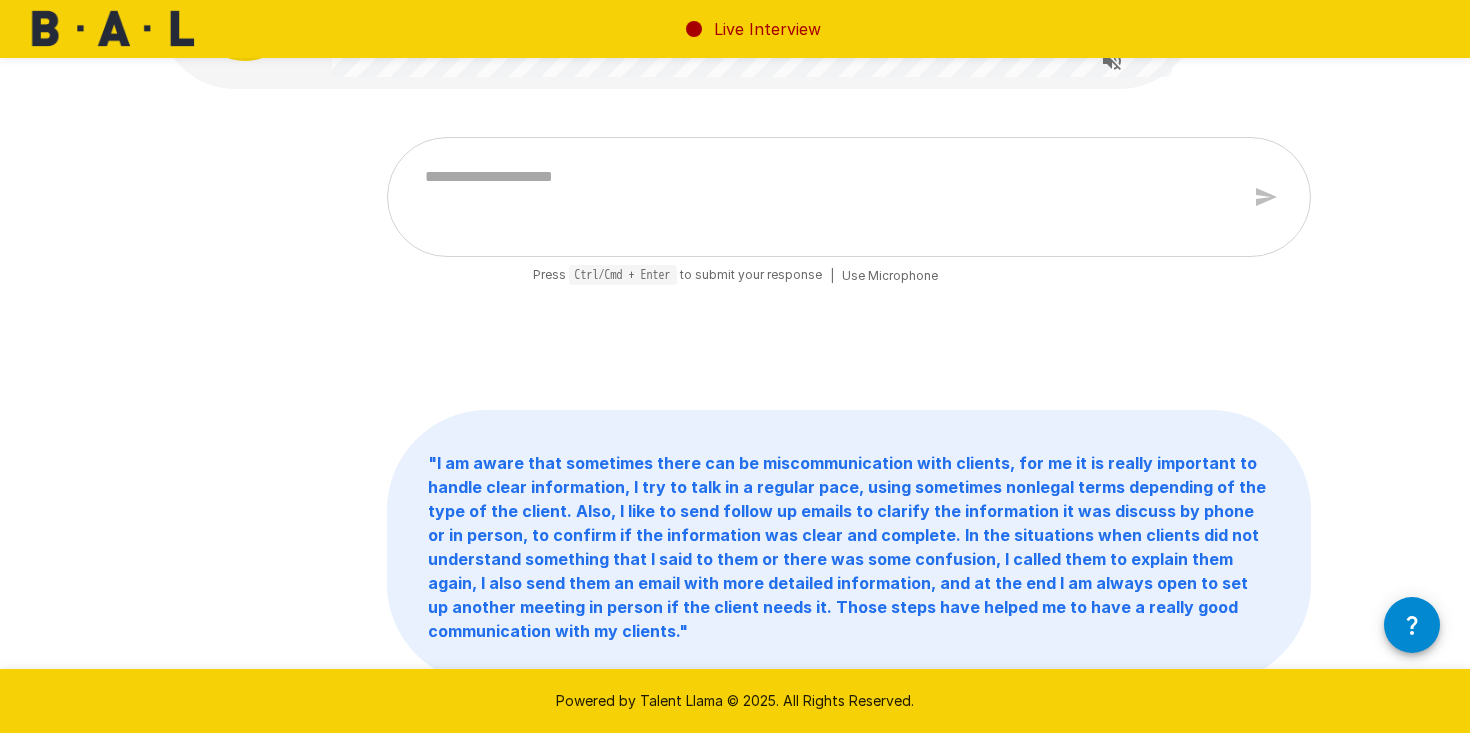 scroll, scrollTop: 0, scrollLeft: 0, axis: both 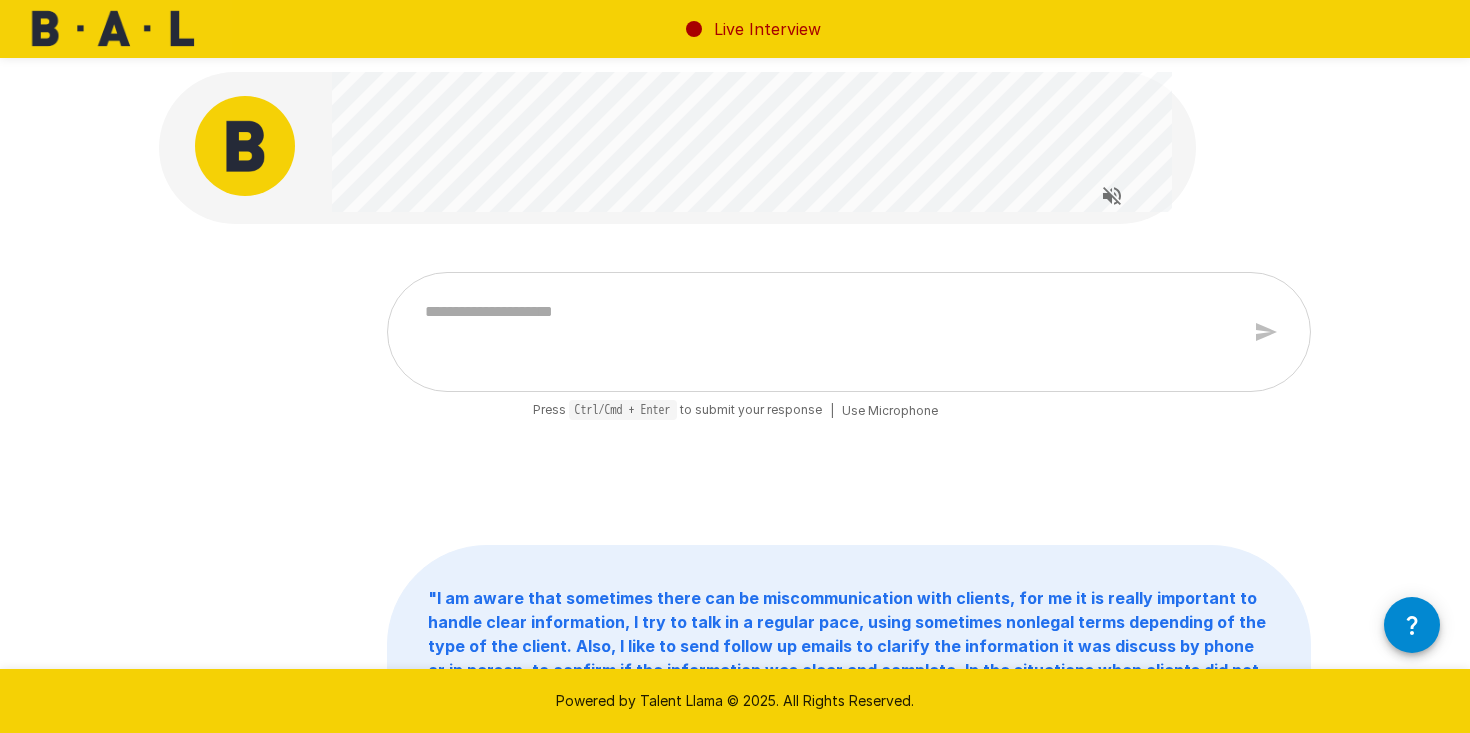 click at bounding box center (825, 332) 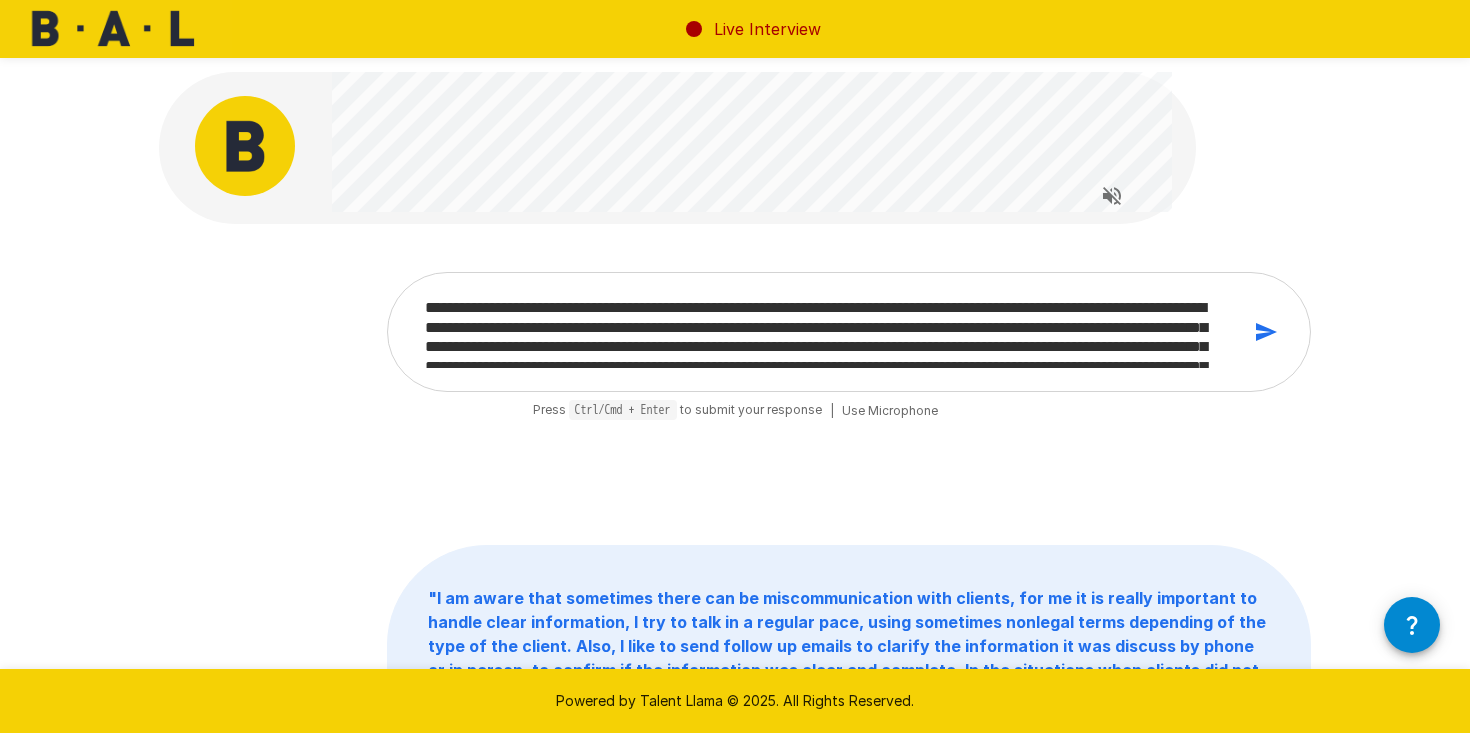 scroll, scrollTop: 0, scrollLeft: 0, axis: both 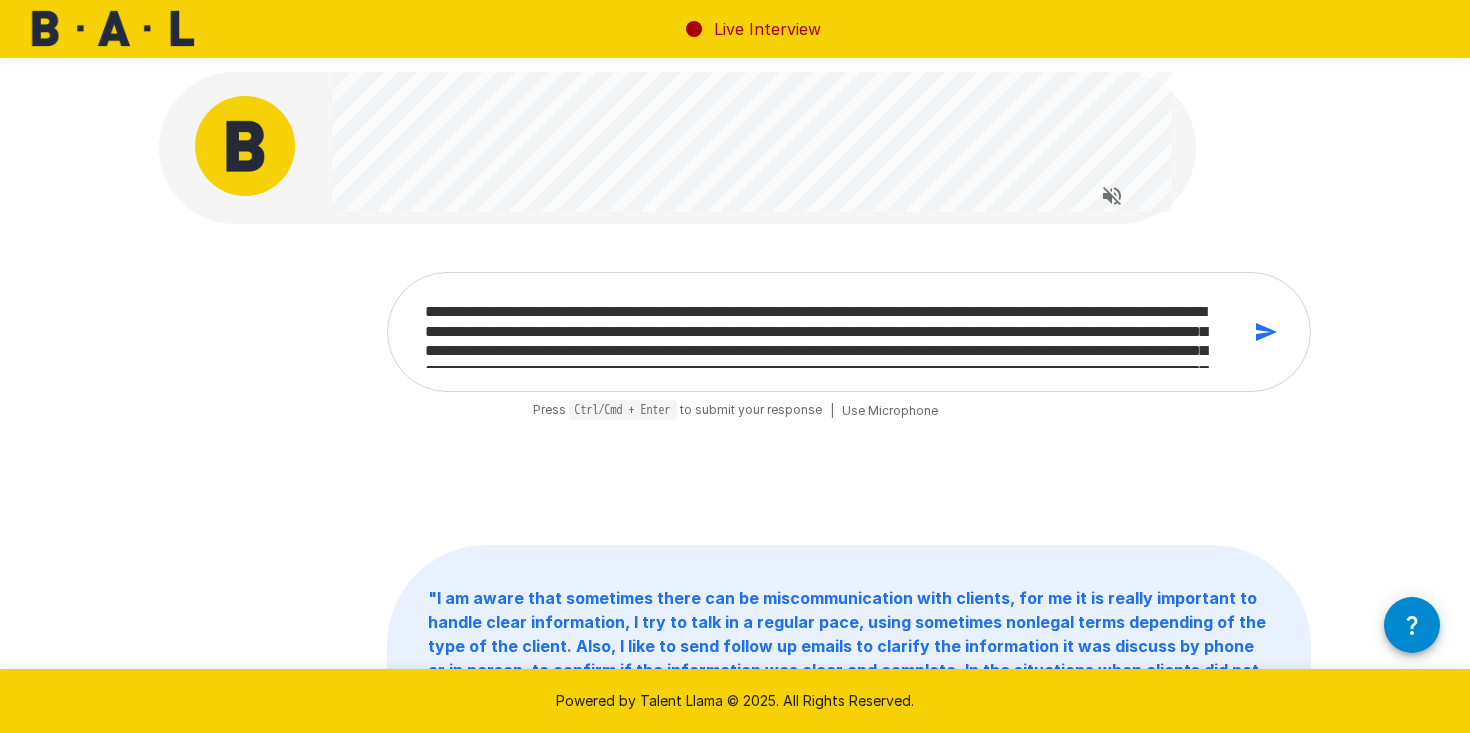 click on "**********" at bounding box center (825, 332) 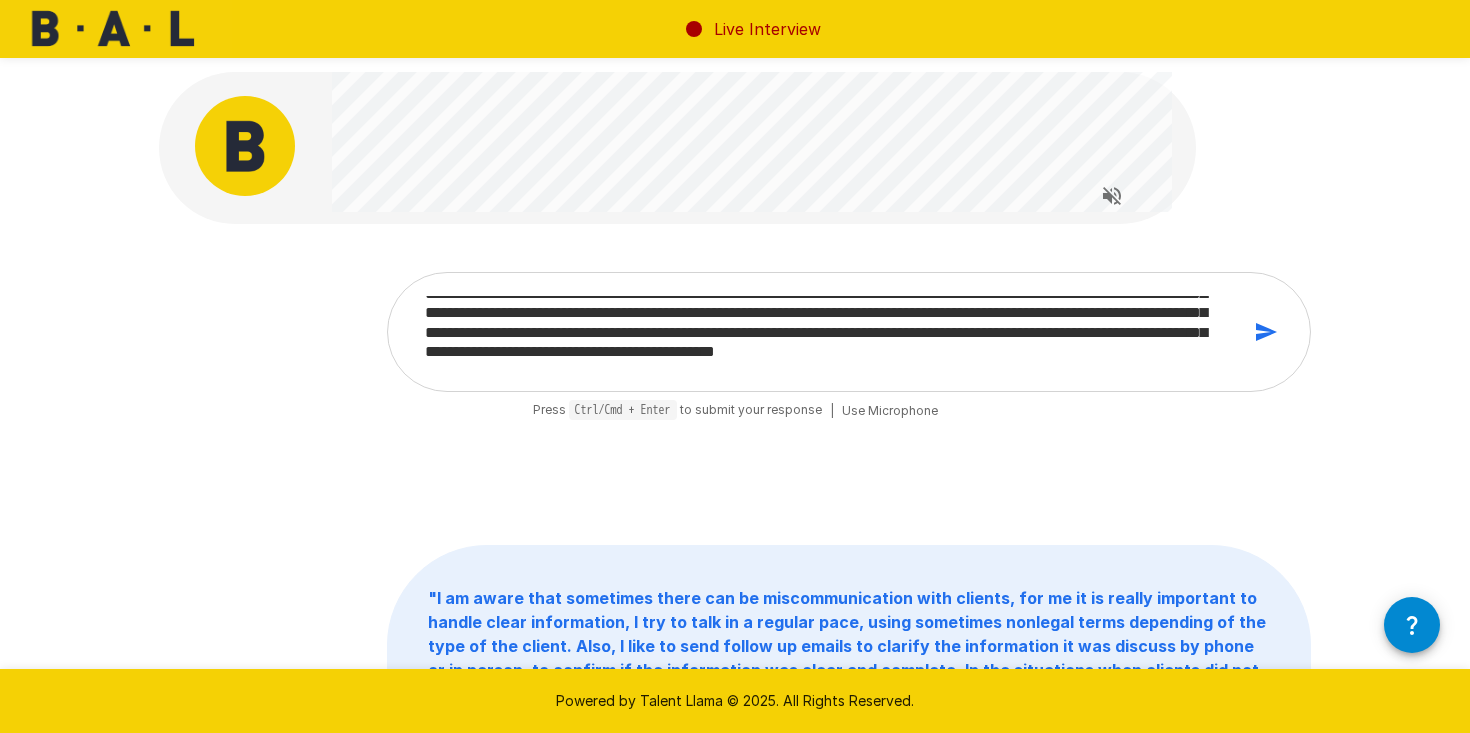 click on "**********" at bounding box center [825, 332] 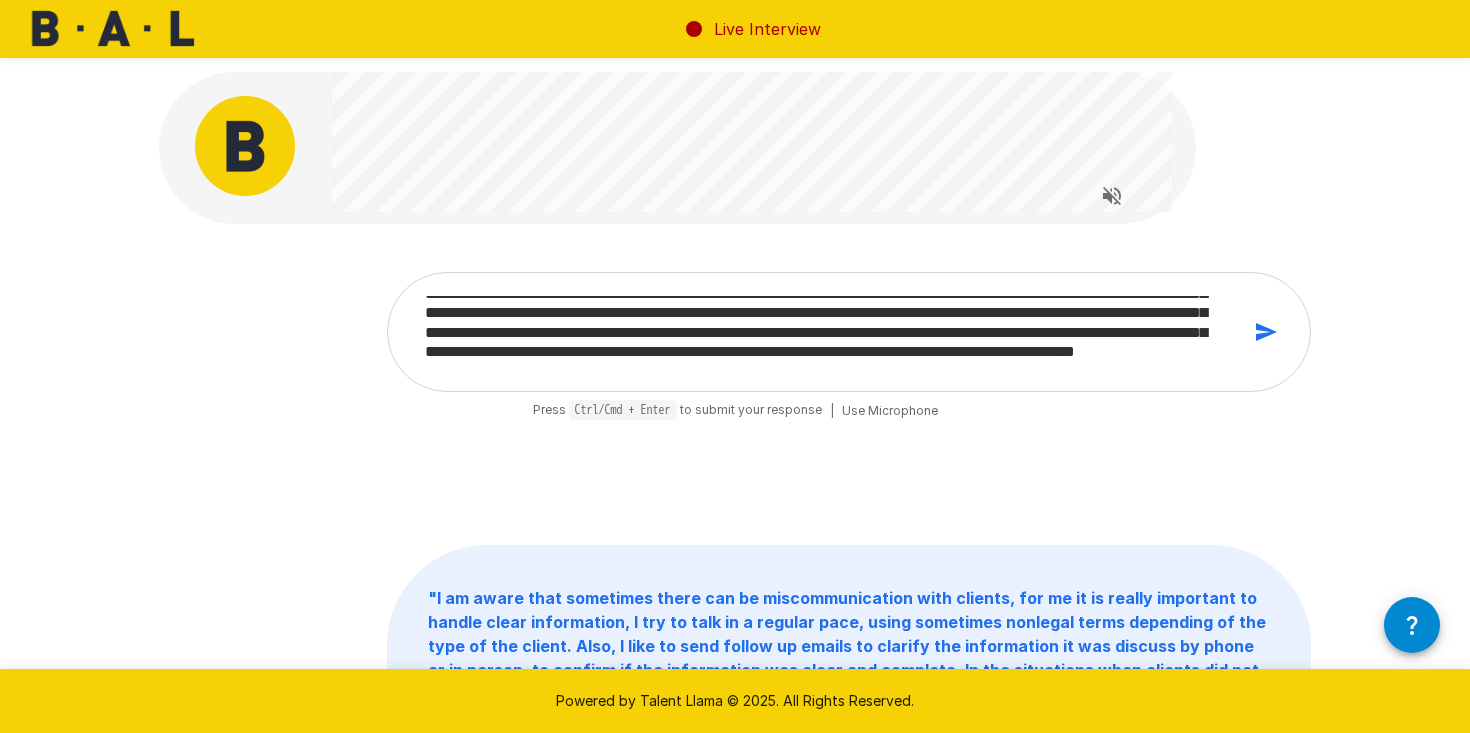 scroll, scrollTop: 47, scrollLeft: 0, axis: vertical 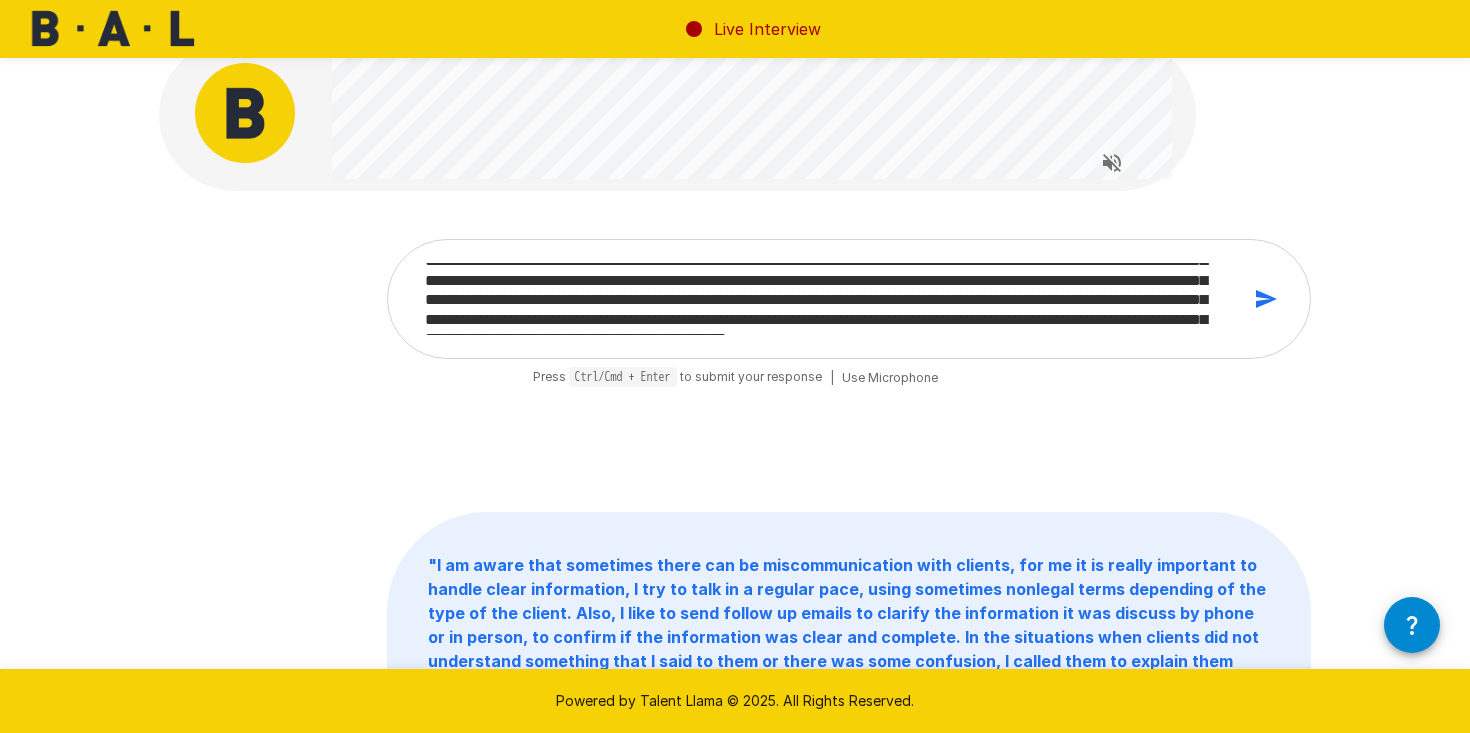 click on "**********" at bounding box center [825, 299] 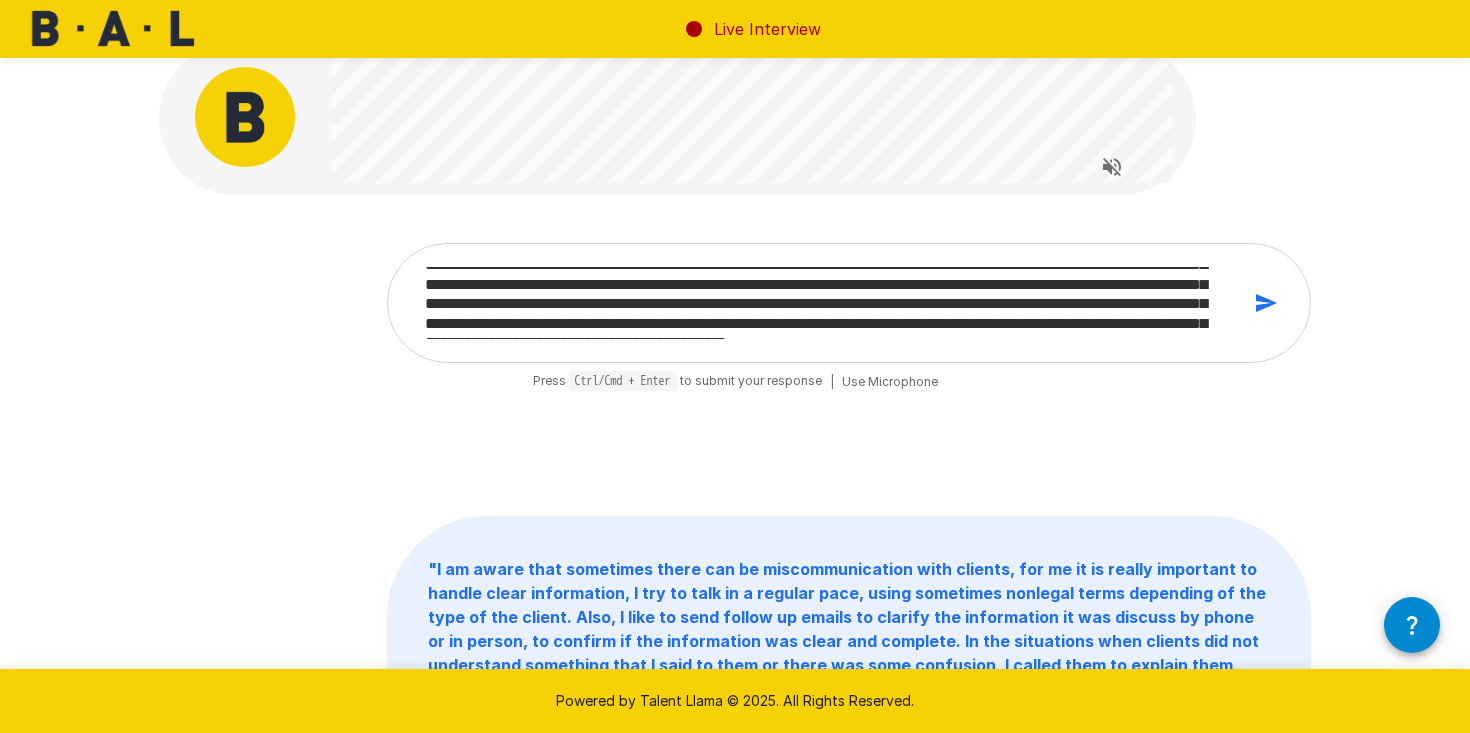 scroll, scrollTop: 10, scrollLeft: 0, axis: vertical 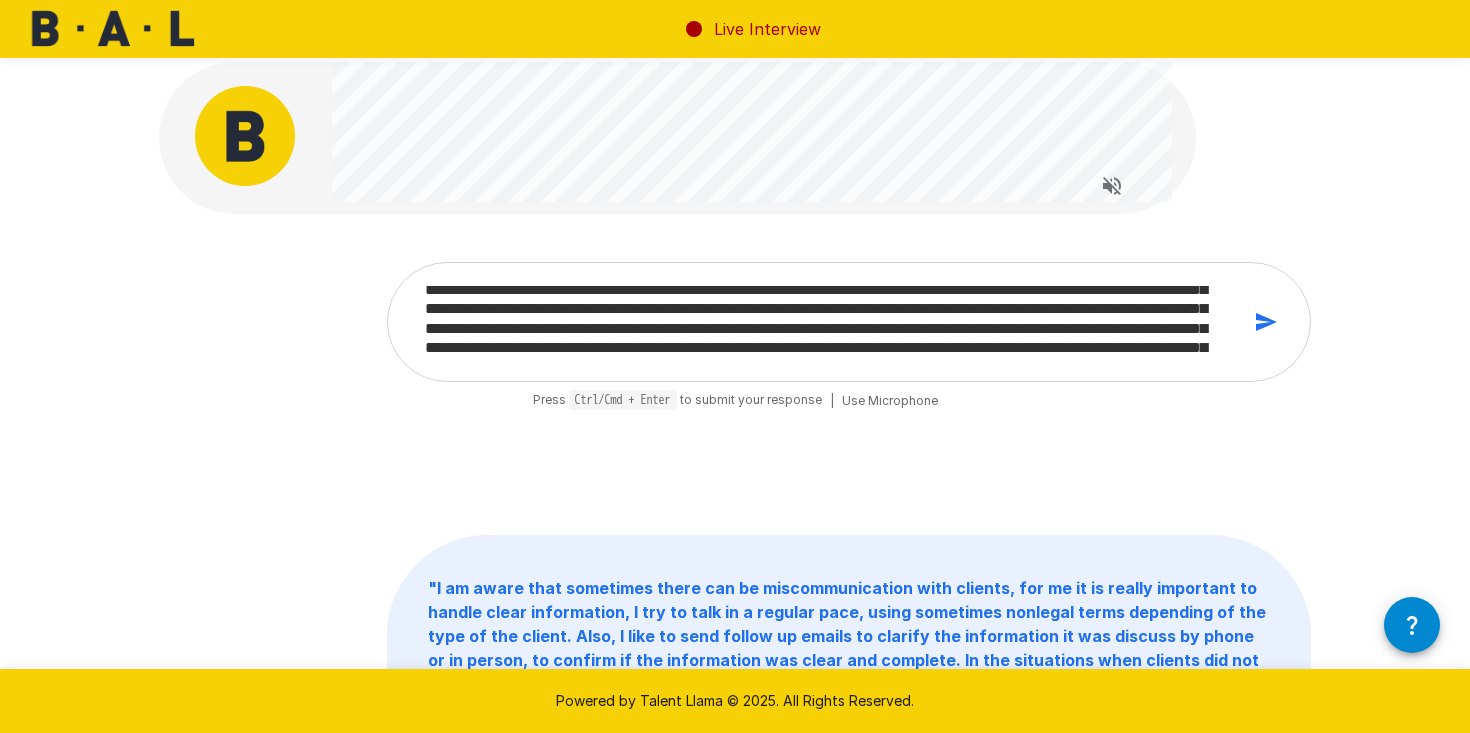 click on "**********" at bounding box center [825, 322] 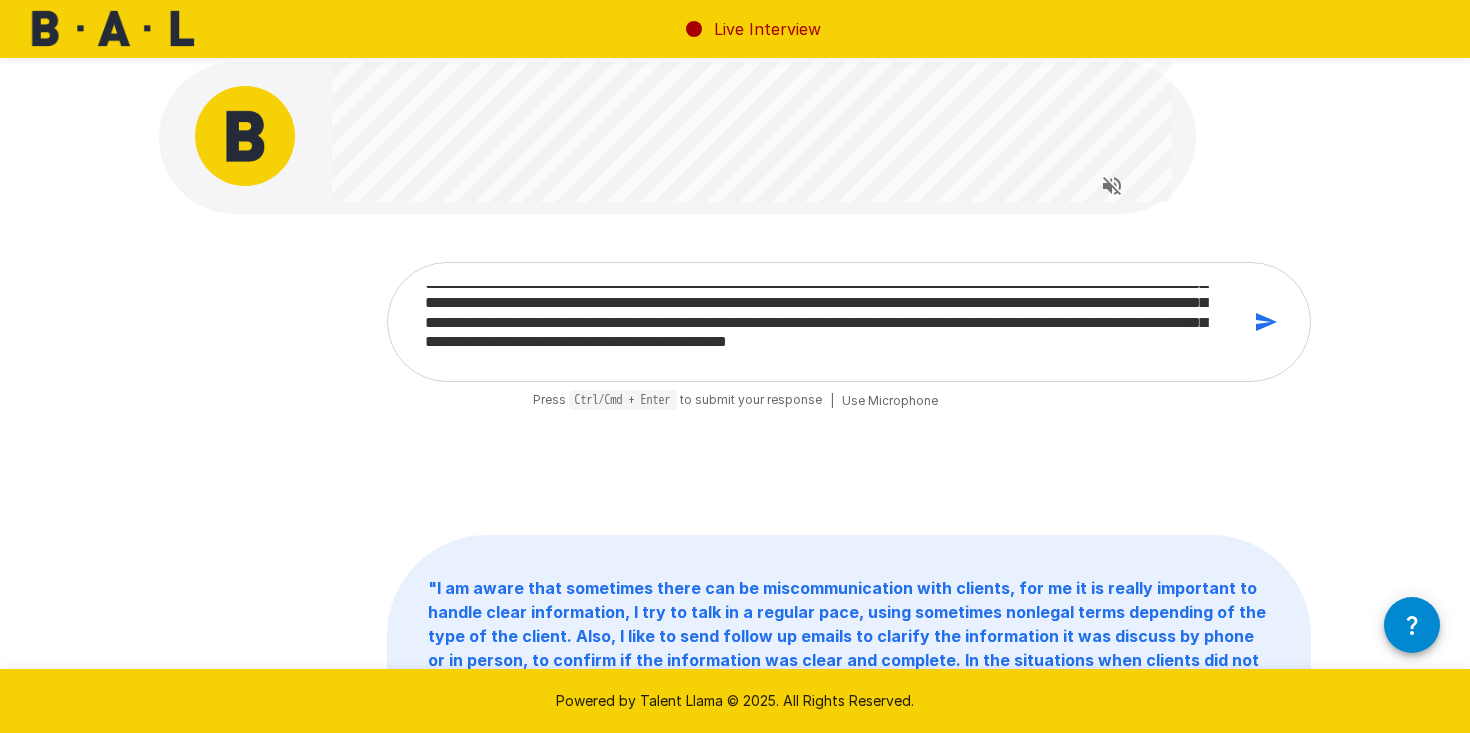 scroll, scrollTop: 93, scrollLeft: 0, axis: vertical 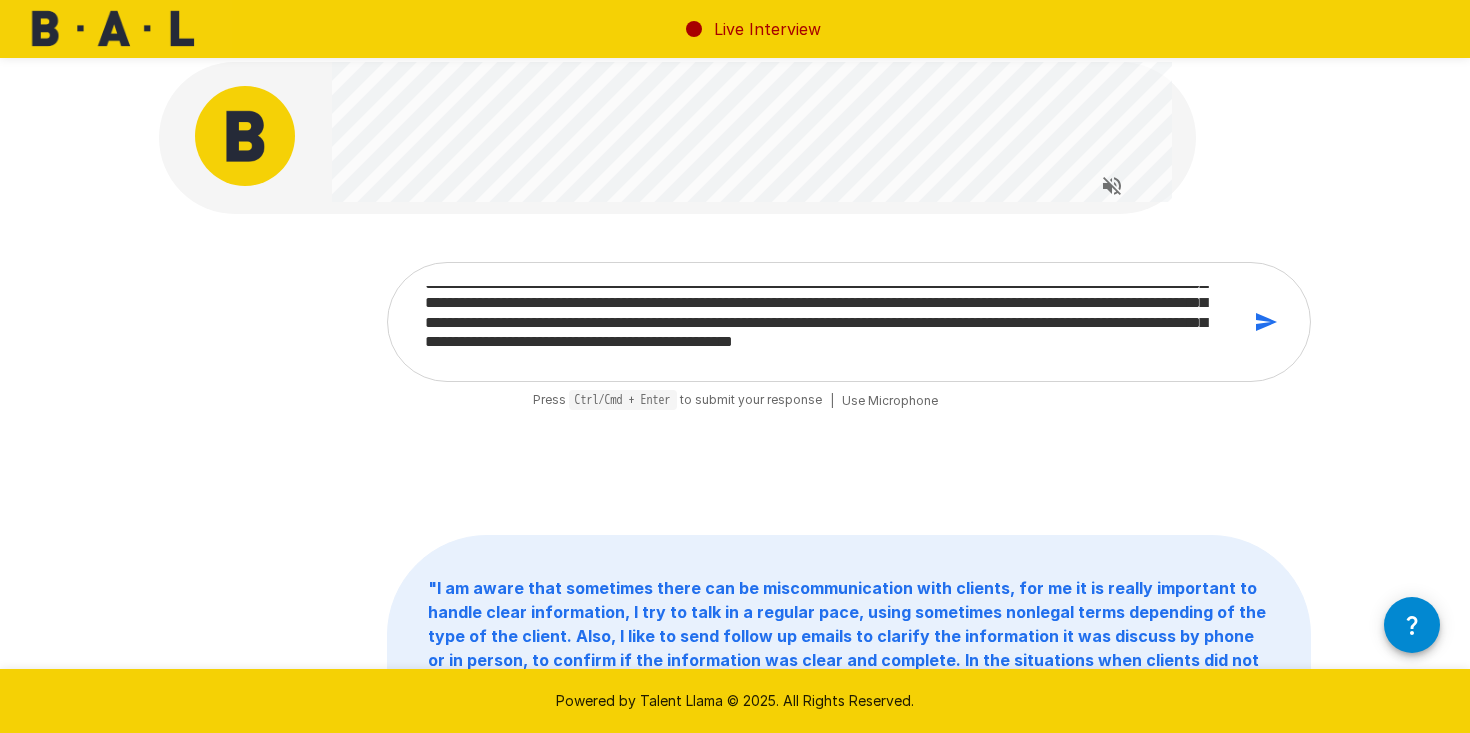 click 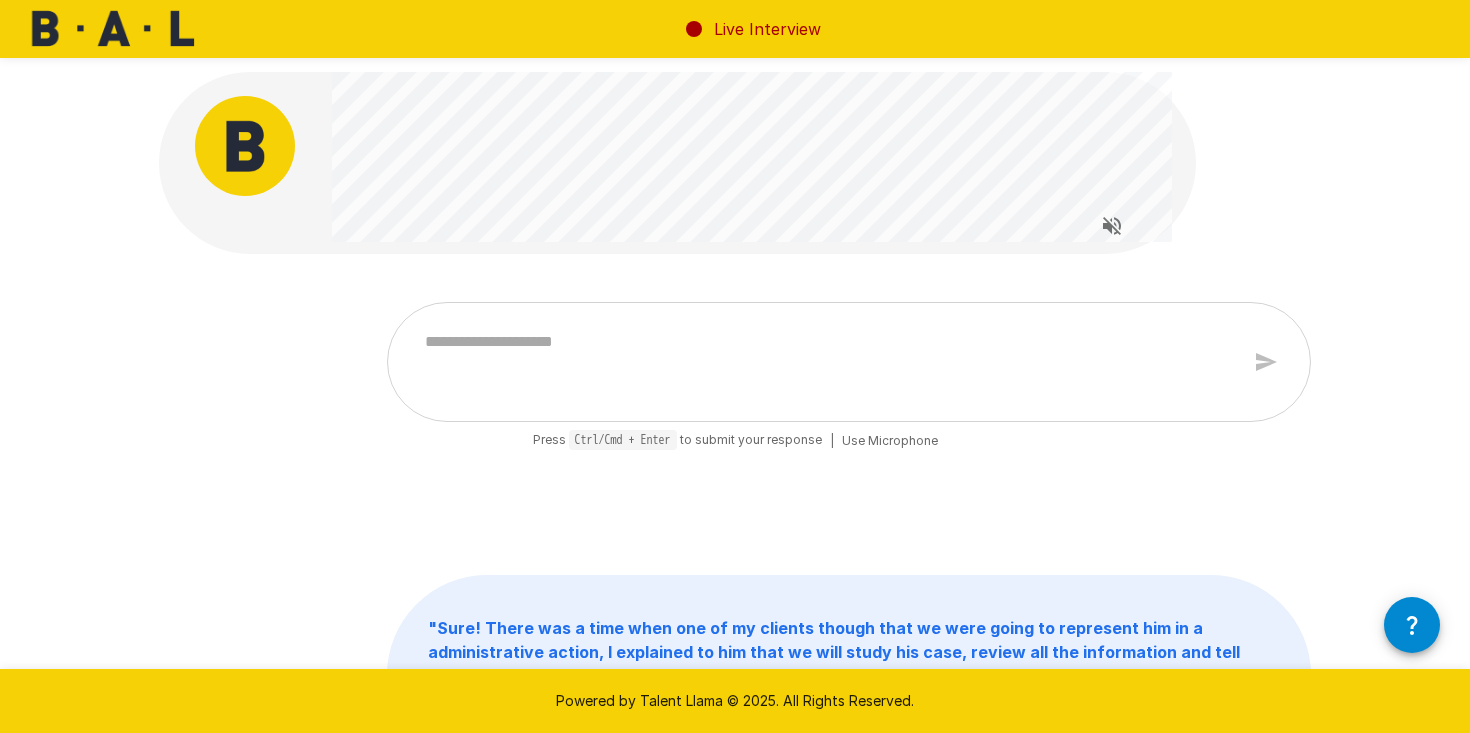 click at bounding box center [825, 362] 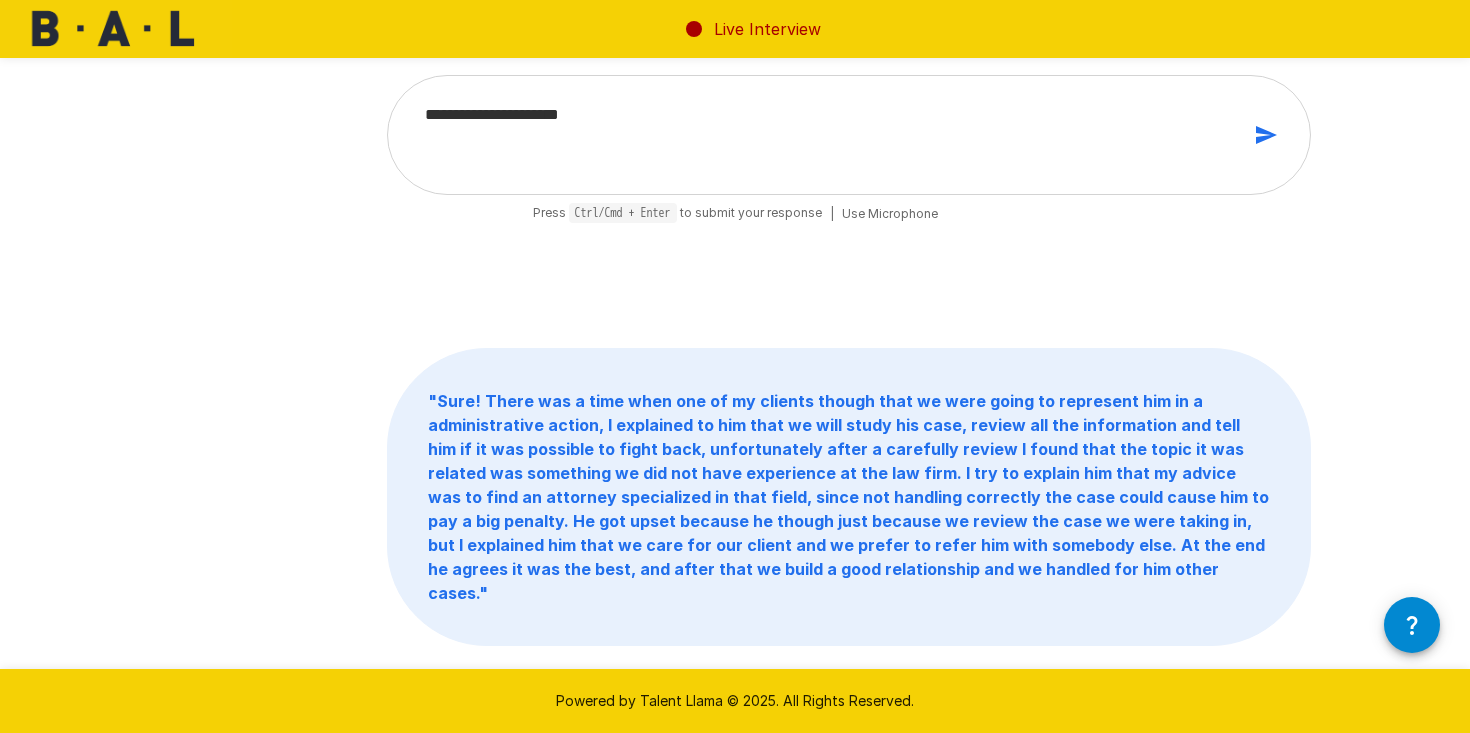 scroll, scrollTop: 0, scrollLeft: 0, axis: both 